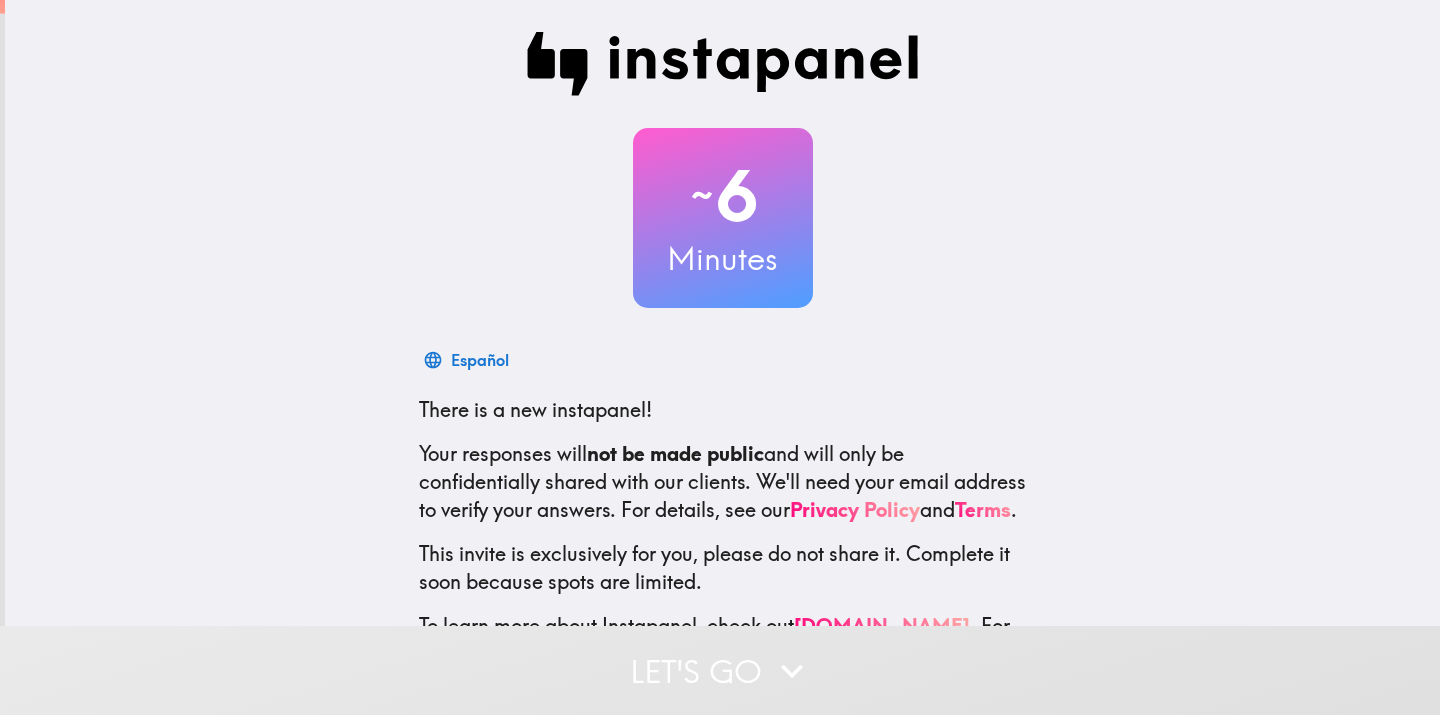 scroll, scrollTop: 0, scrollLeft: 0, axis: both 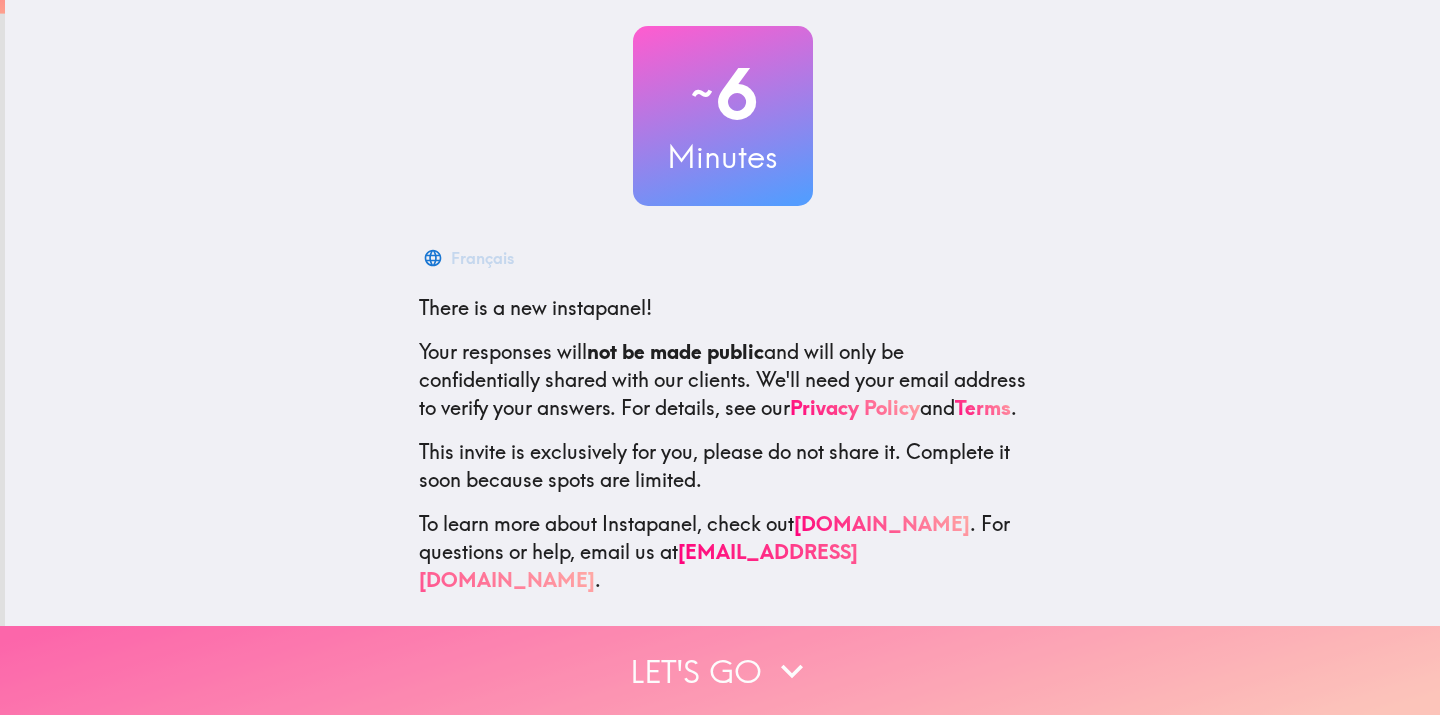click on "Let's go" at bounding box center [720, 670] 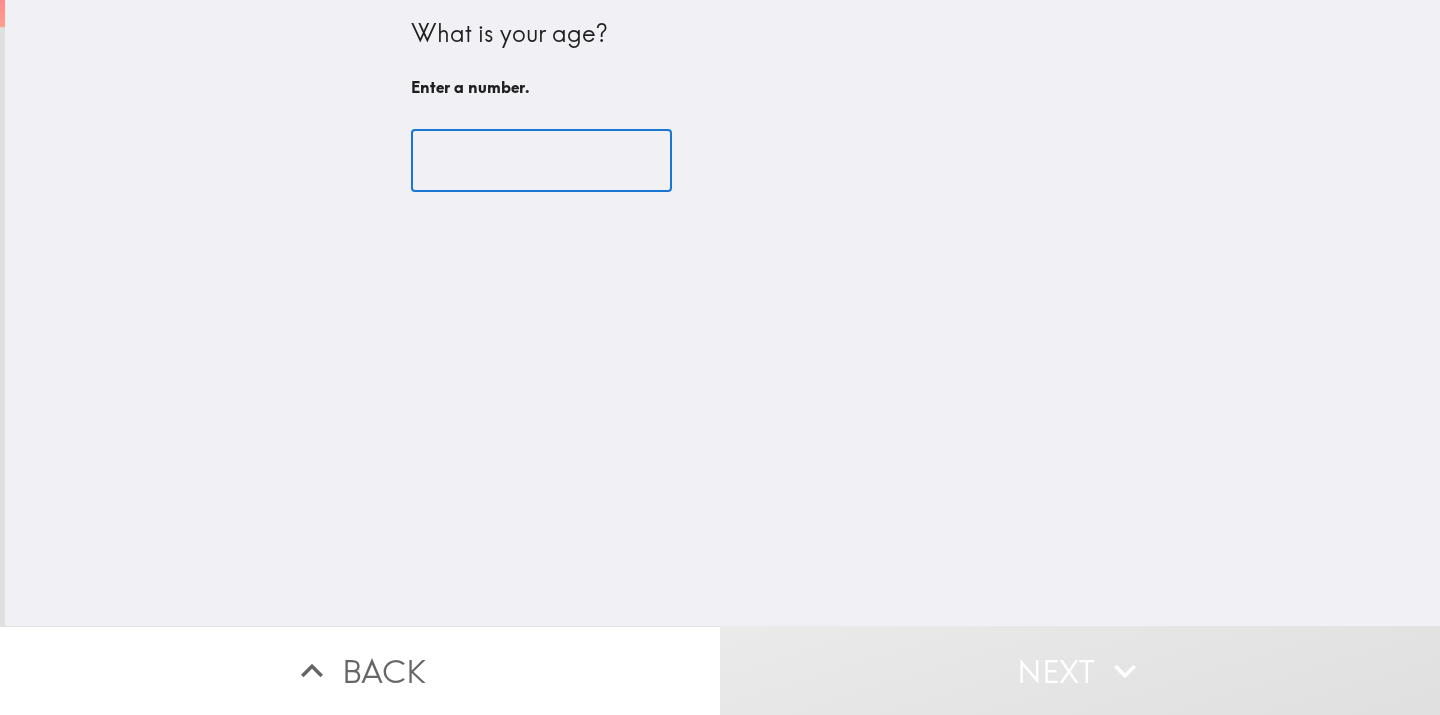 click at bounding box center (541, 161) 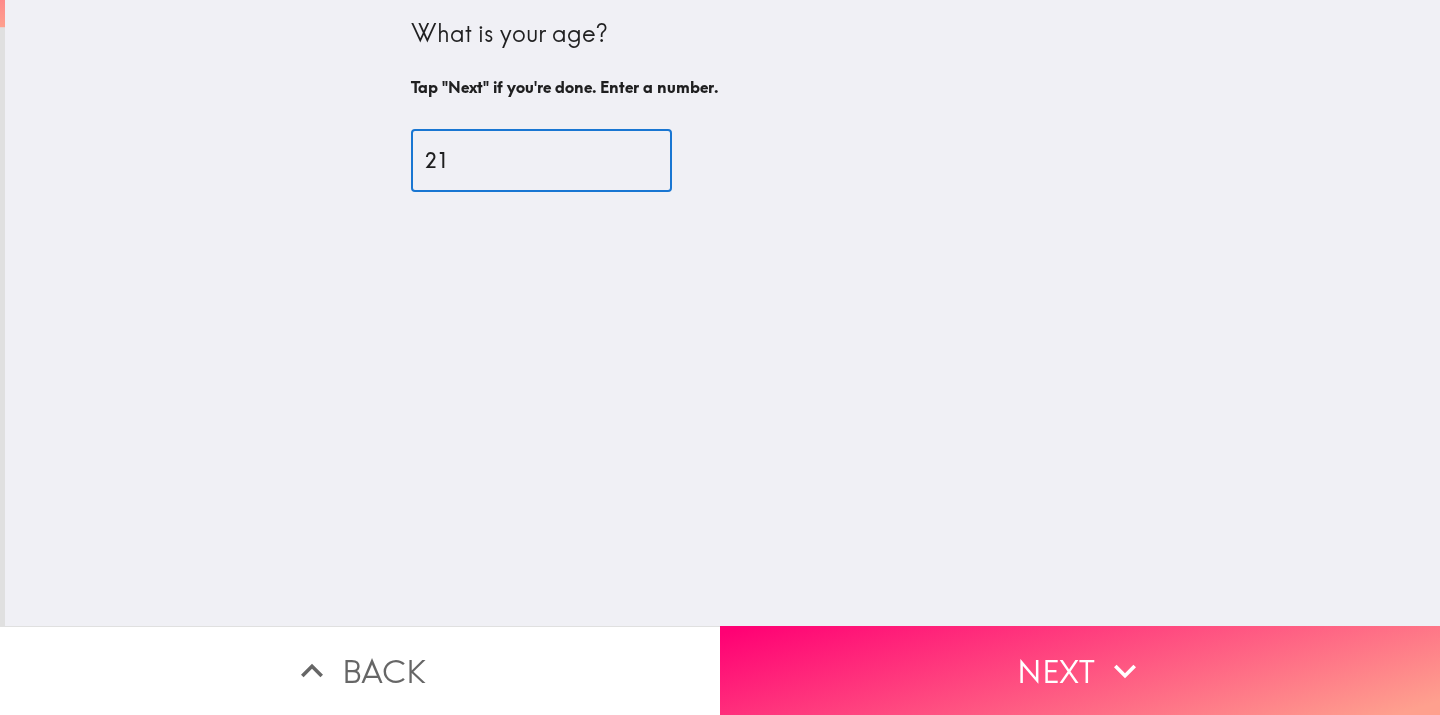type on "21" 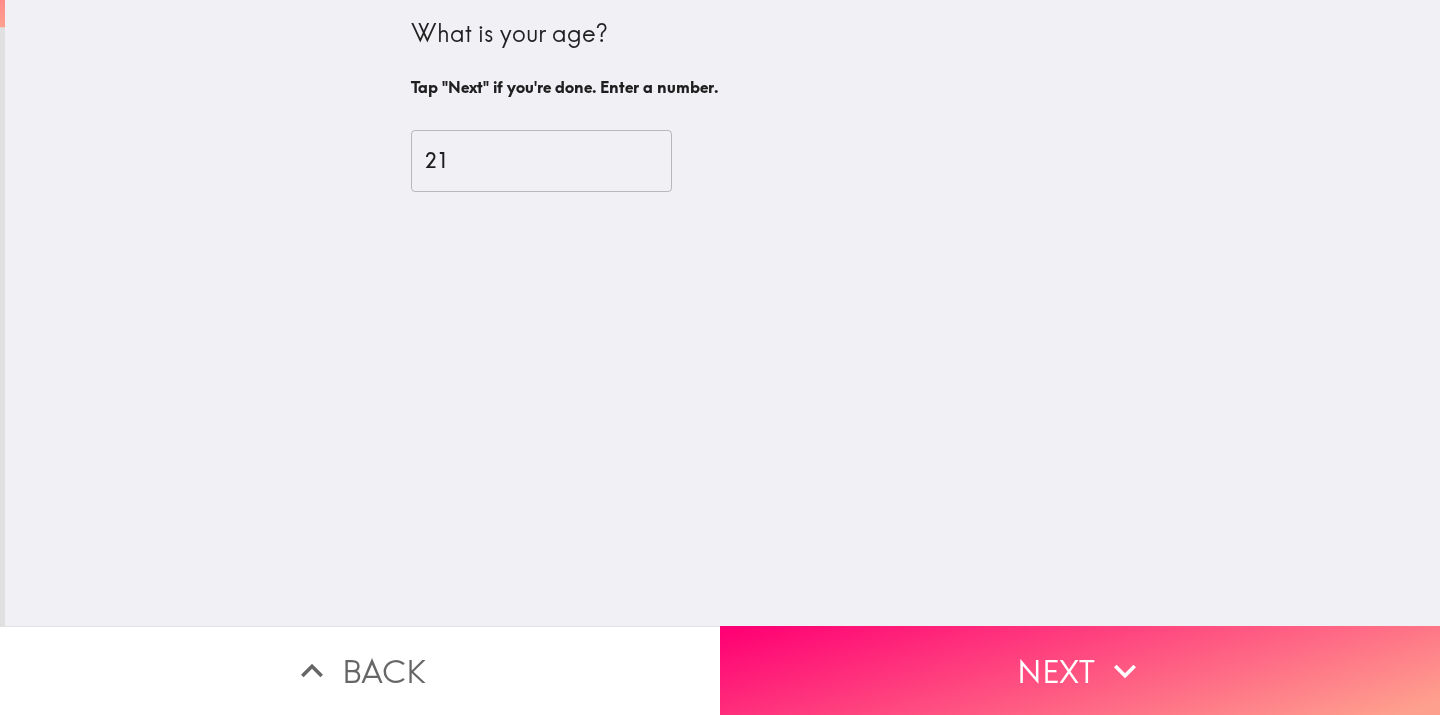 click on "What is your age? Tap "Next" if you're done.   Enter a number. 21 ​" at bounding box center (722, 313) 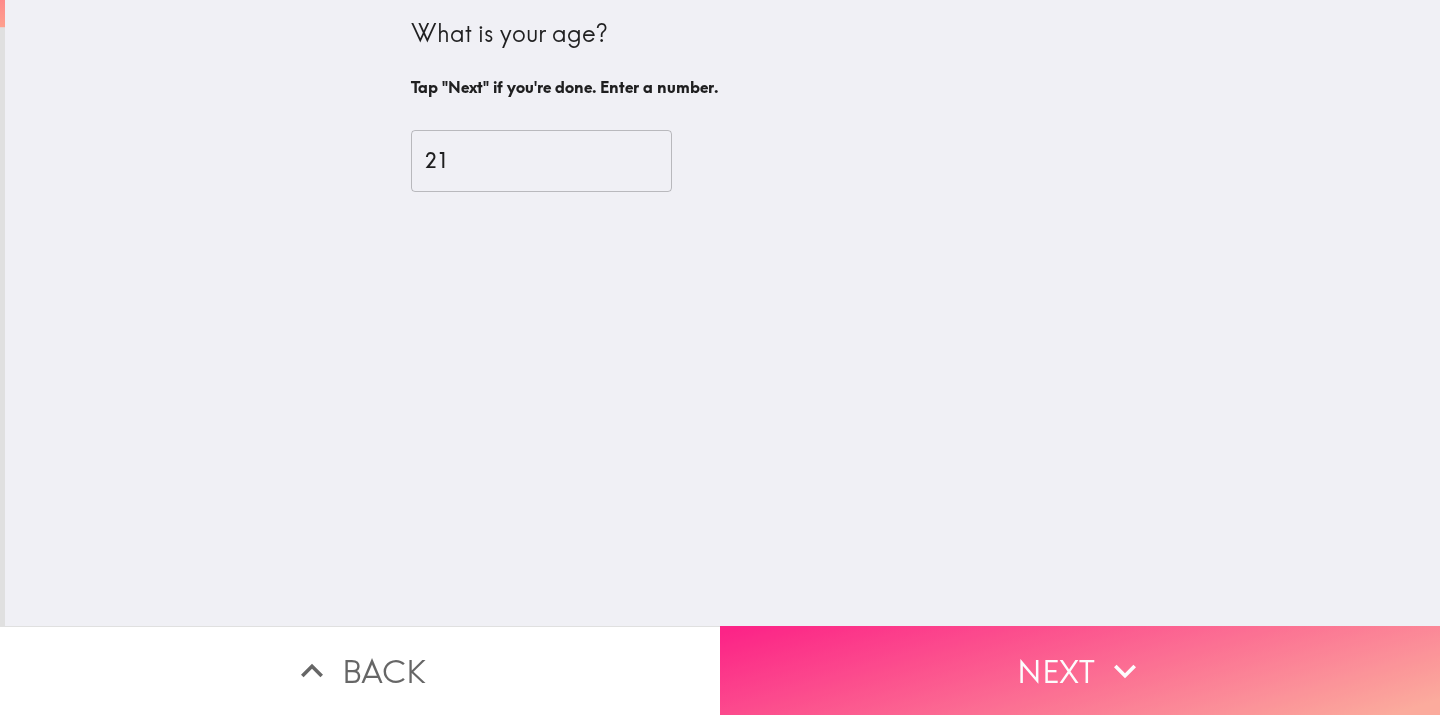 click on "Next" at bounding box center [1080, 670] 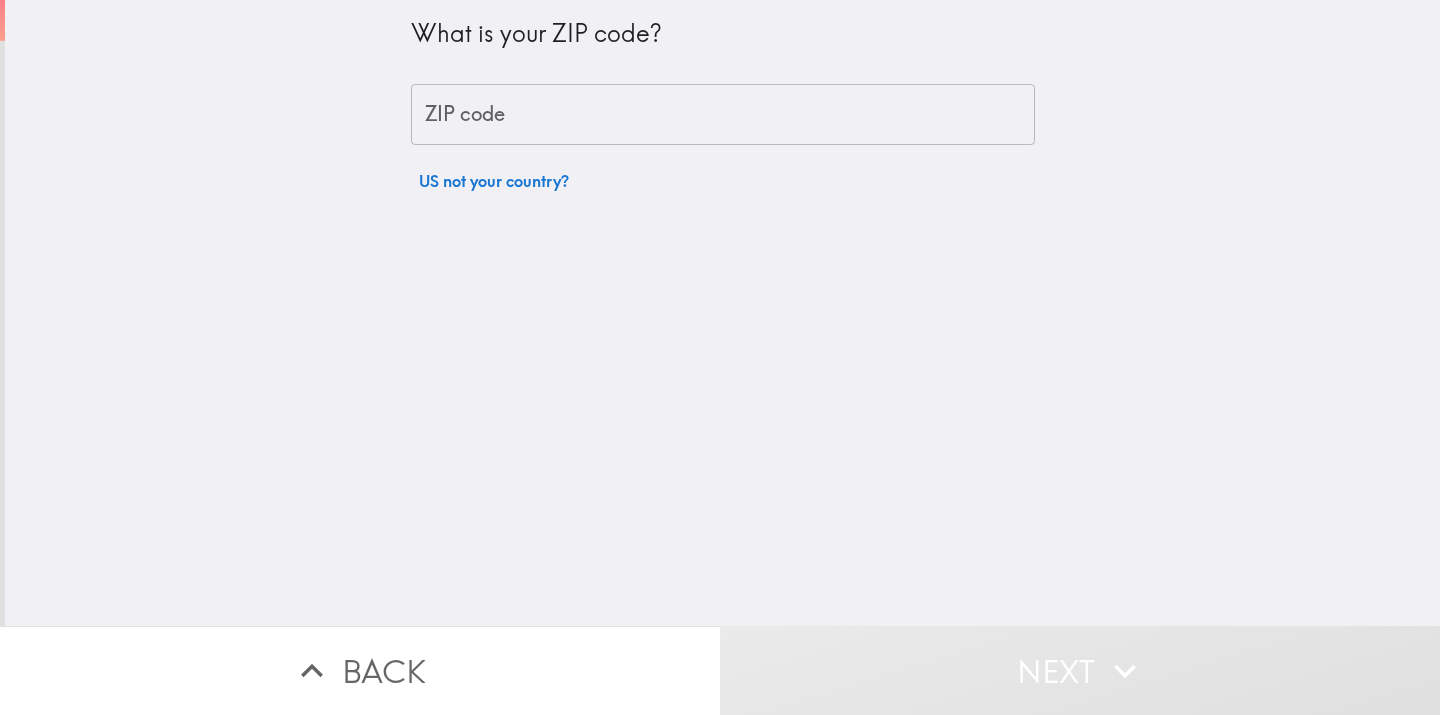 click on "ZIP code" at bounding box center (723, 115) 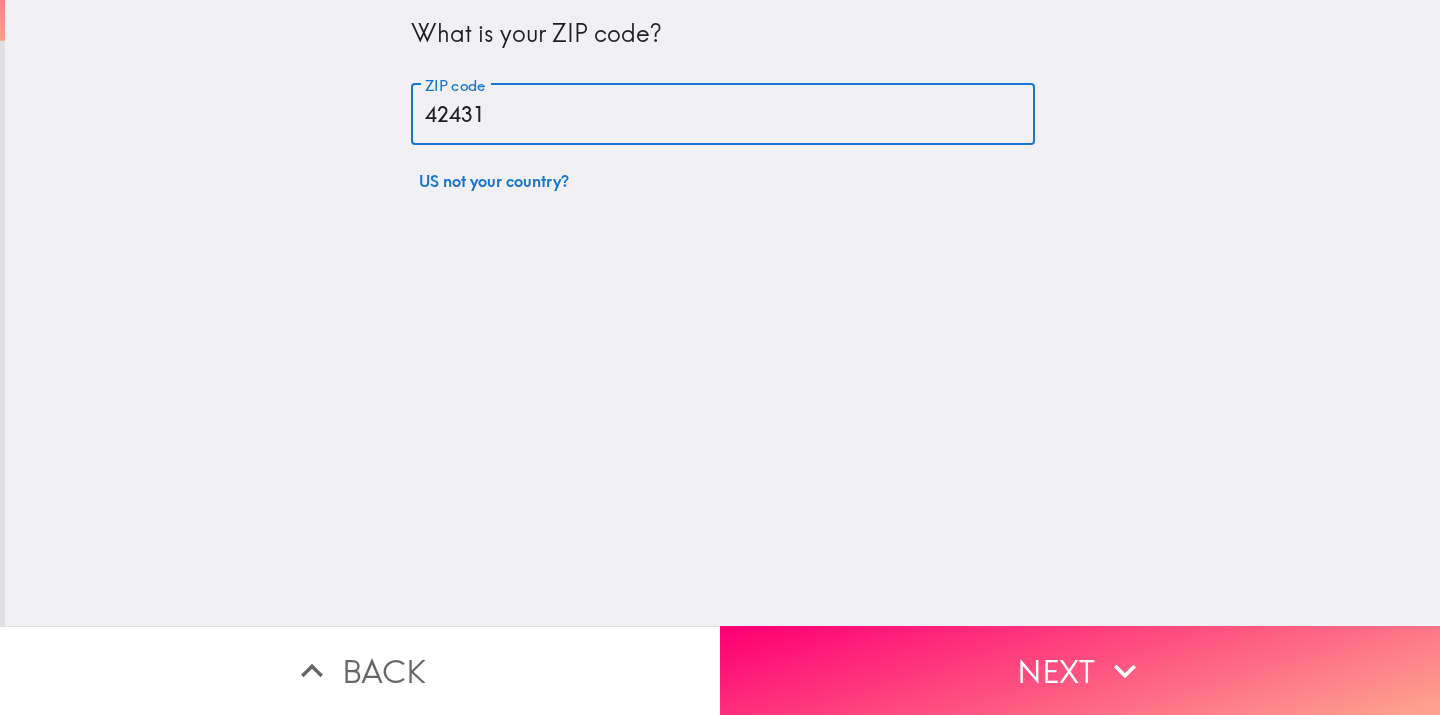 type on "42431" 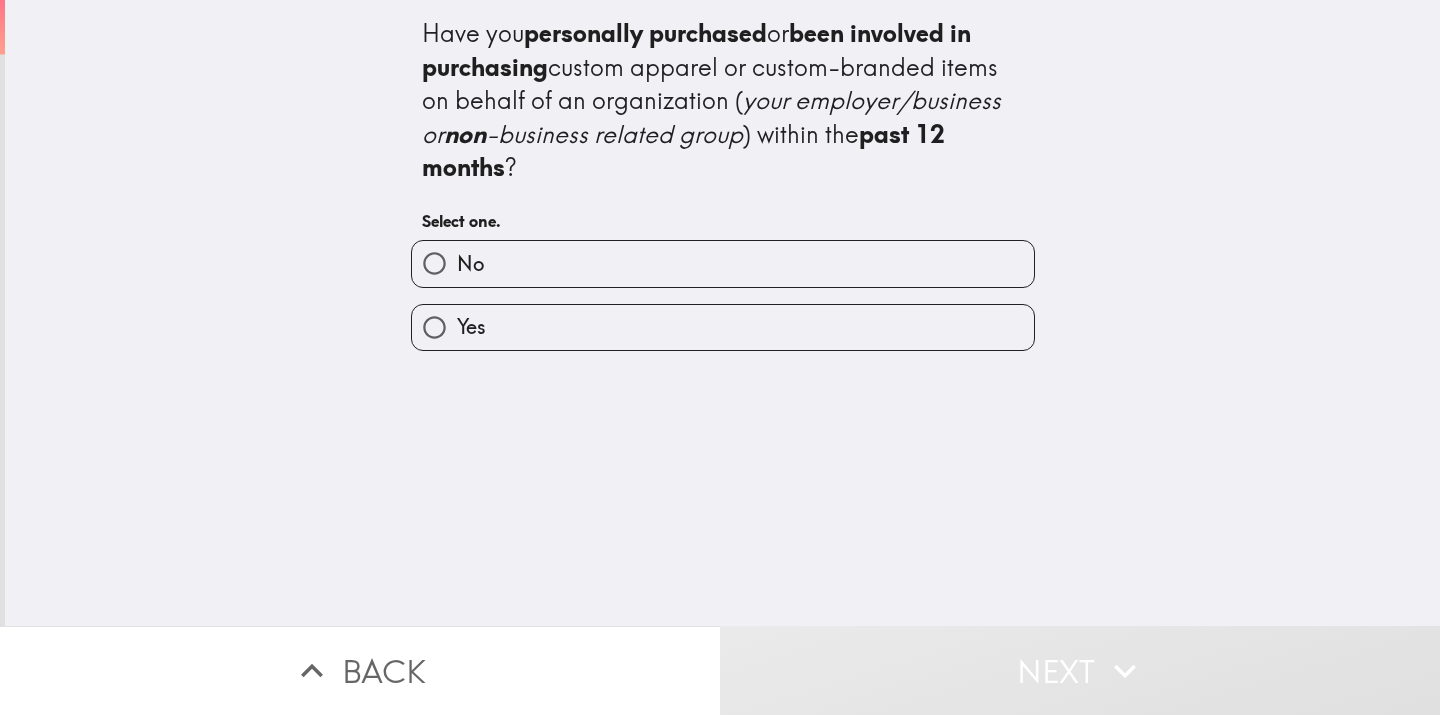 click on "Yes" at bounding box center [723, 327] 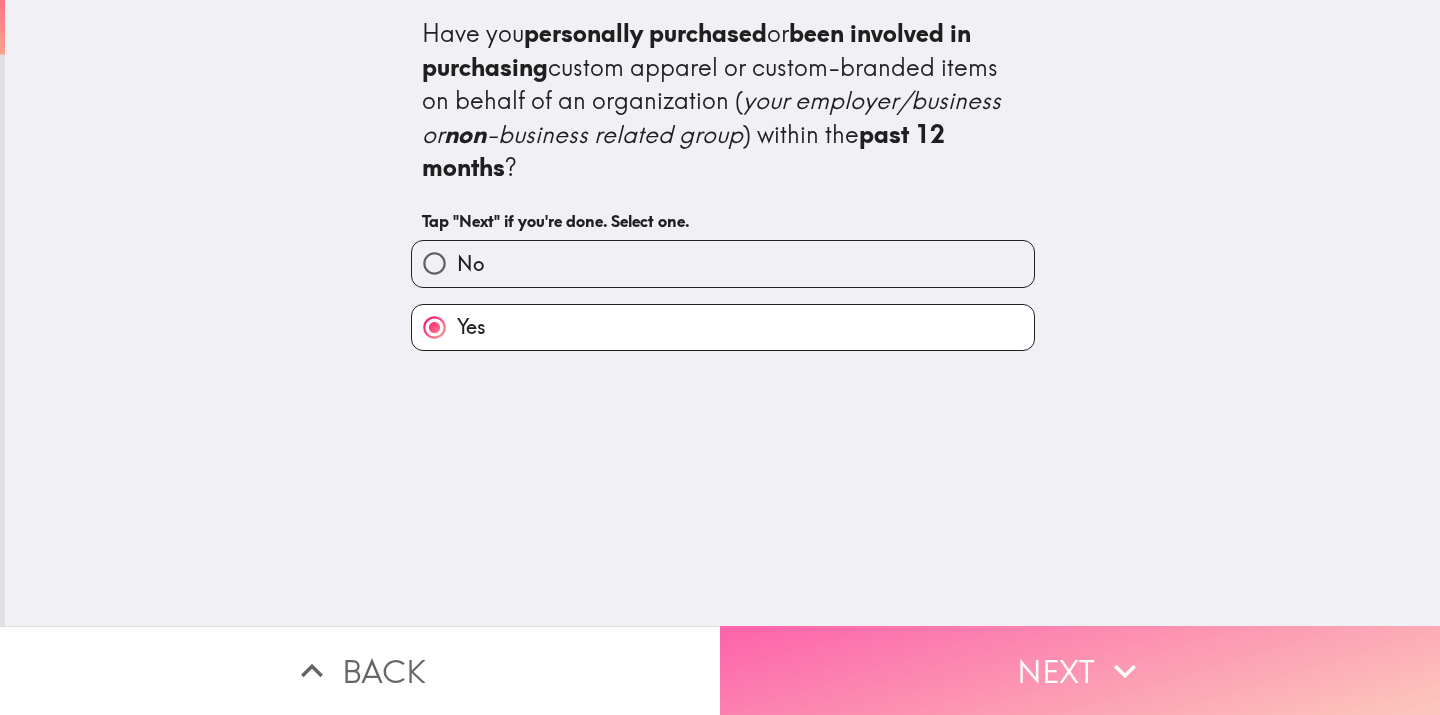 click on "Next" at bounding box center [1080, 670] 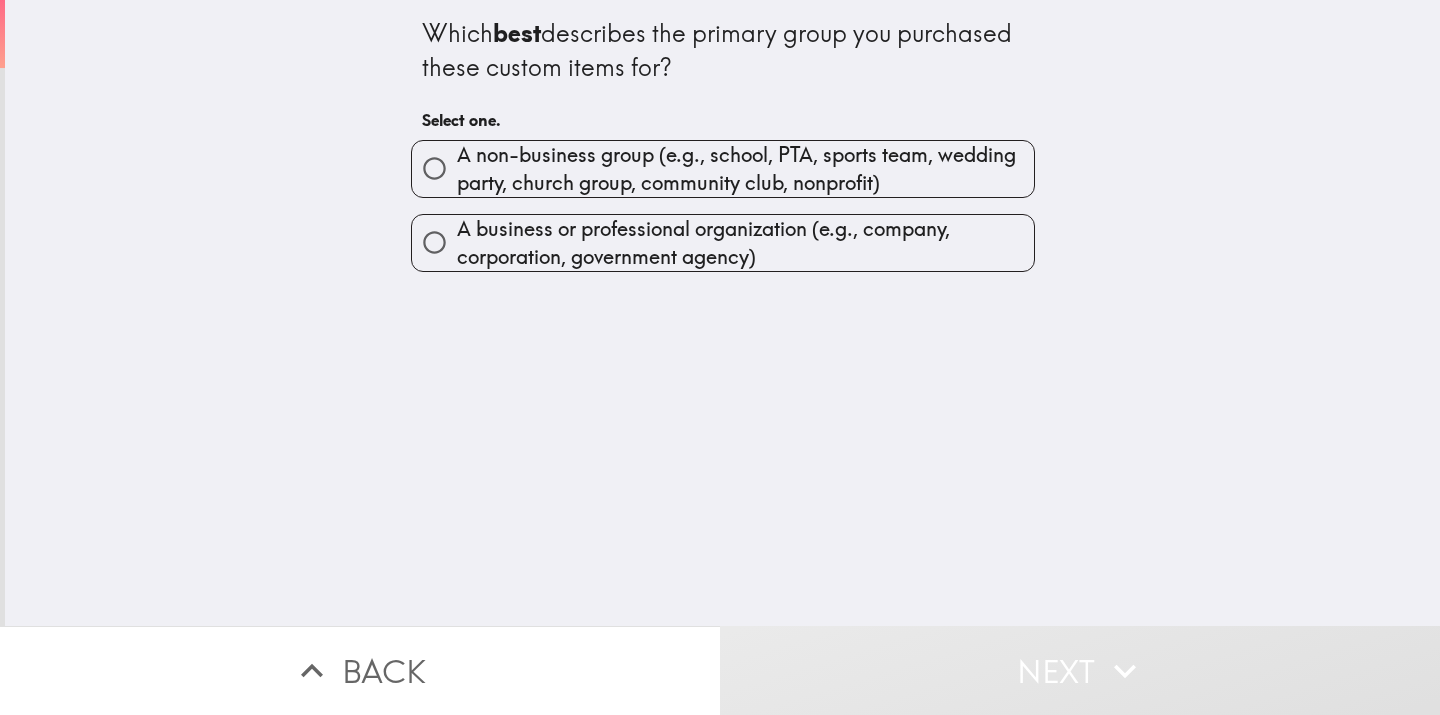 click on "A non-business group (e.g., school, PTA, sports team, wedding party, church group, community club, nonprofit)" at bounding box center [745, 169] 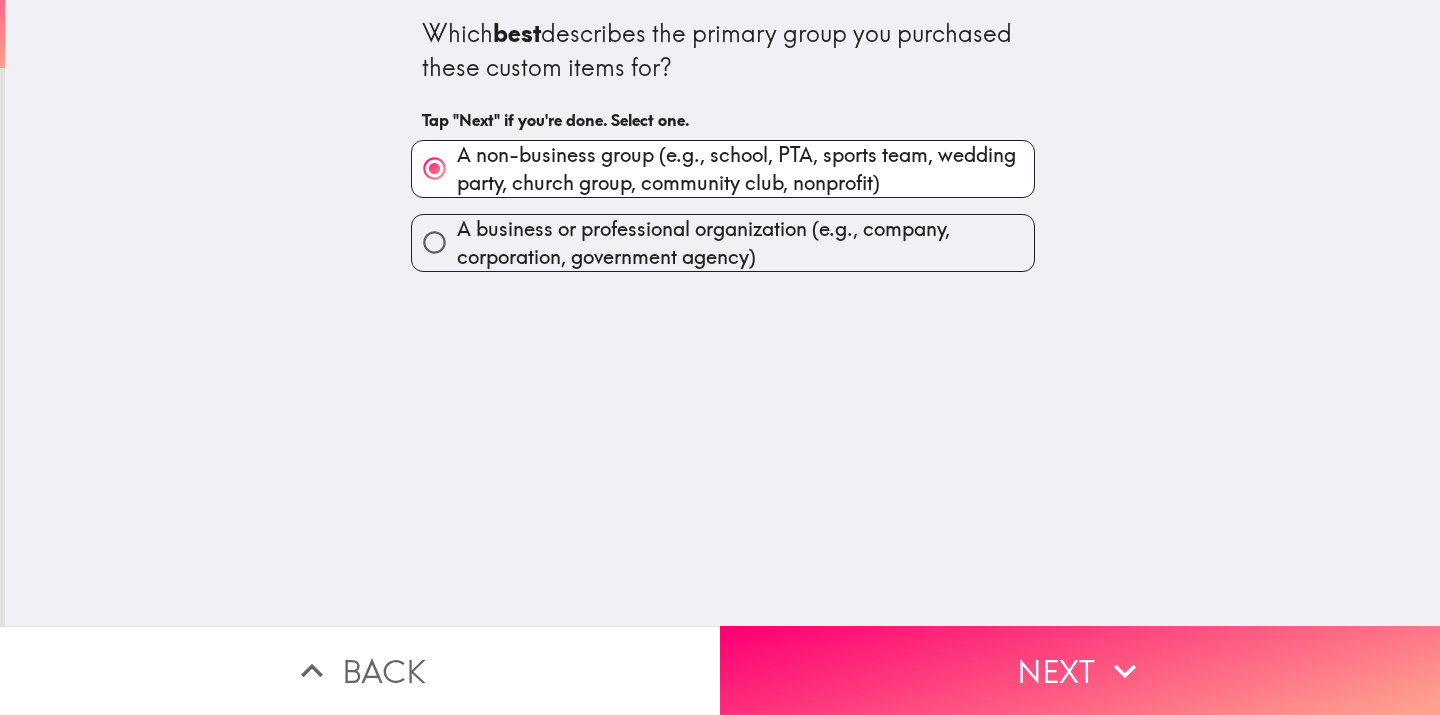 click on "A business or professional organization (e.g., company, corporation, government agency)" at bounding box center [745, 243] 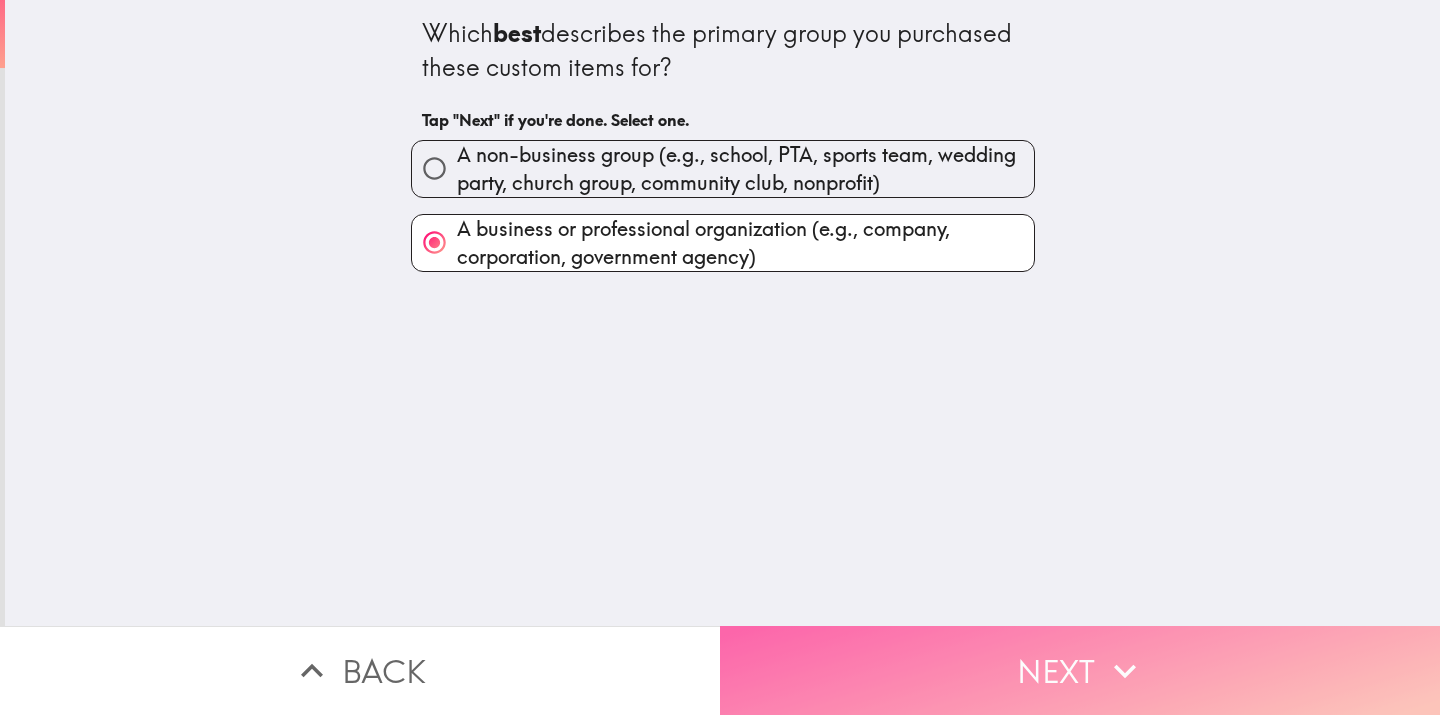 click on "Next" at bounding box center [1080, 670] 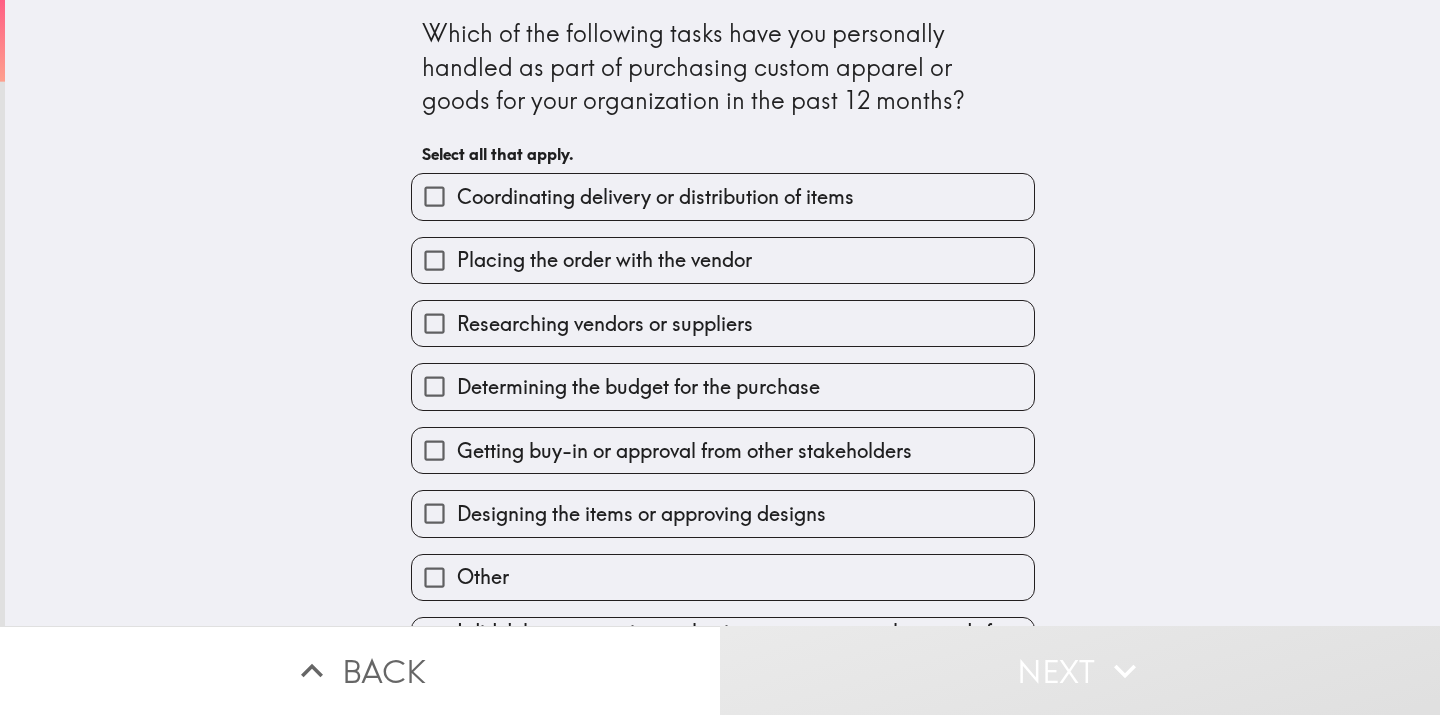 drag, startPoint x: 920, startPoint y: 201, endPoint x: 915, endPoint y: 240, distance: 39.319206 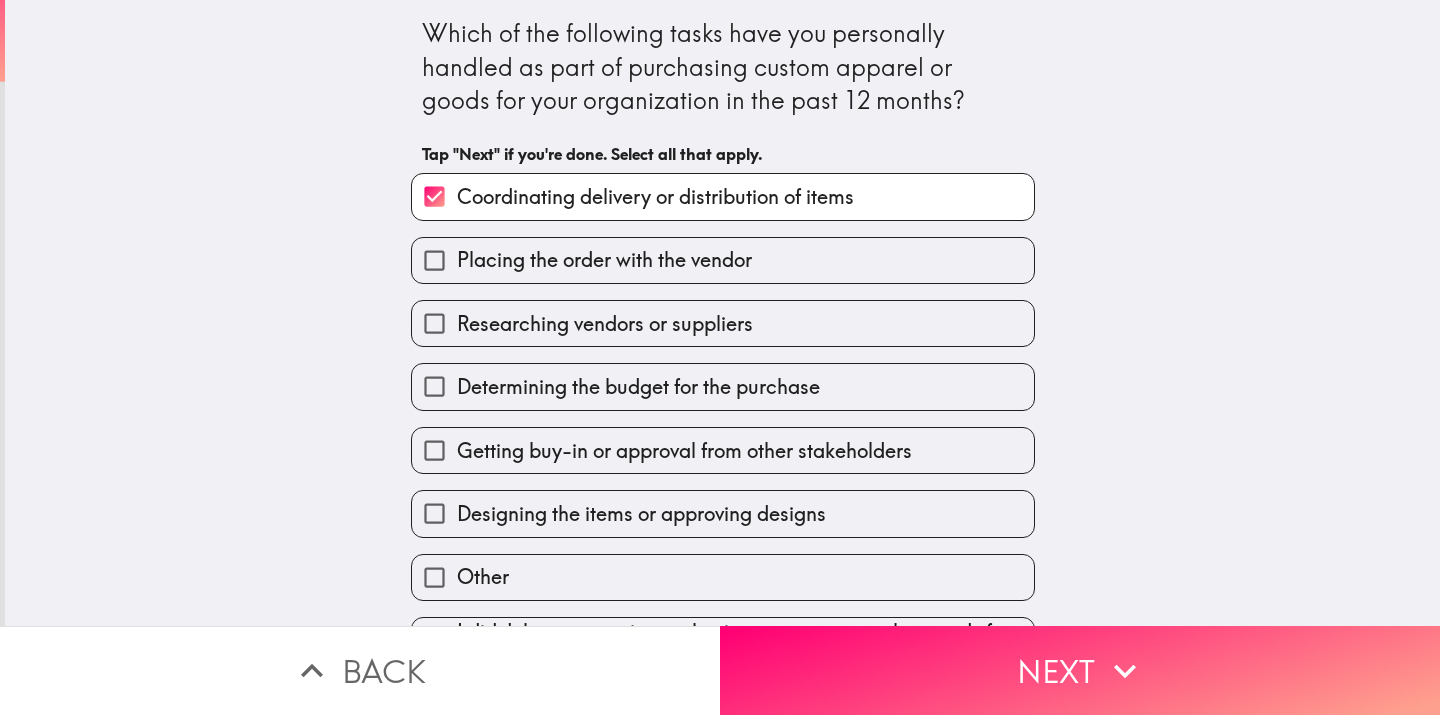 click on "Researching vendors or suppliers" at bounding box center [715, 315] 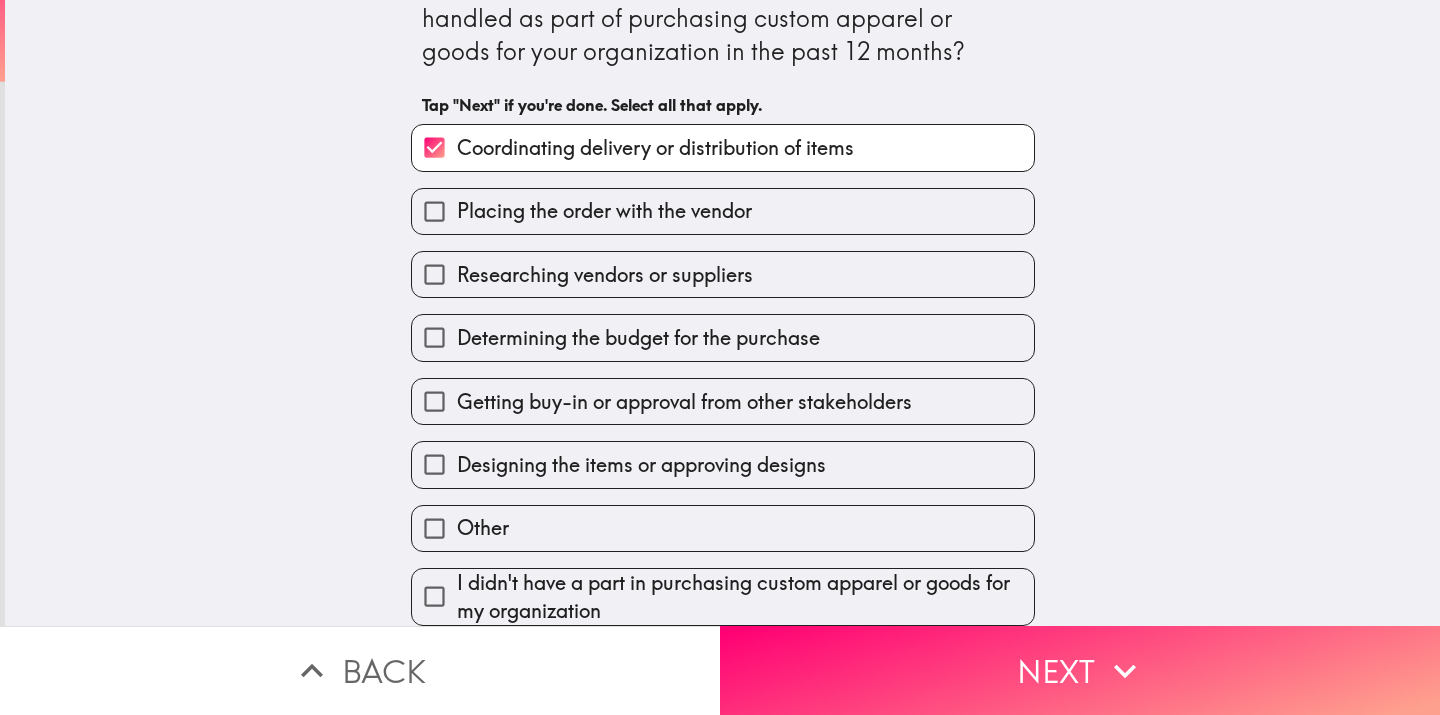 click on "Researching vendors or suppliers" at bounding box center [715, 266] 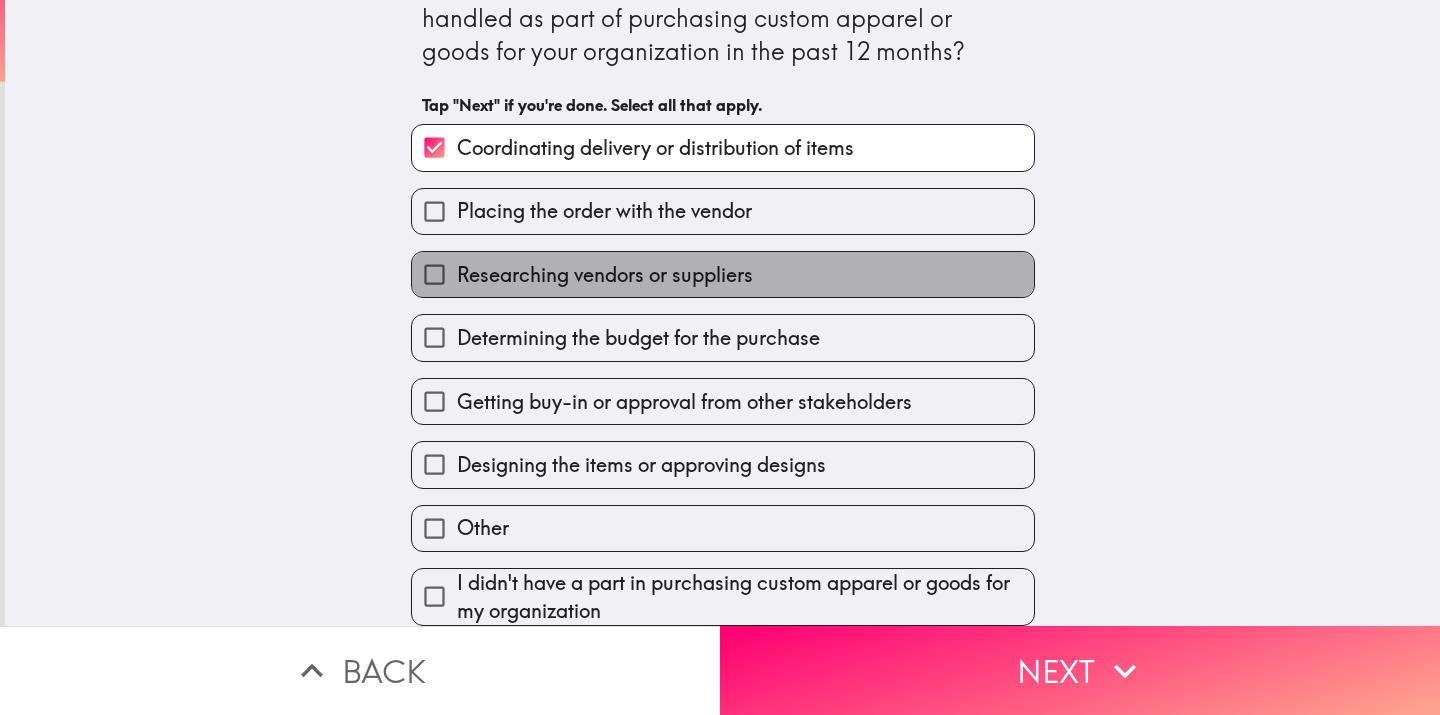 click on "Researching vendors or suppliers" at bounding box center [723, 274] 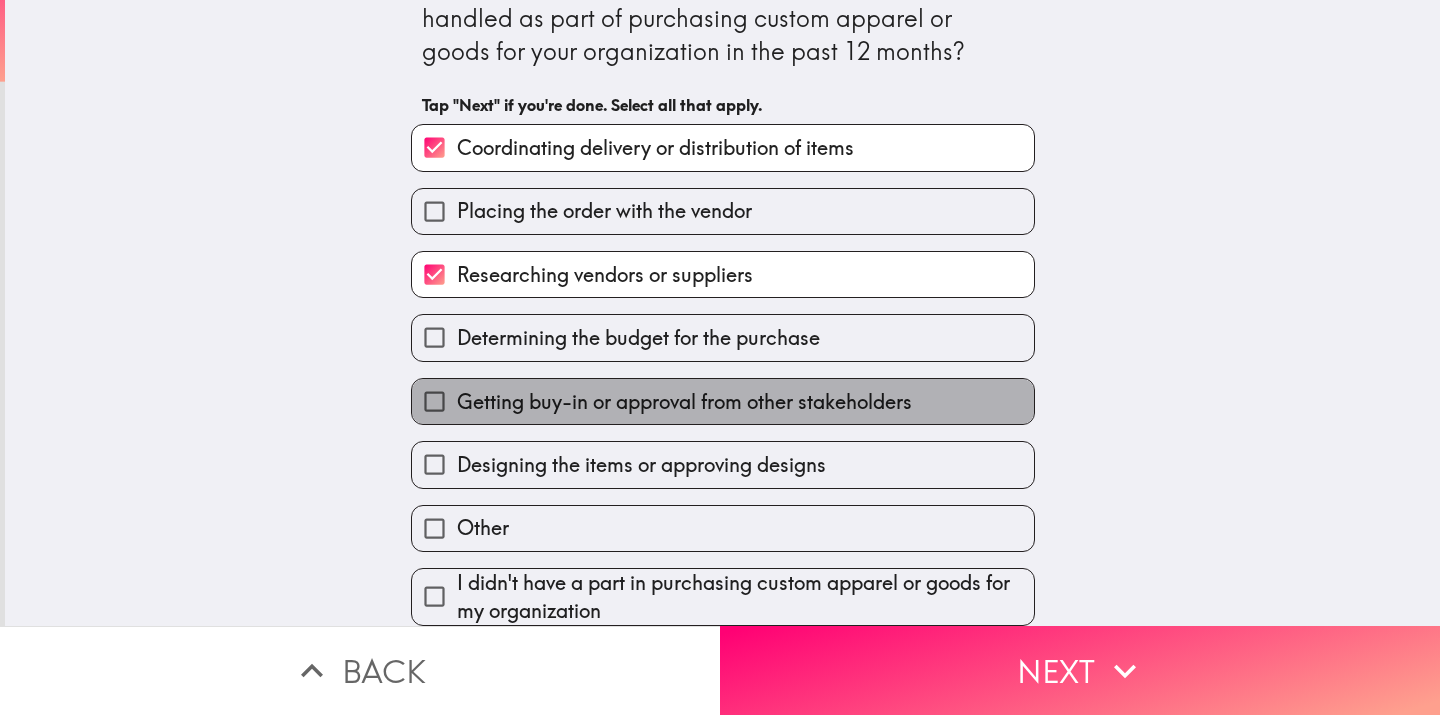 click on "Getting buy-in or approval from other stakeholders" at bounding box center [684, 402] 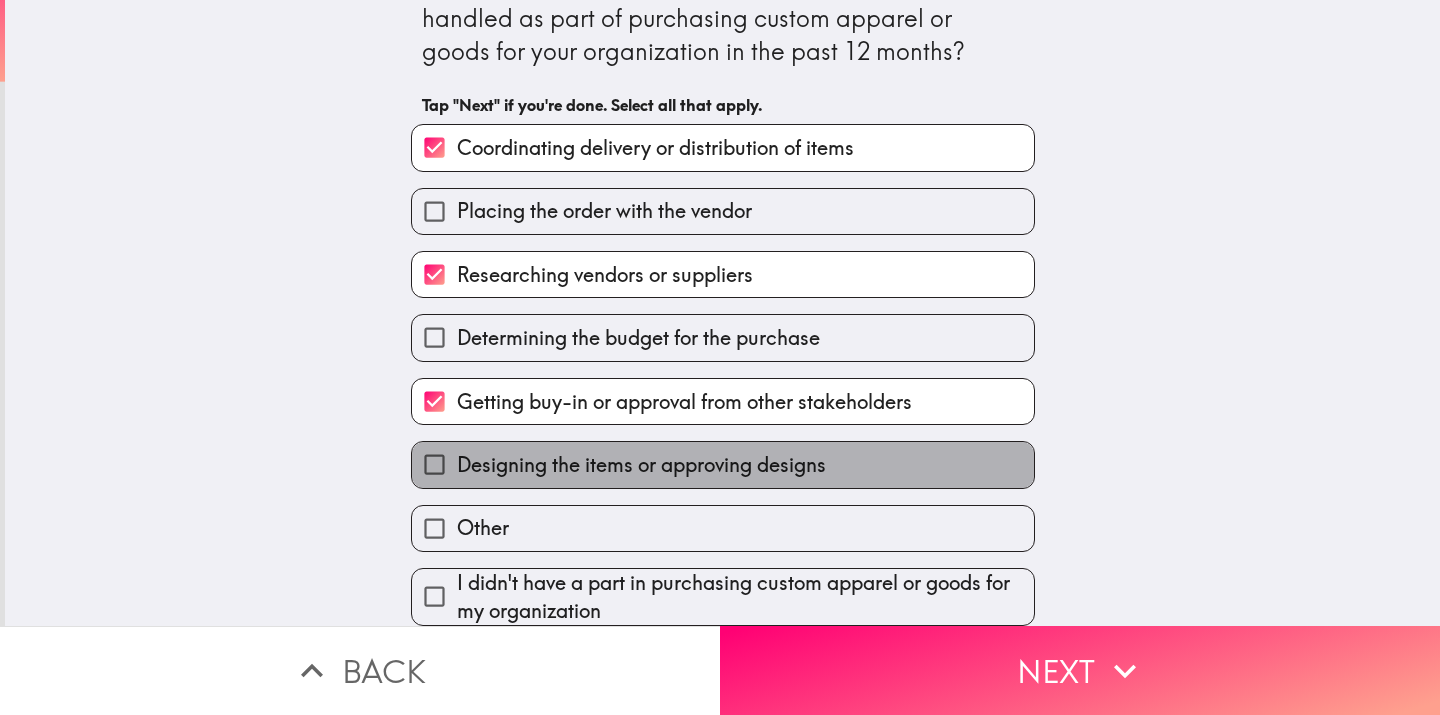 click on "Designing the items or approving designs" at bounding box center [641, 465] 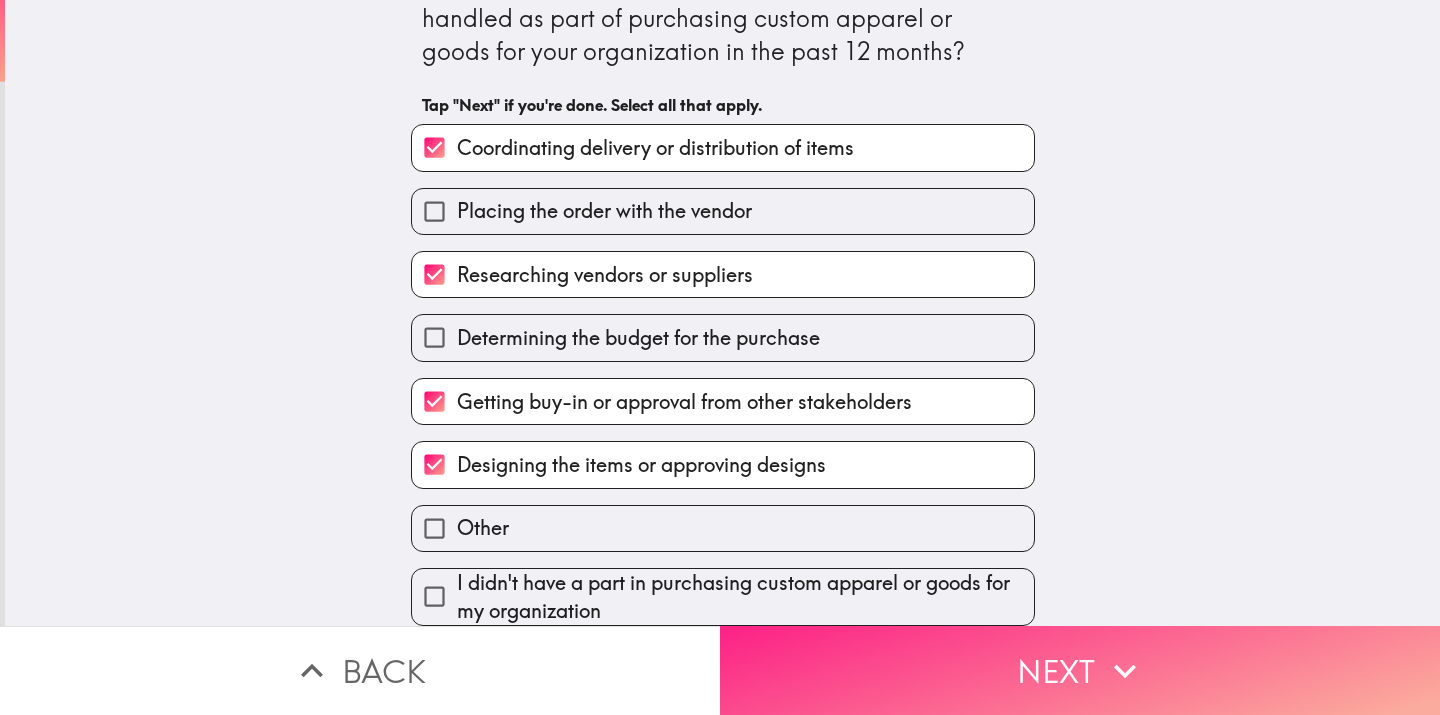 click on "Next" at bounding box center (1080, 670) 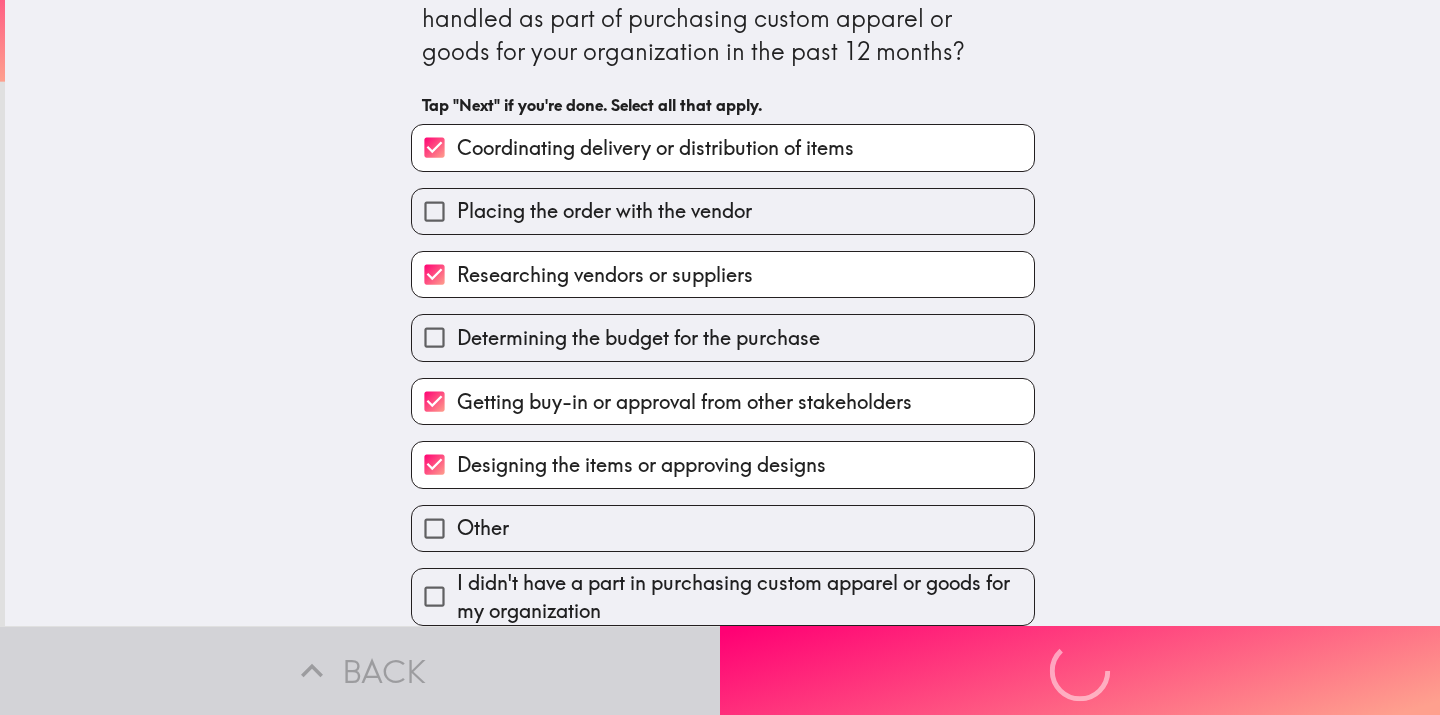 scroll, scrollTop: 0, scrollLeft: 0, axis: both 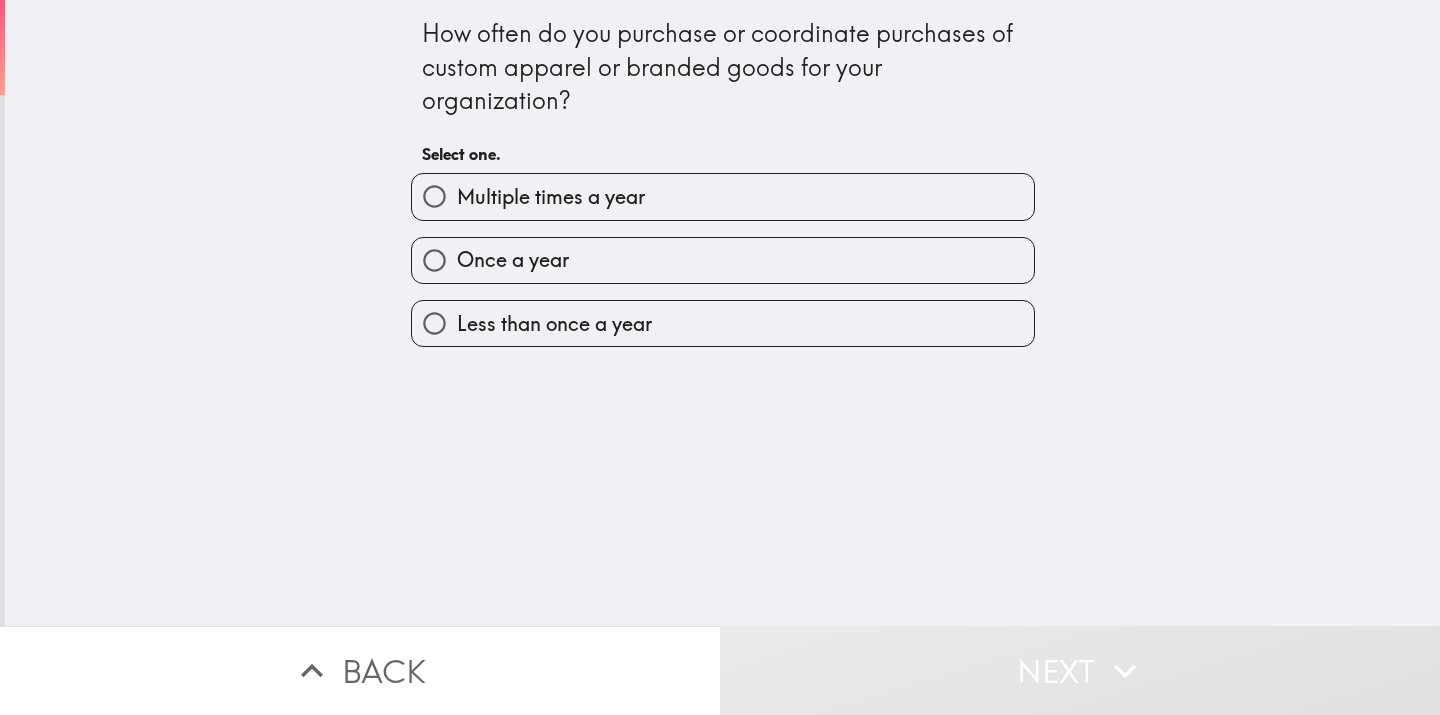 click on "Multiple times a year" at bounding box center [551, 197] 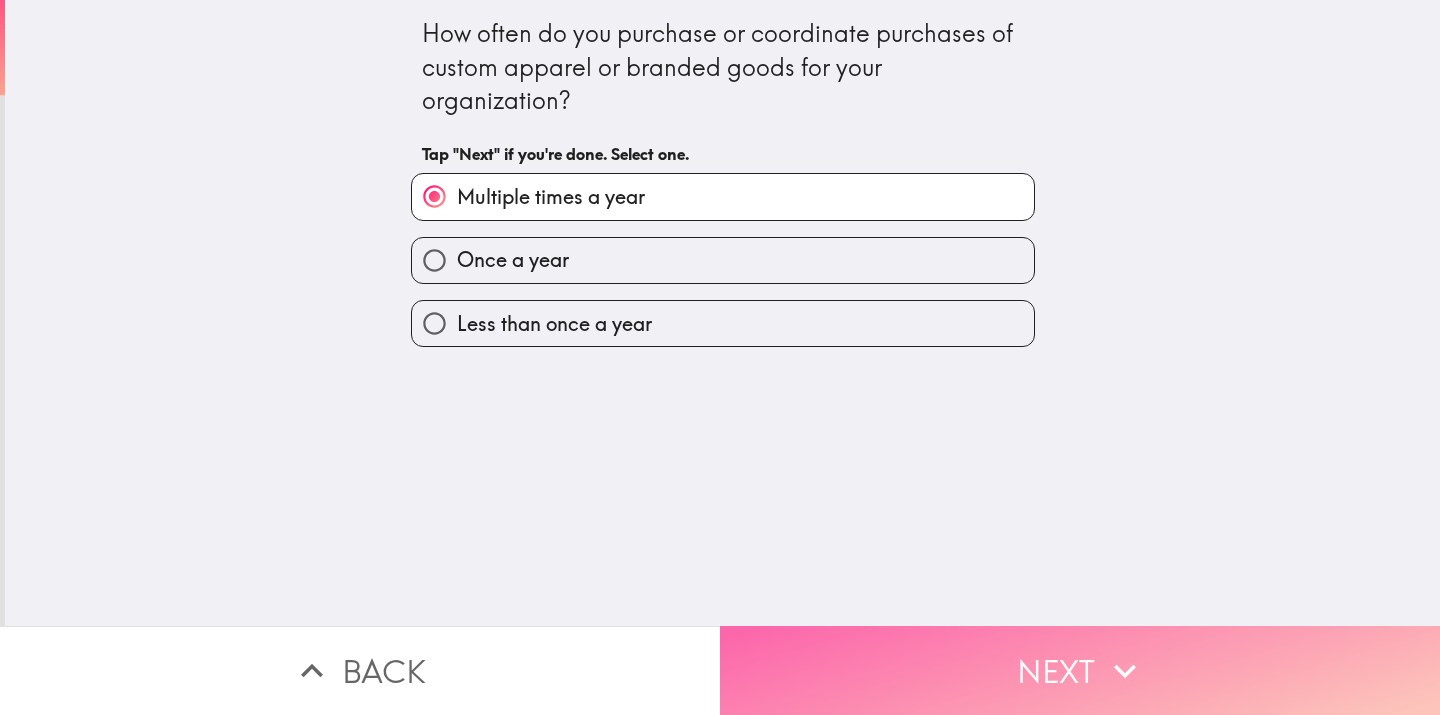 click on "Next" at bounding box center [1080, 670] 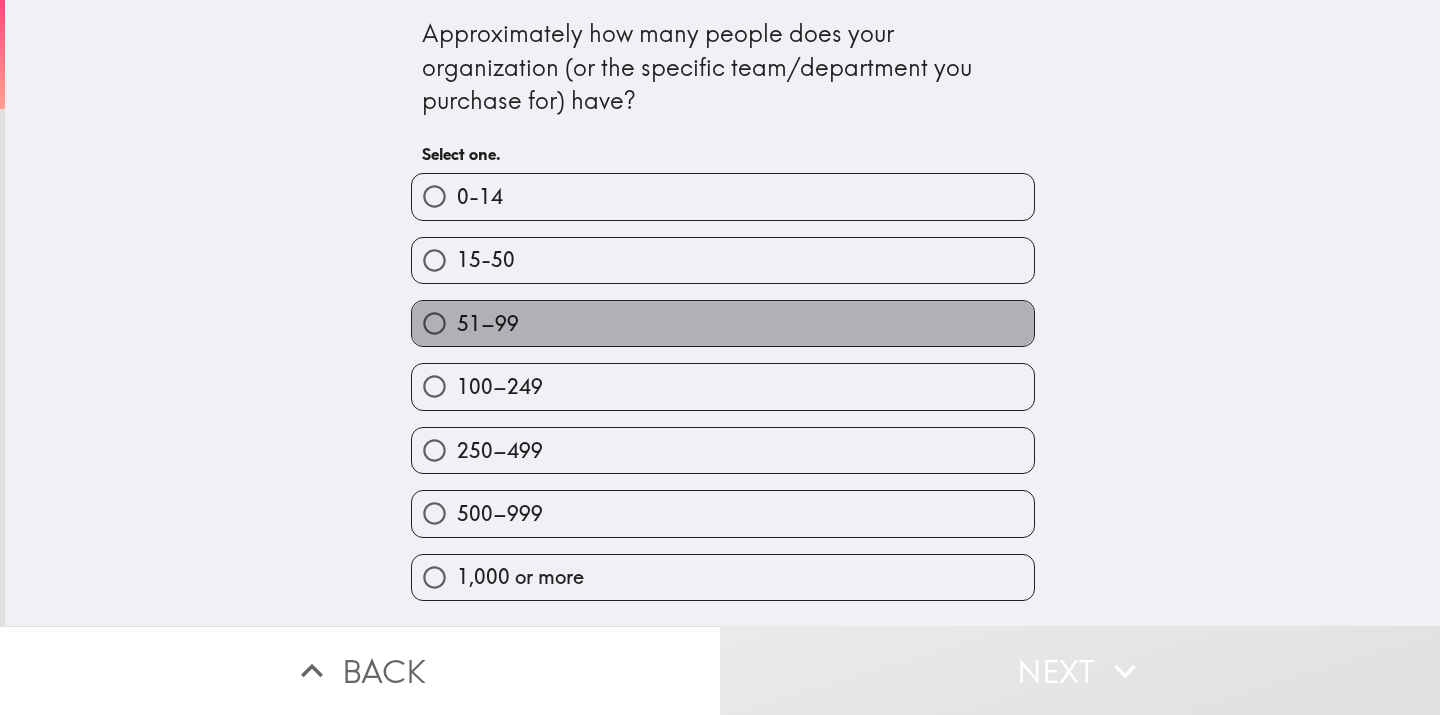 click on "51–99" at bounding box center [723, 323] 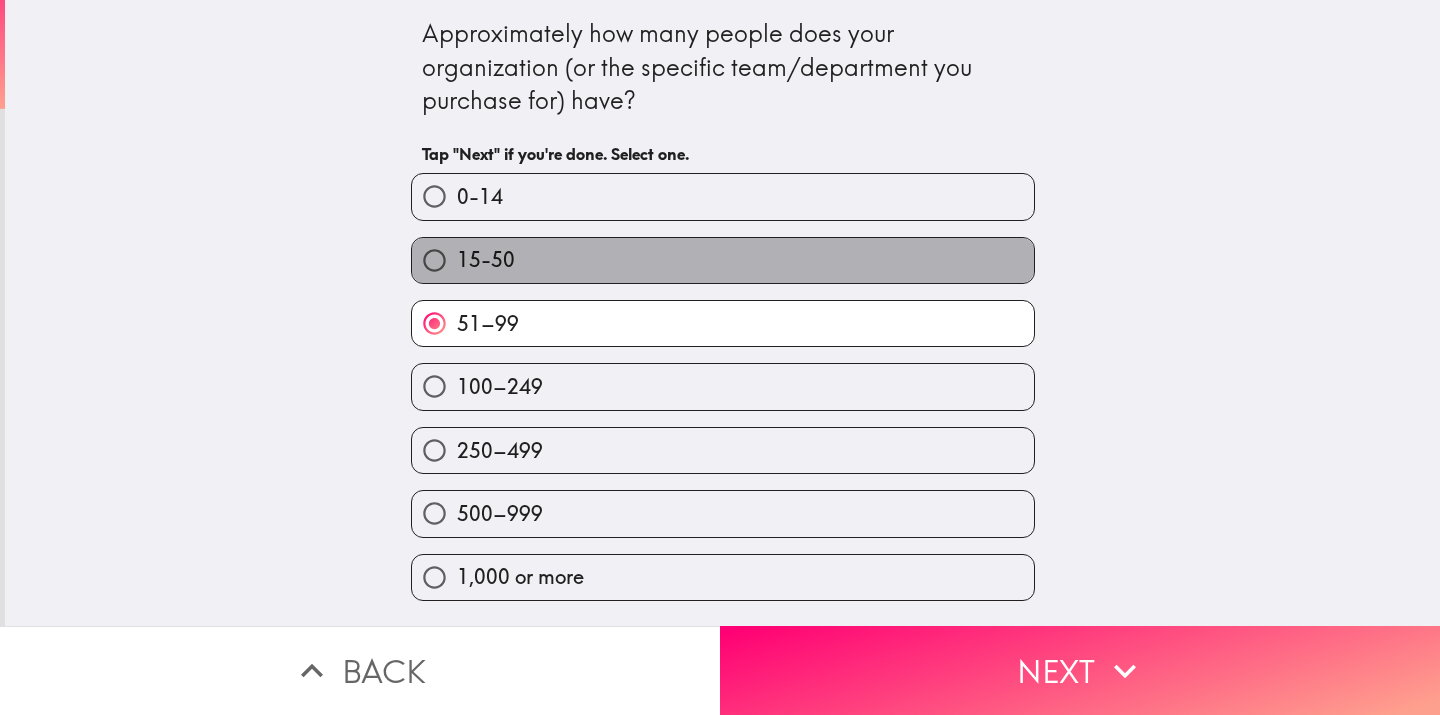 click on "15-50" at bounding box center (723, 260) 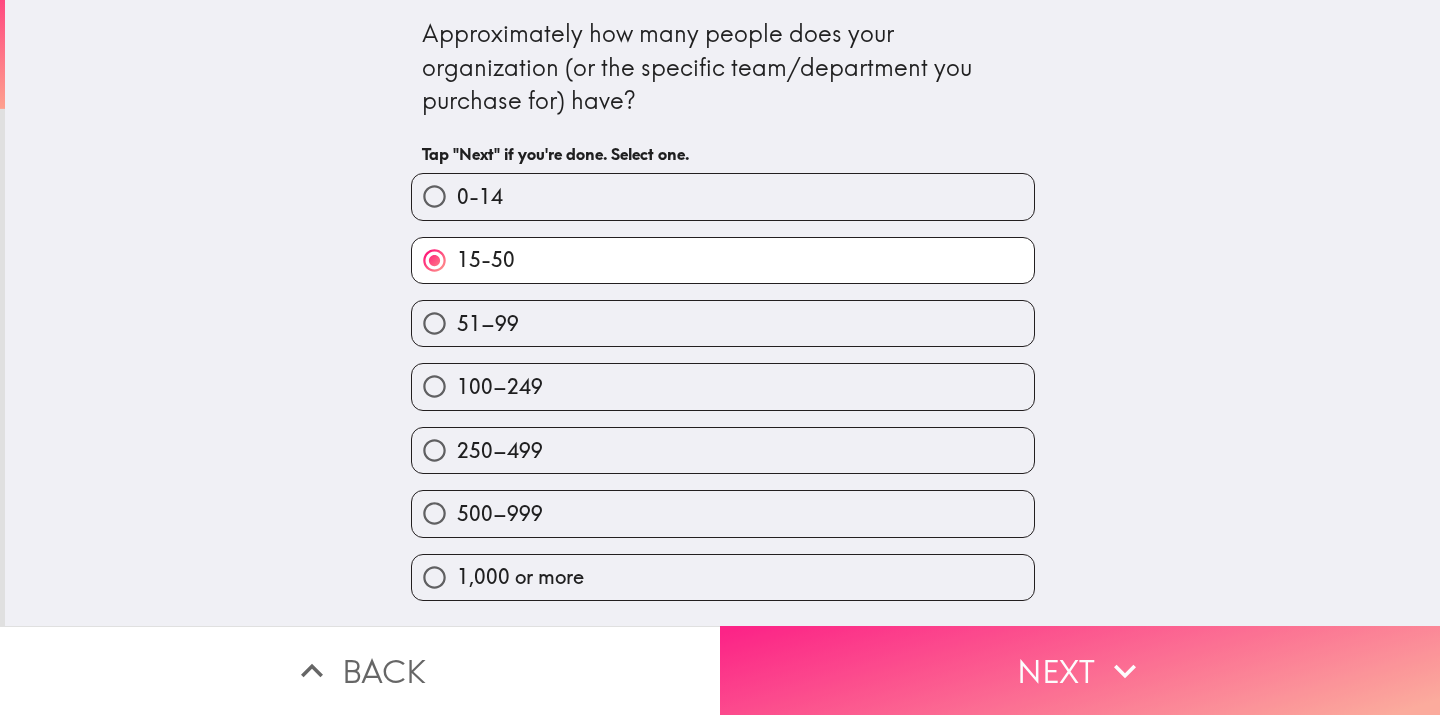 click on "Next" at bounding box center (1080, 670) 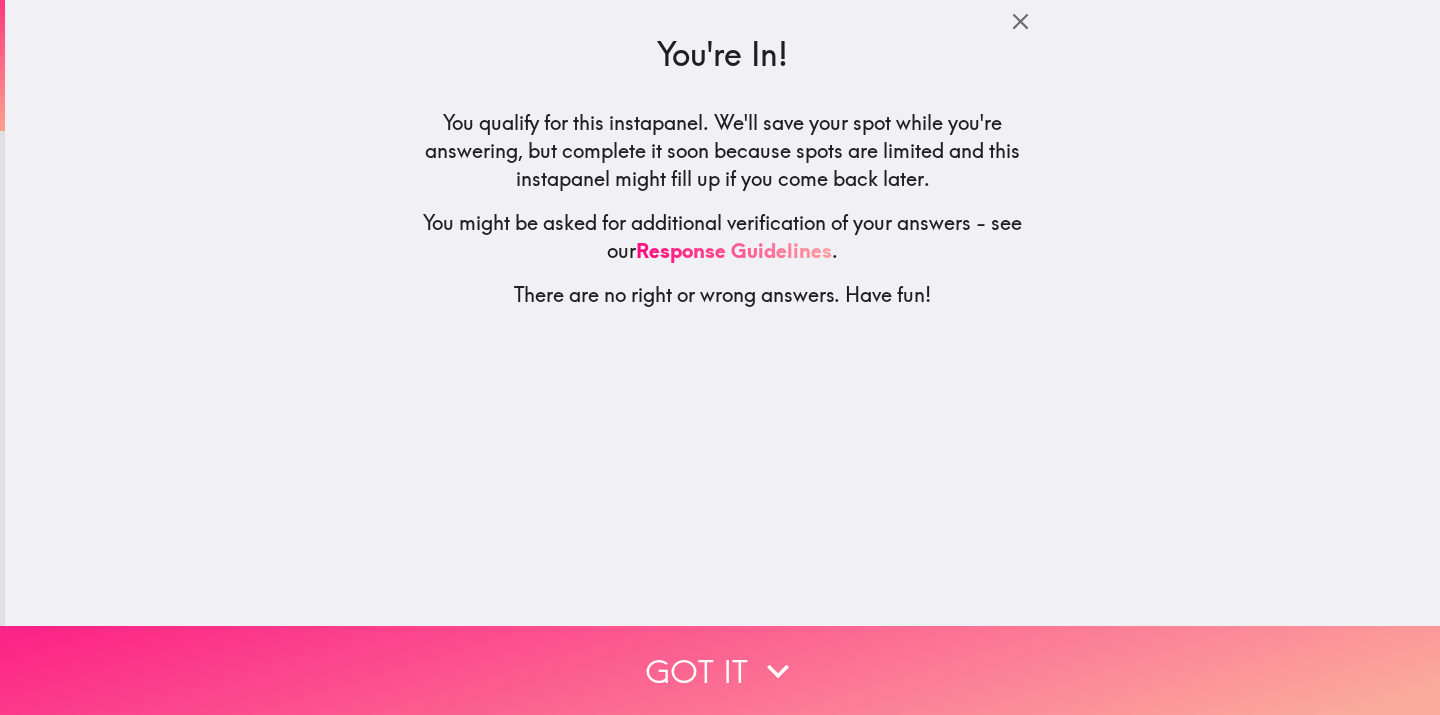 click 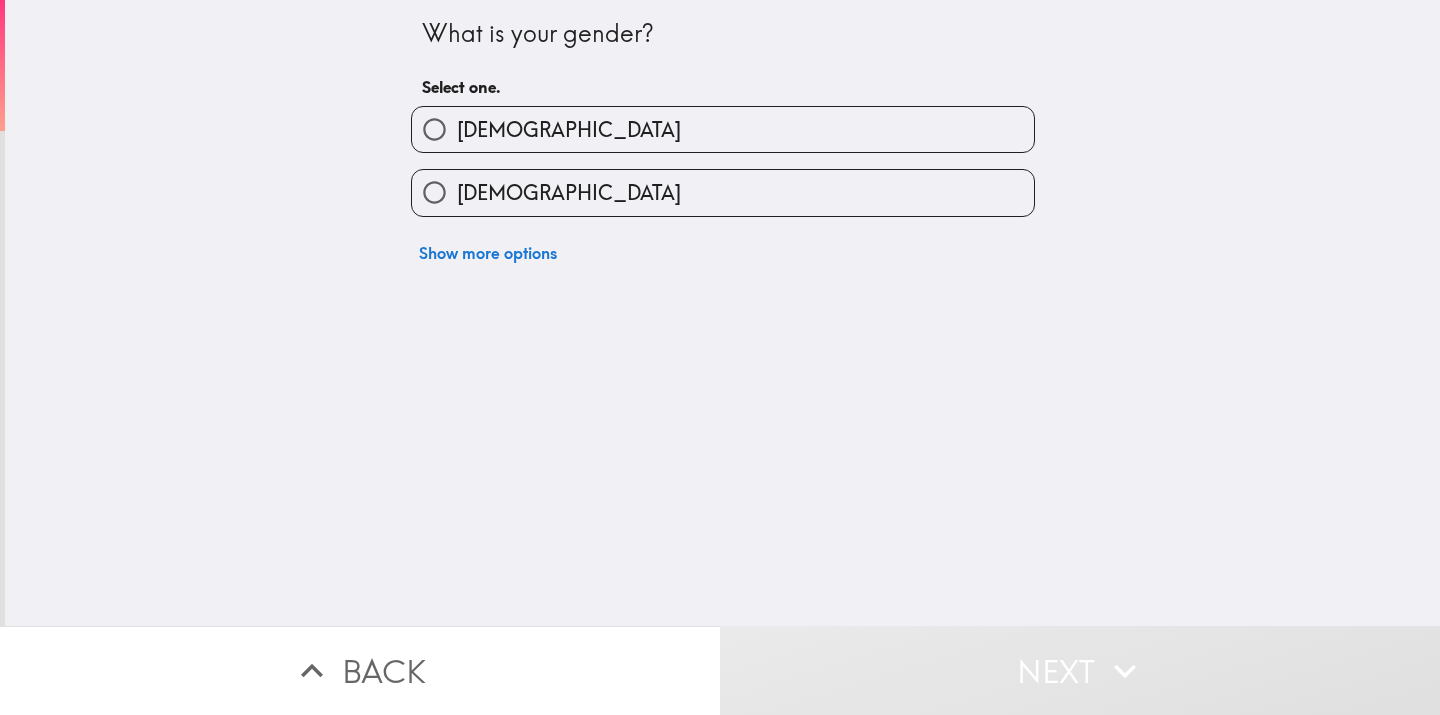 click on "[DEMOGRAPHIC_DATA]" at bounding box center (723, 129) 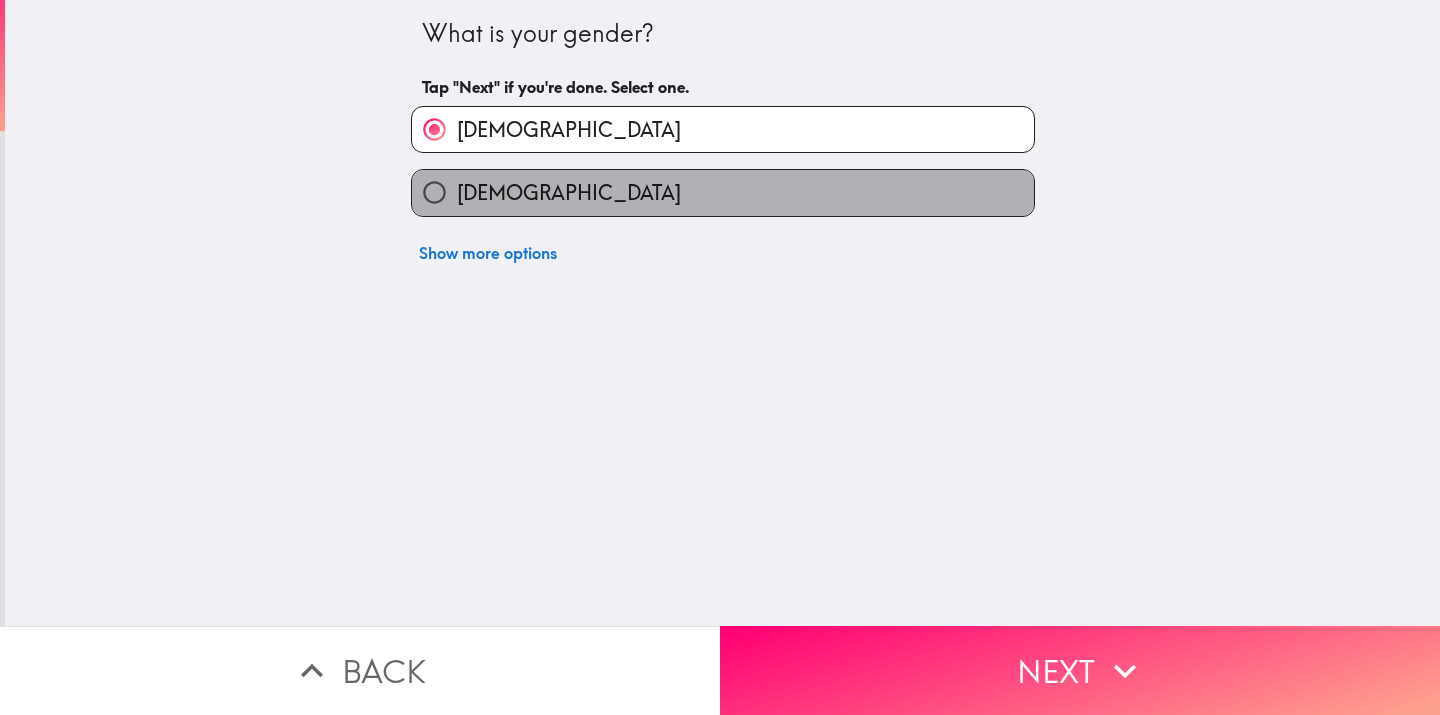 click on "[DEMOGRAPHIC_DATA]" at bounding box center (723, 192) 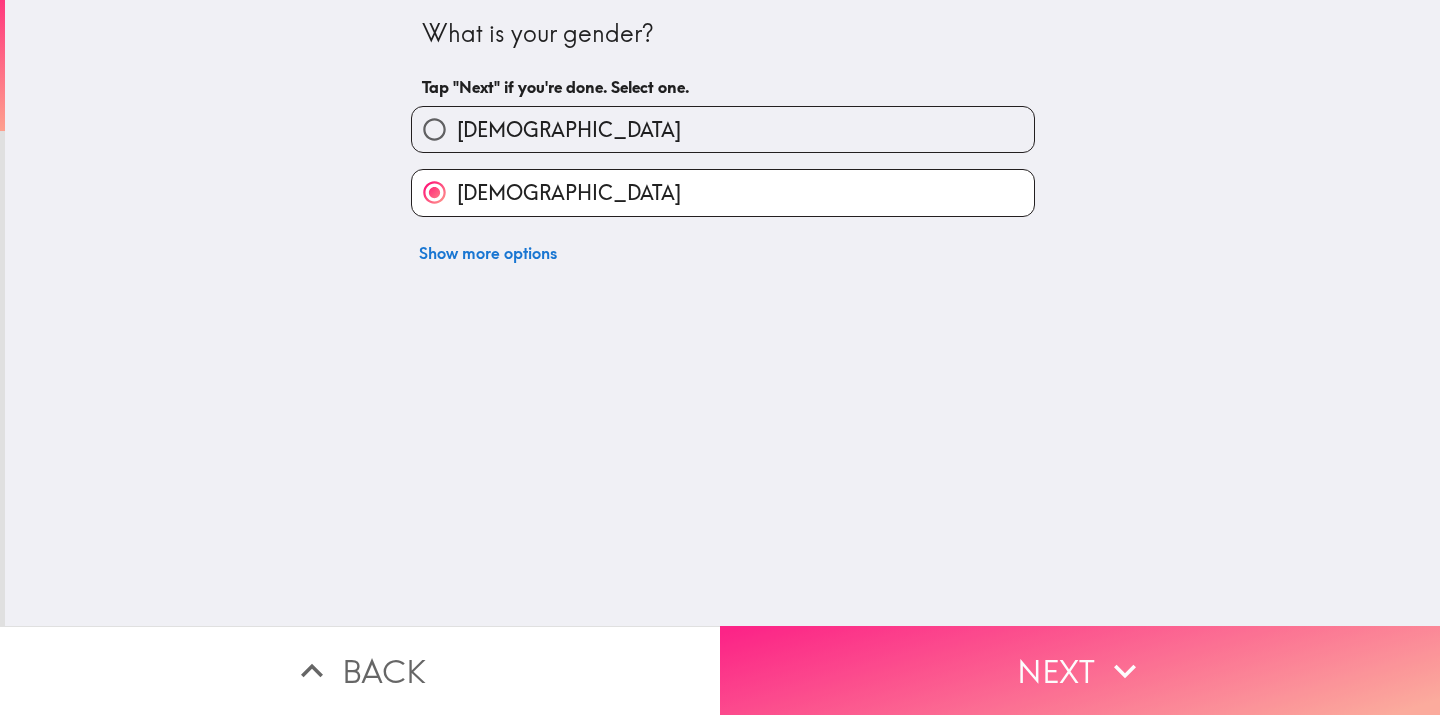 click on "Next" at bounding box center (1080, 670) 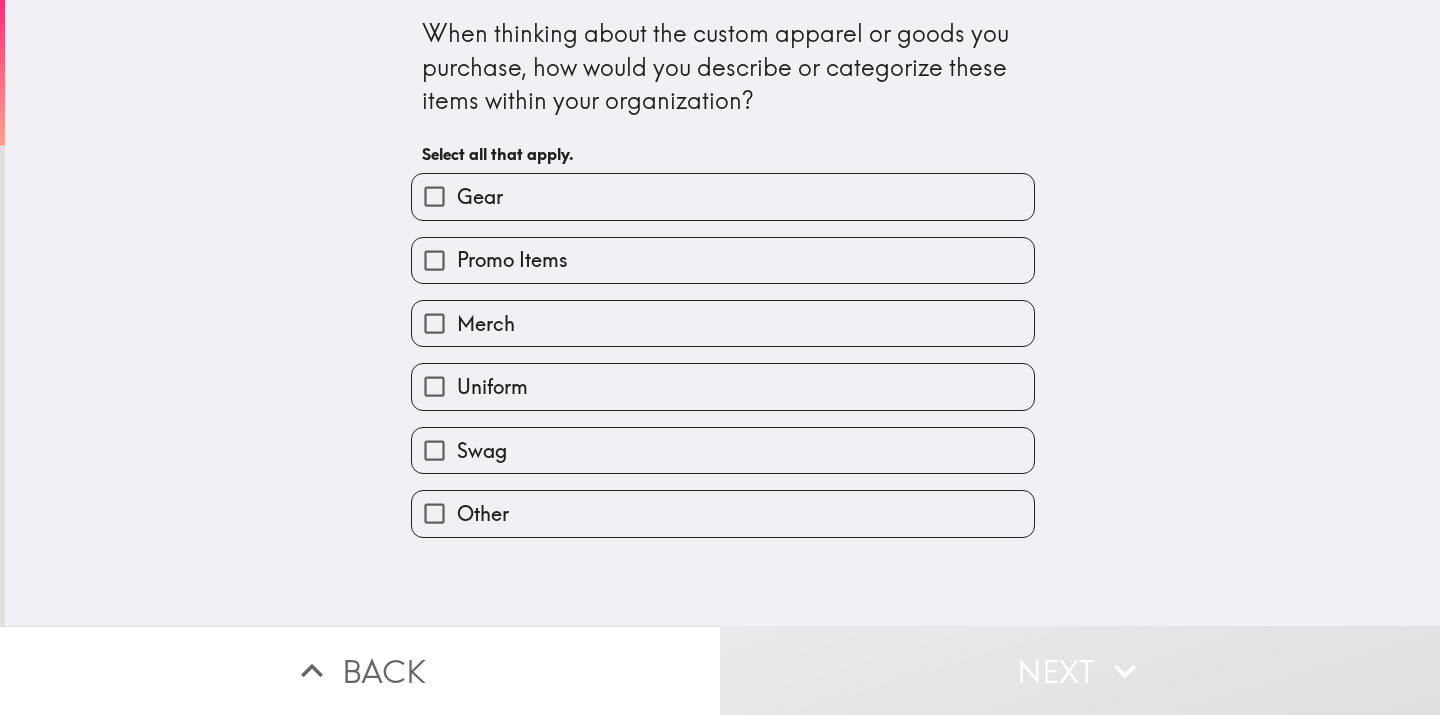 click on "Gear" at bounding box center [723, 196] 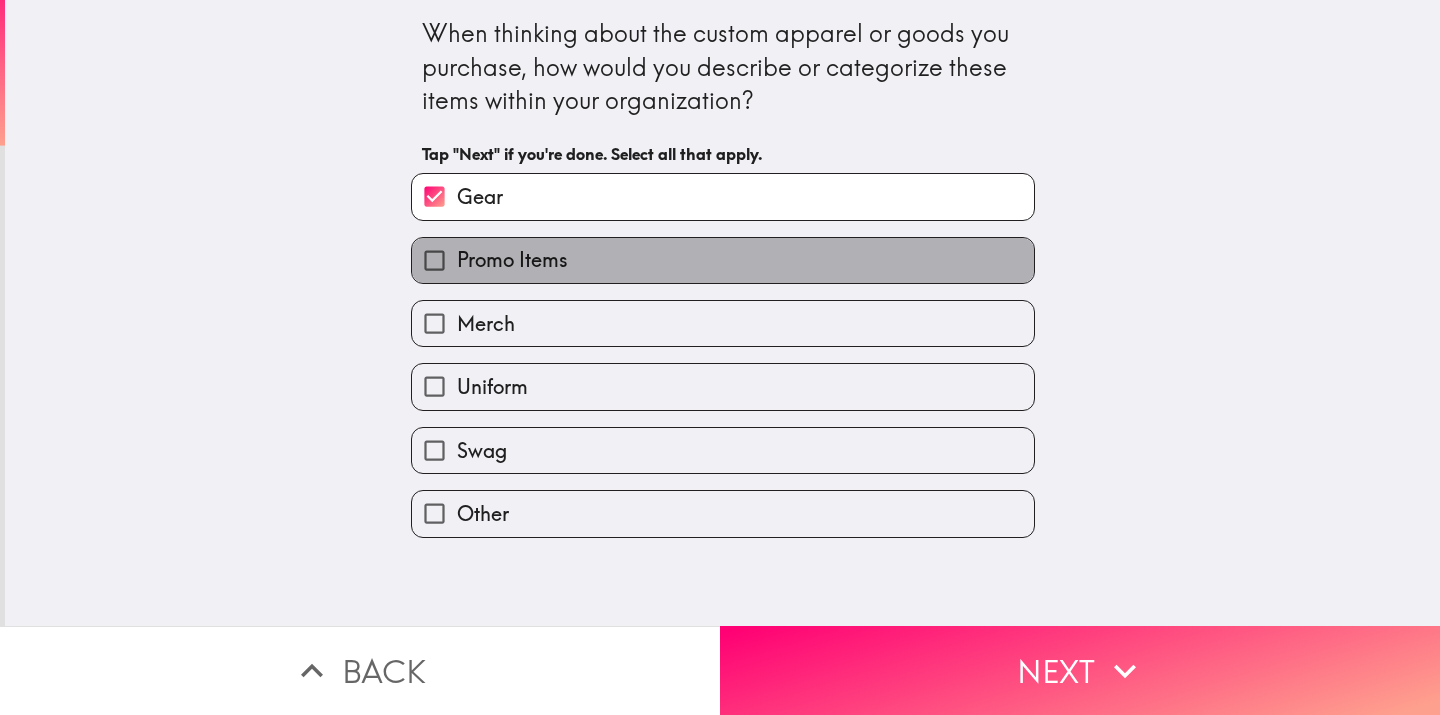 click on "Promo Items" at bounding box center (723, 260) 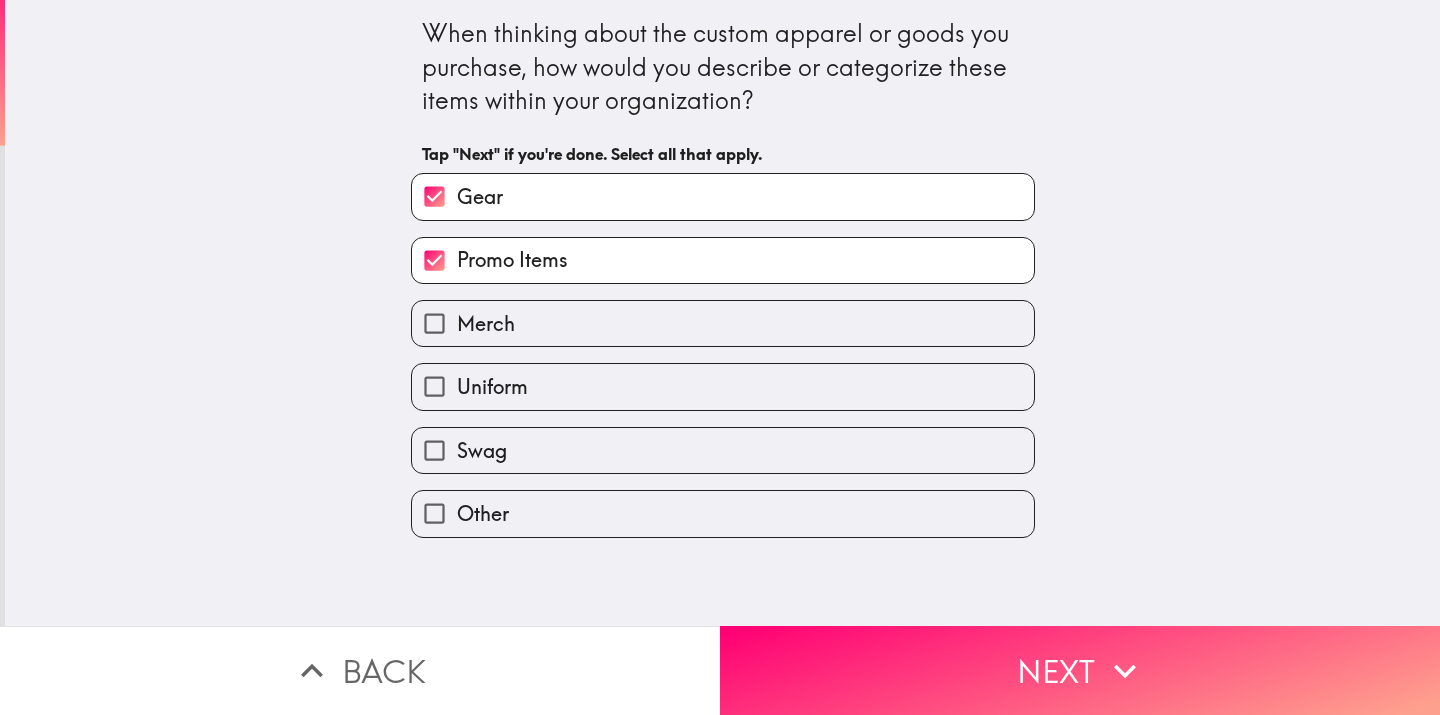 click on "Merch" at bounding box center (723, 323) 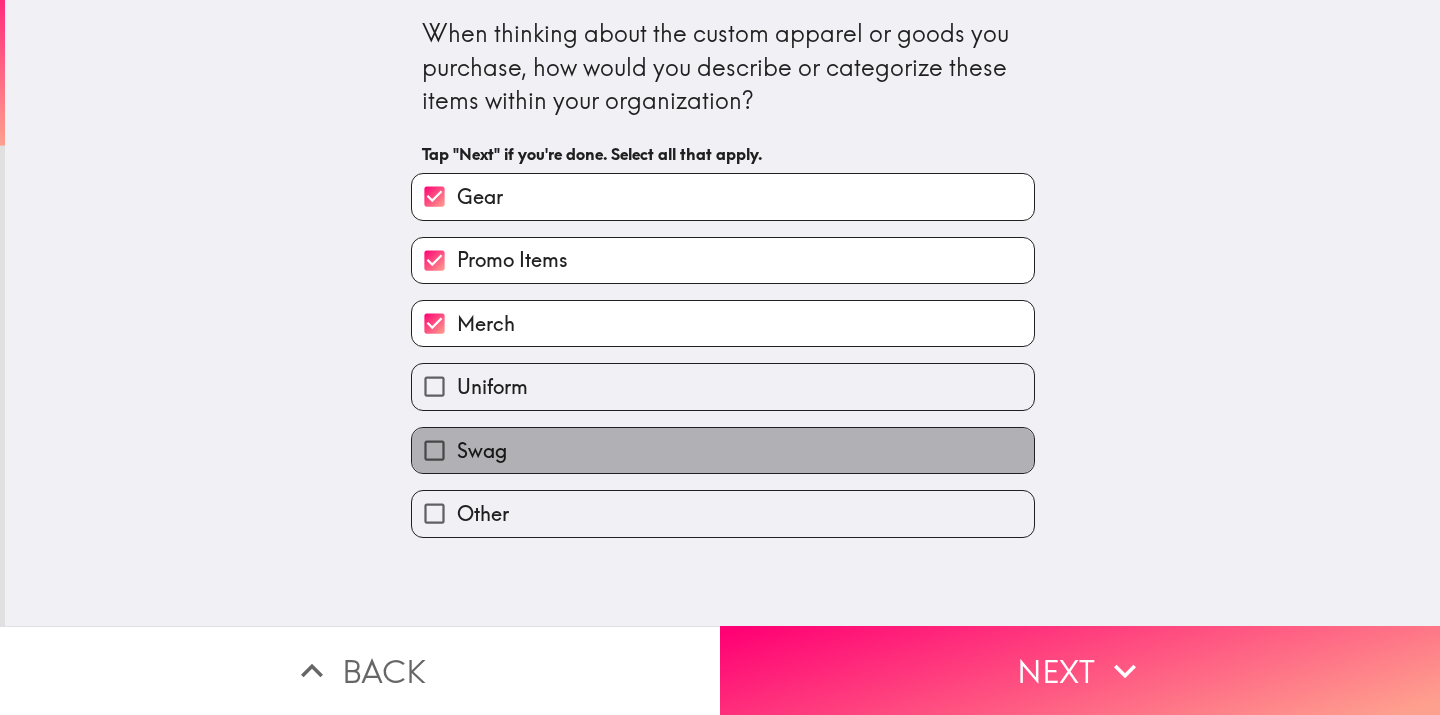 click on "Swag" at bounding box center [723, 450] 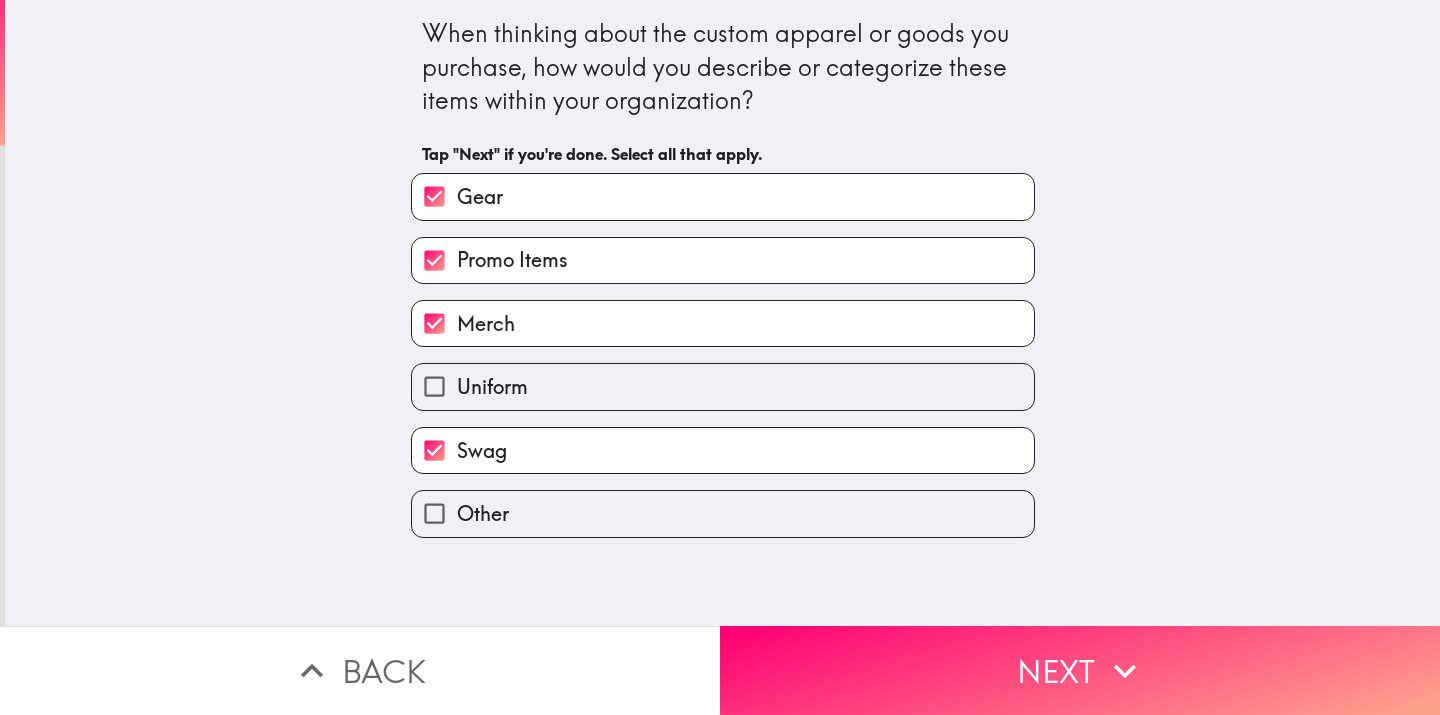 click on "Swag" at bounding box center [723, 450] 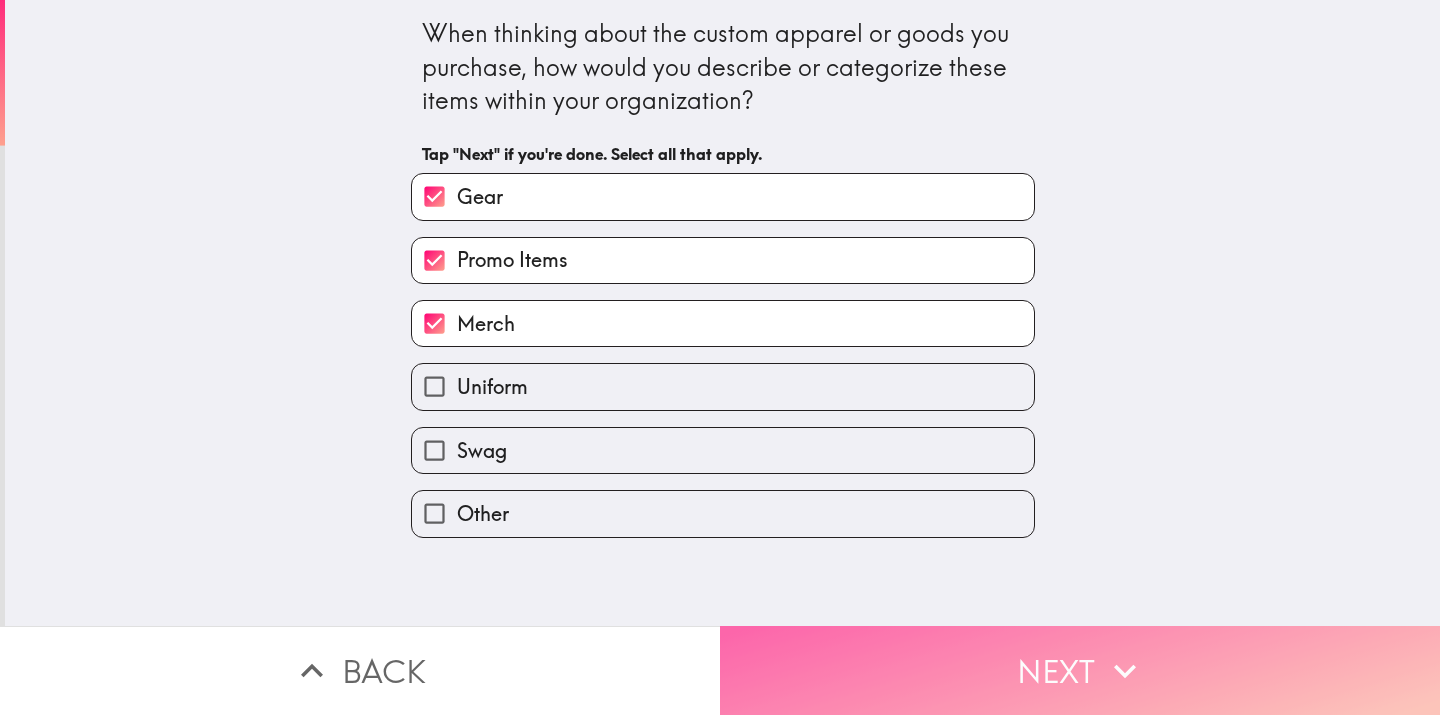 click on "Next" at bounding box center (1080, 670) 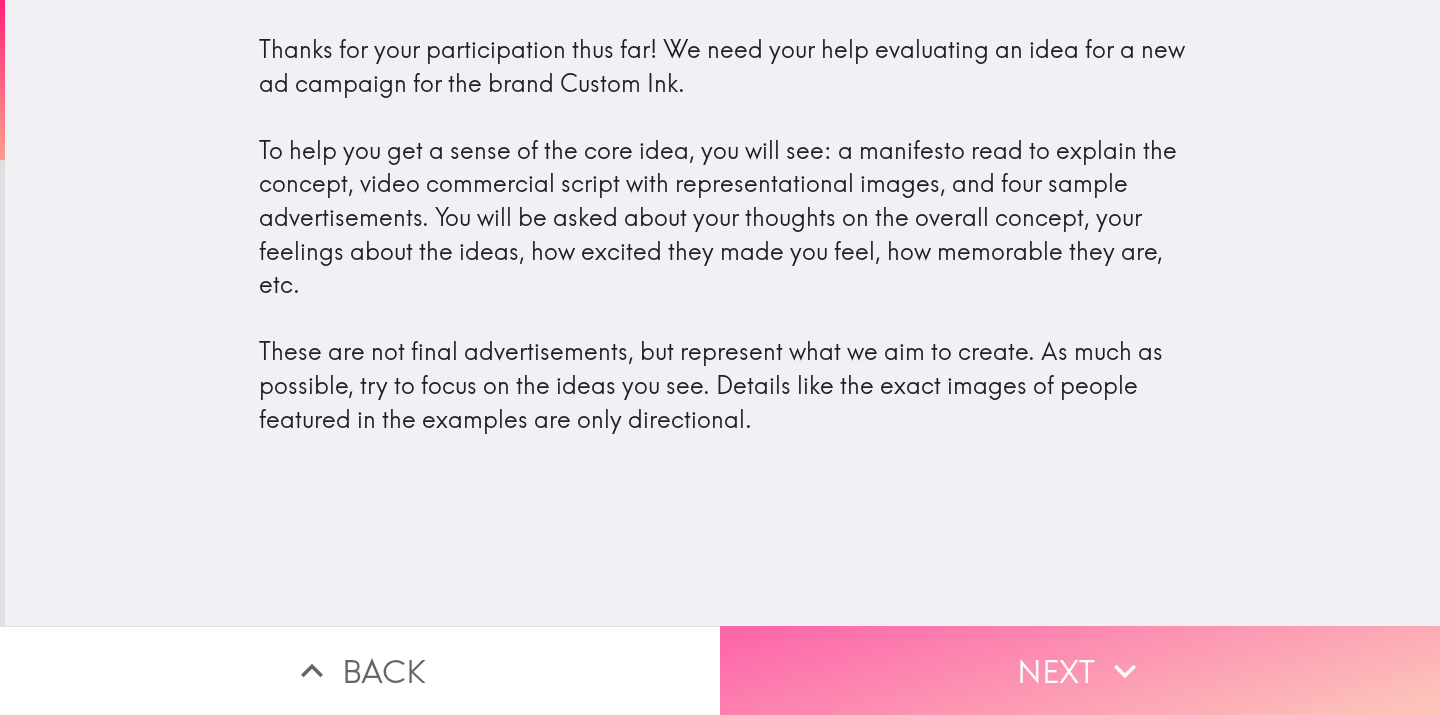 click on "Next" at bounding box center [1080, 670] 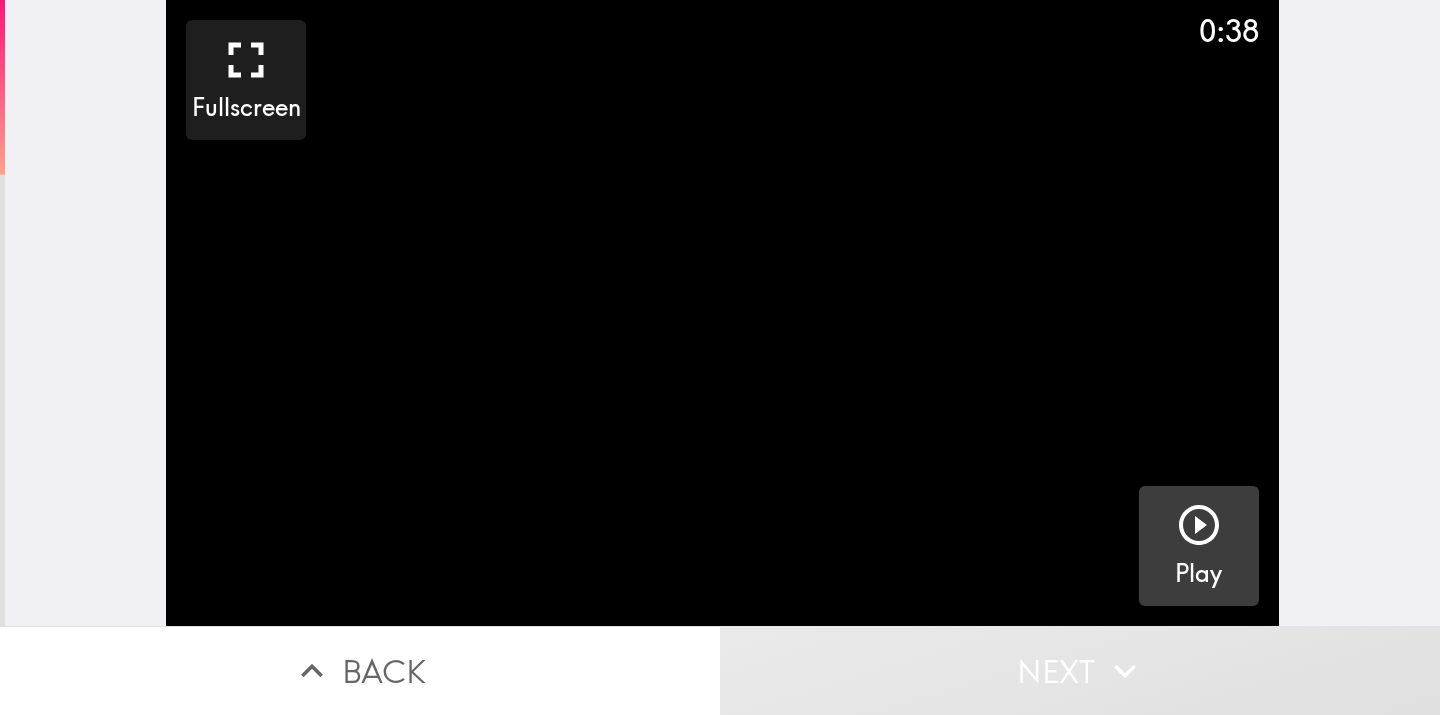 click 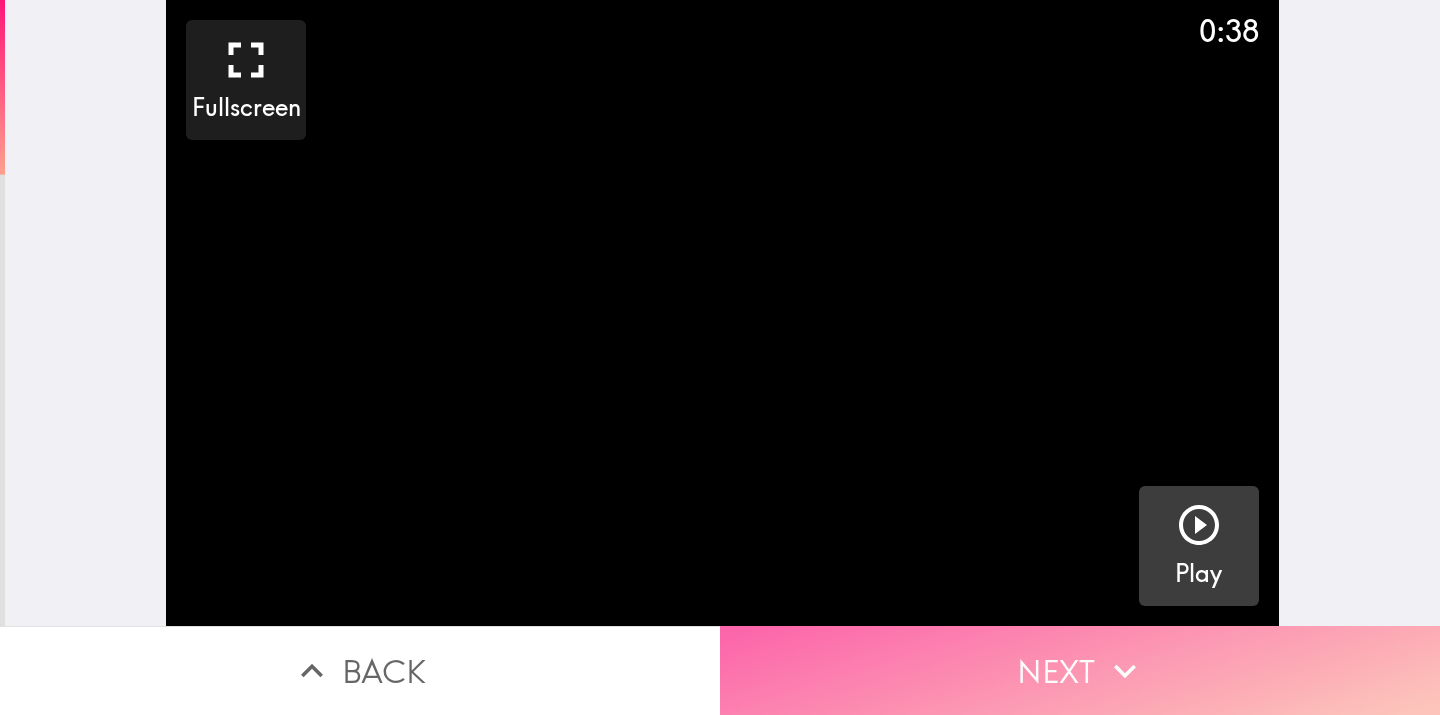 click on "Next" at bounding box center (1080, 670) 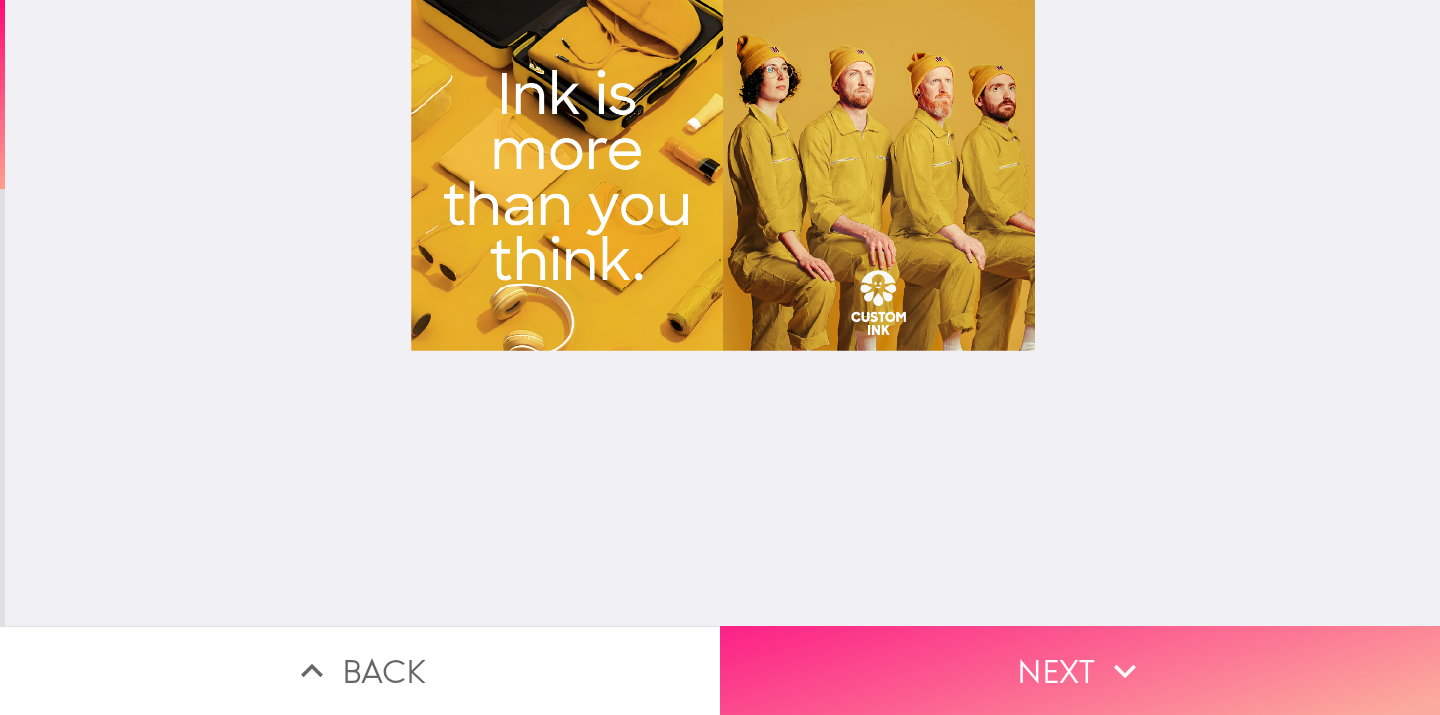 click on "Next" at bounding box center [1080, 670] 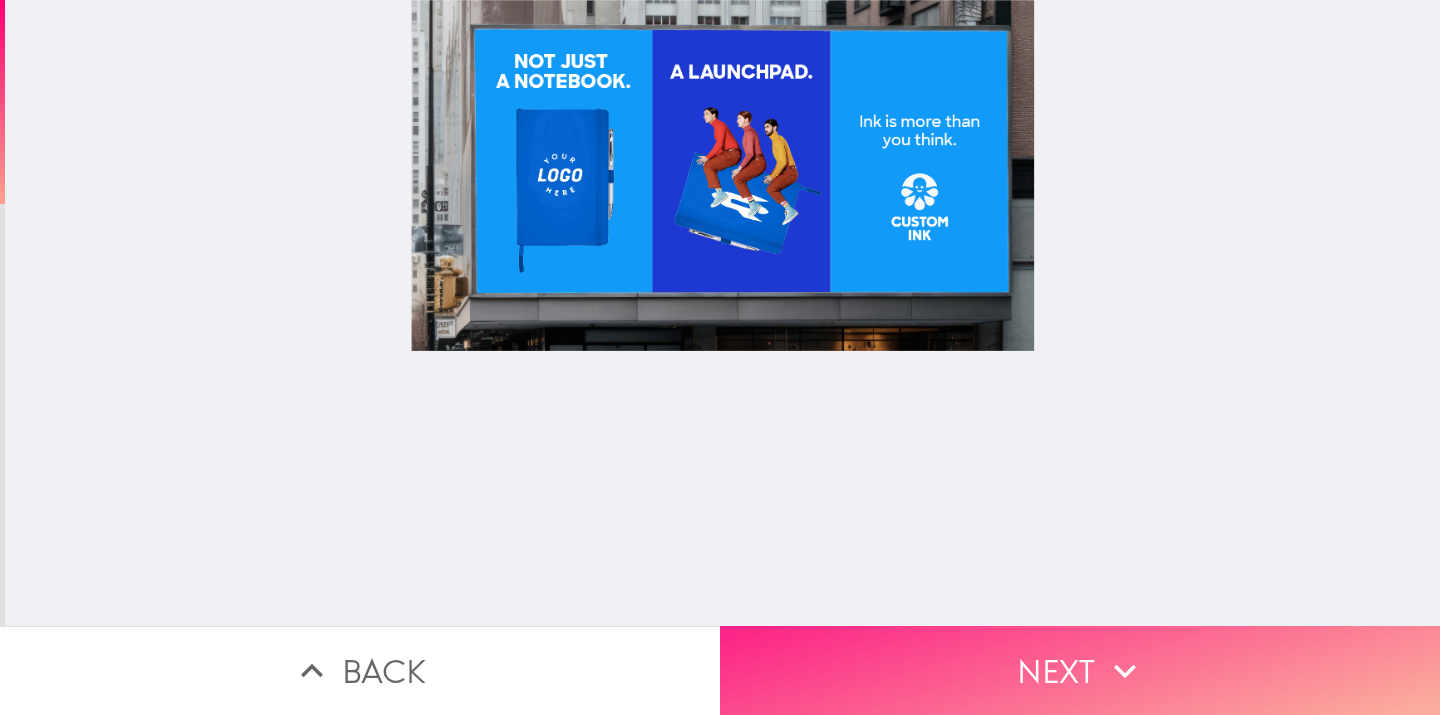 click on "Next" at bounding box center (1080, 670) 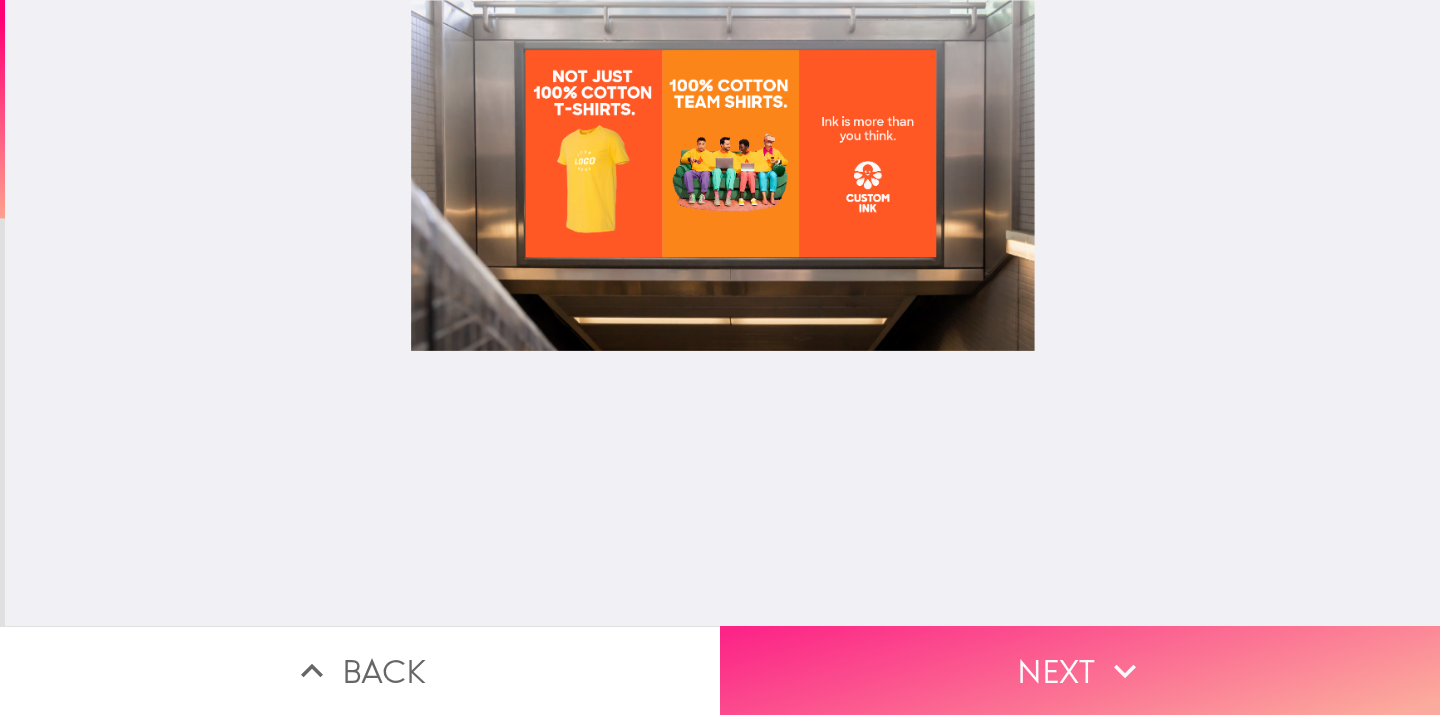 click on "Next" at bounding box center [1080, 670] 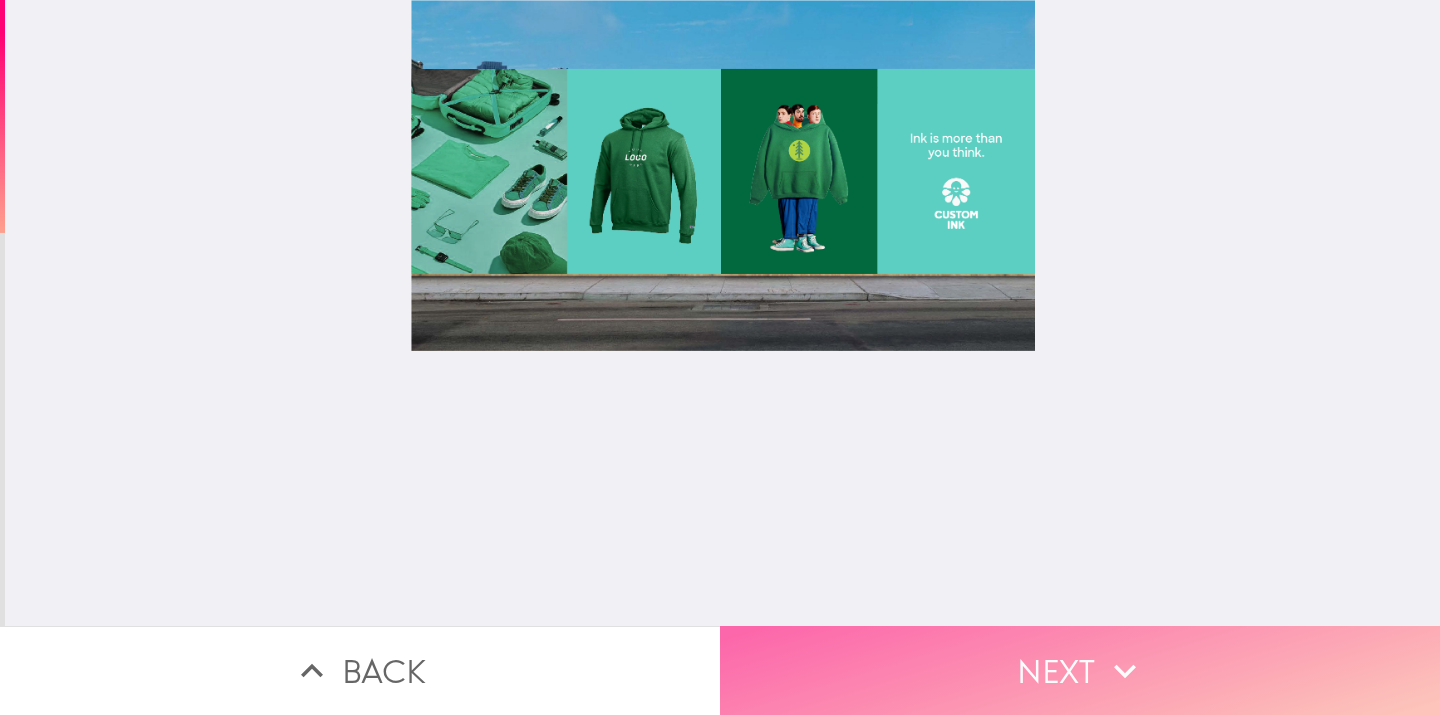 click on "Next" at bounding box center (1080, 670) 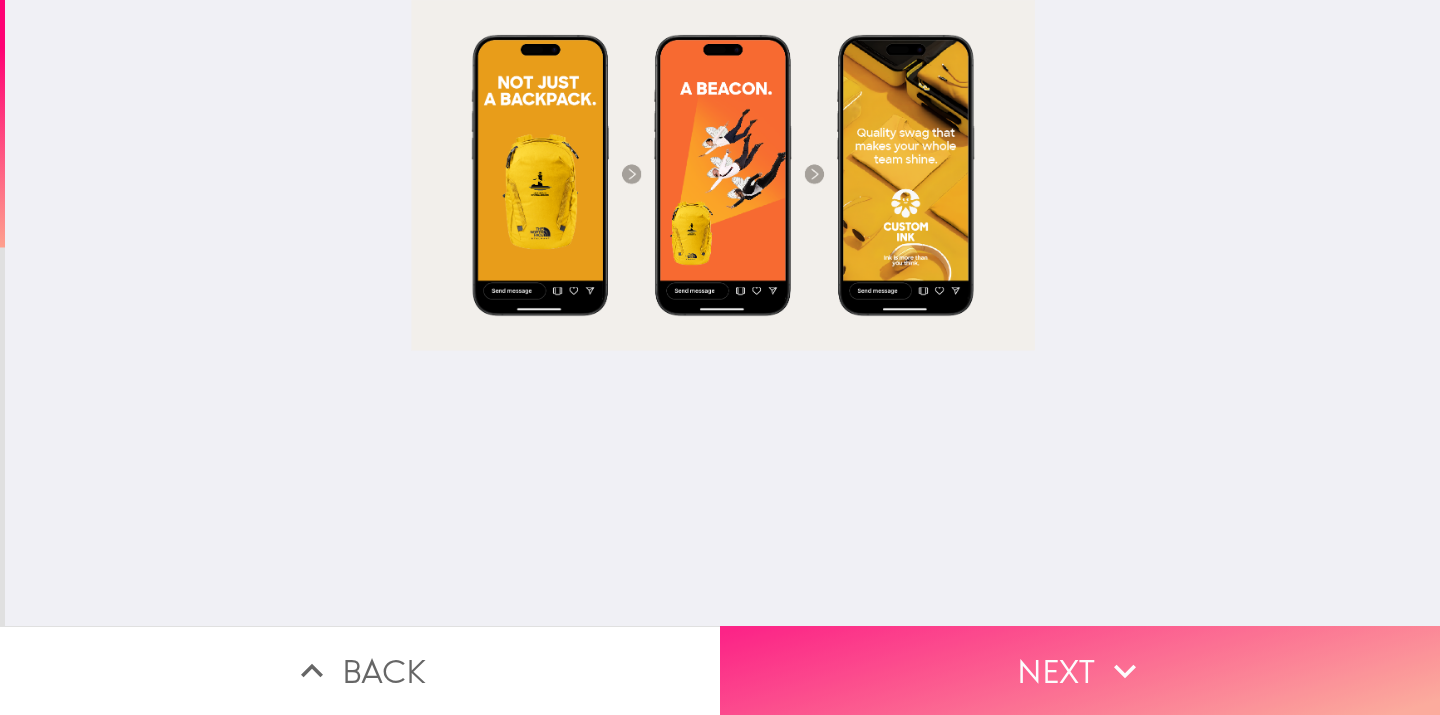 click on "Next" at bounding box center (1080, 670) 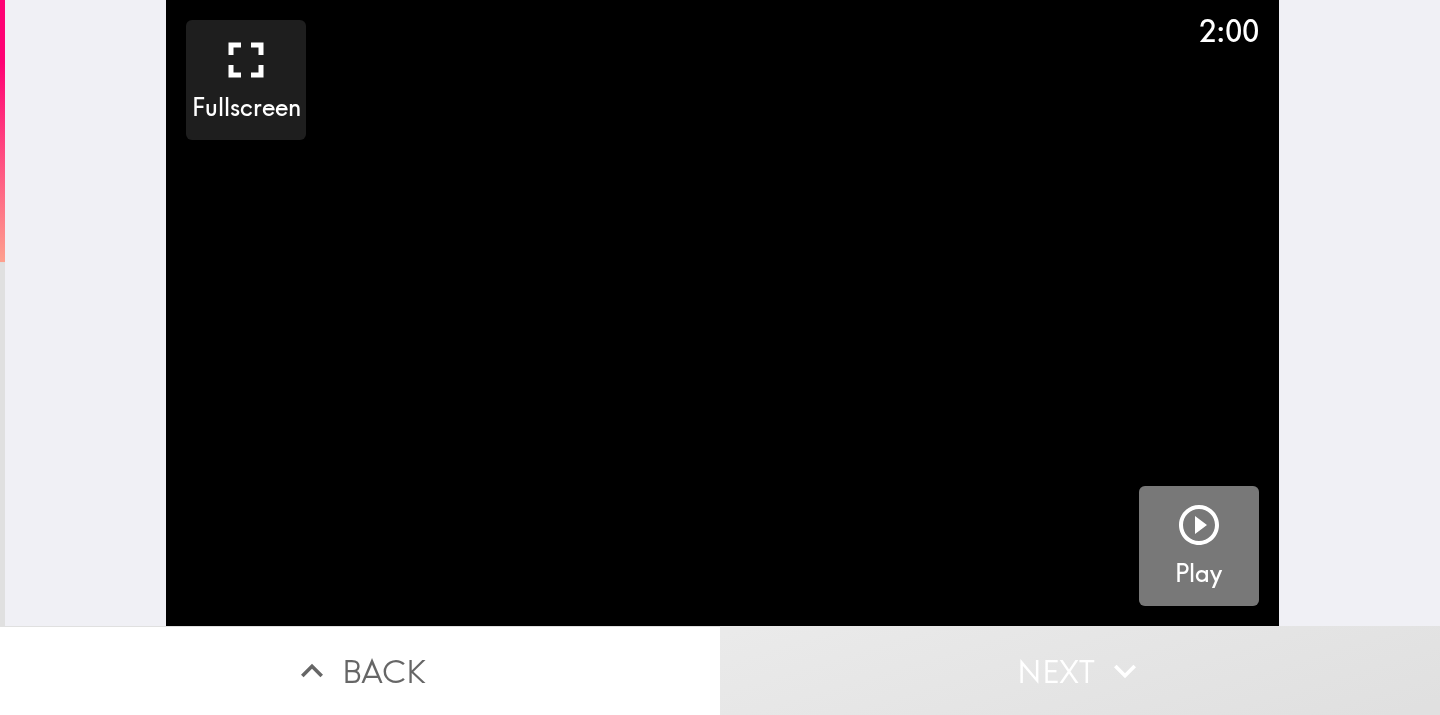 click on "Play" at bounding box center (1199, 546) 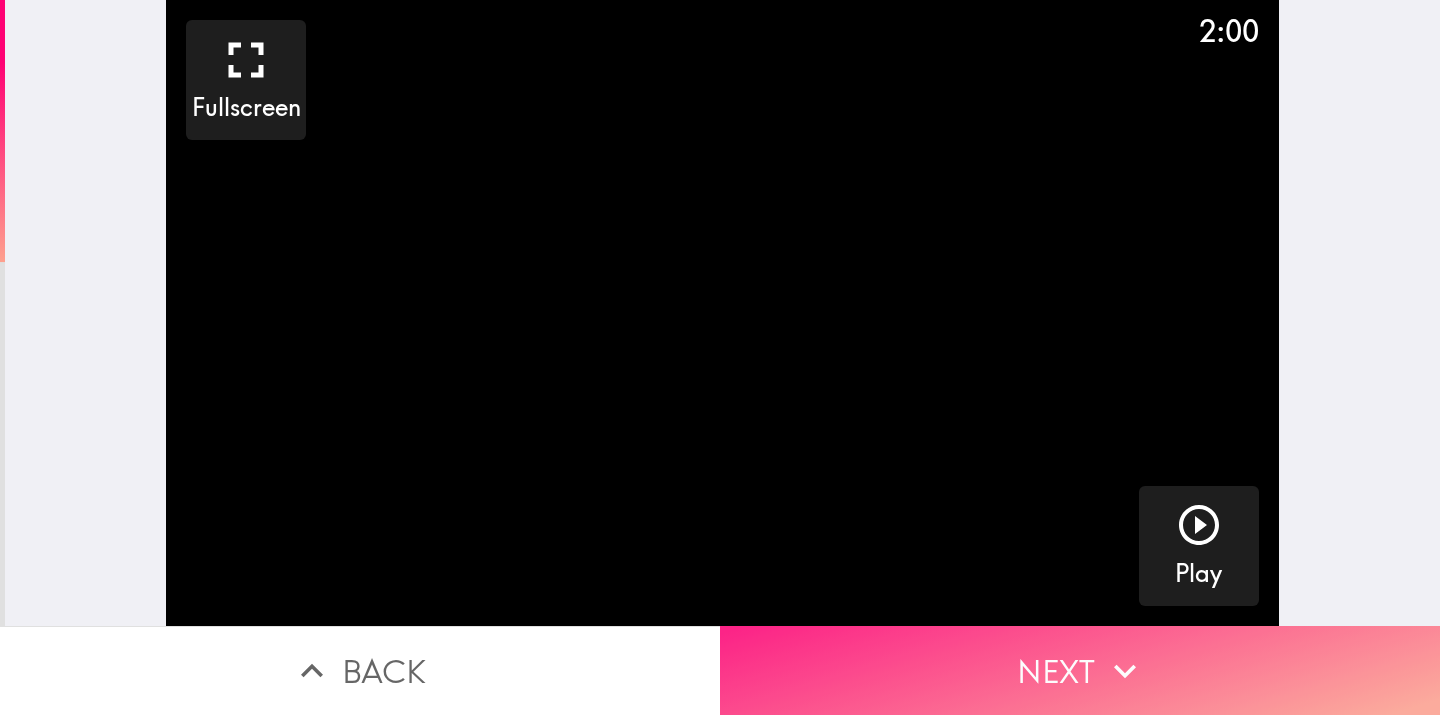 click on "Next" at bounding box center [1080, 670] 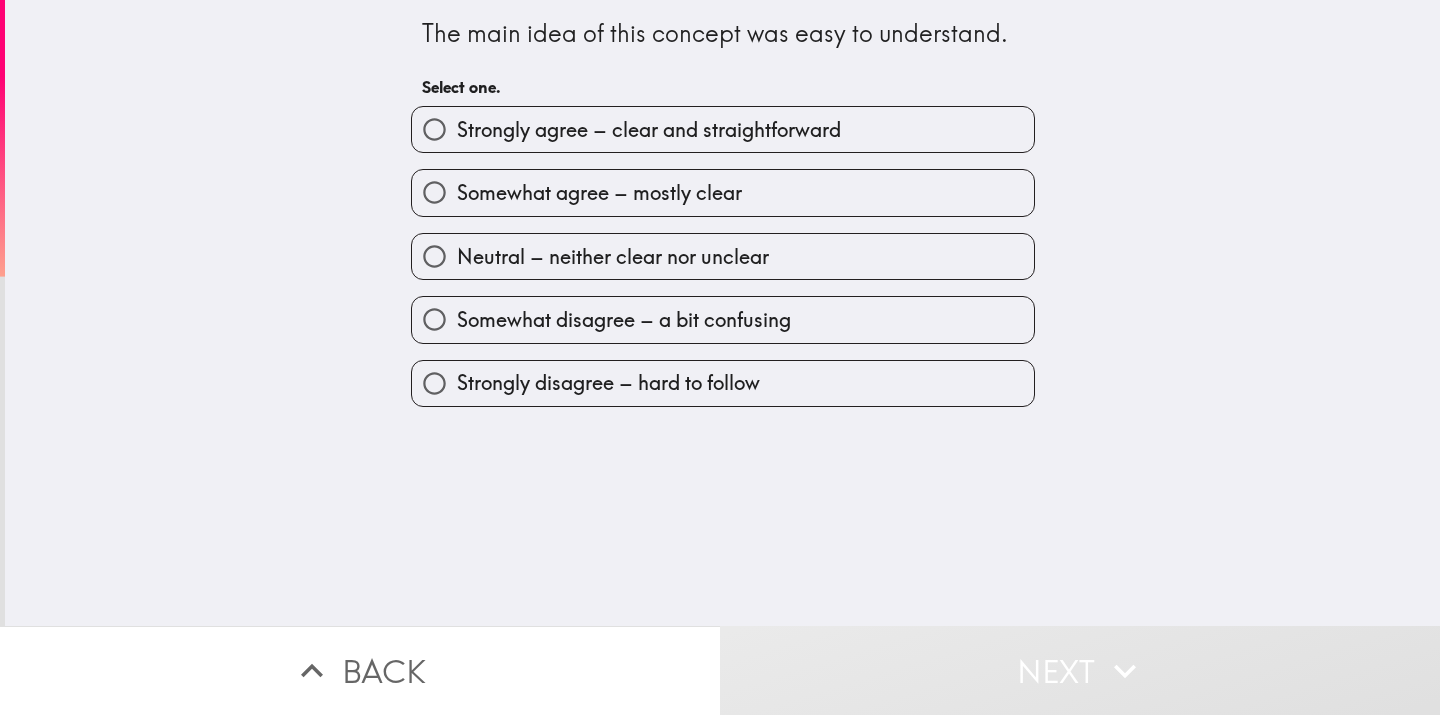 click on "Somewhat agree – mostly clear" at bounding box center (723, 192) 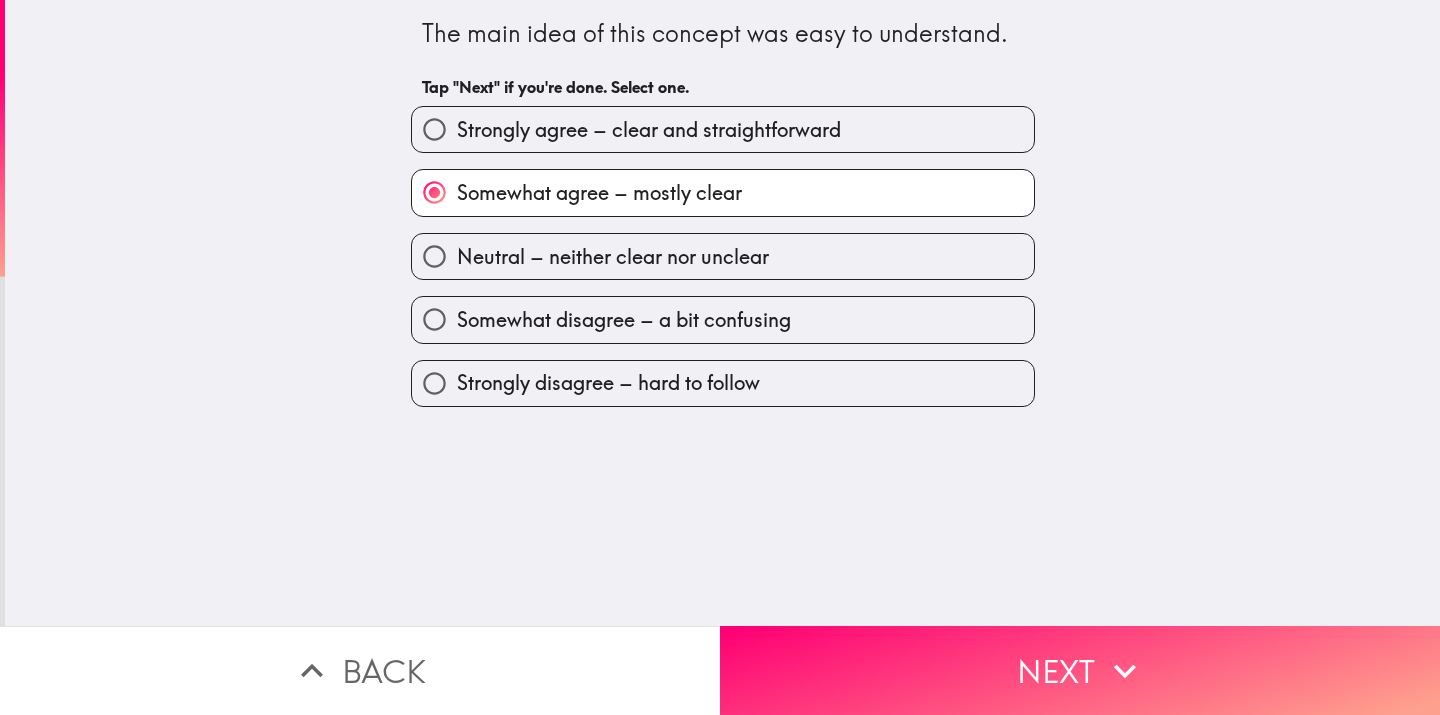click on "Strongly agree – clear and straightforward" at bounding box center (723, 129) 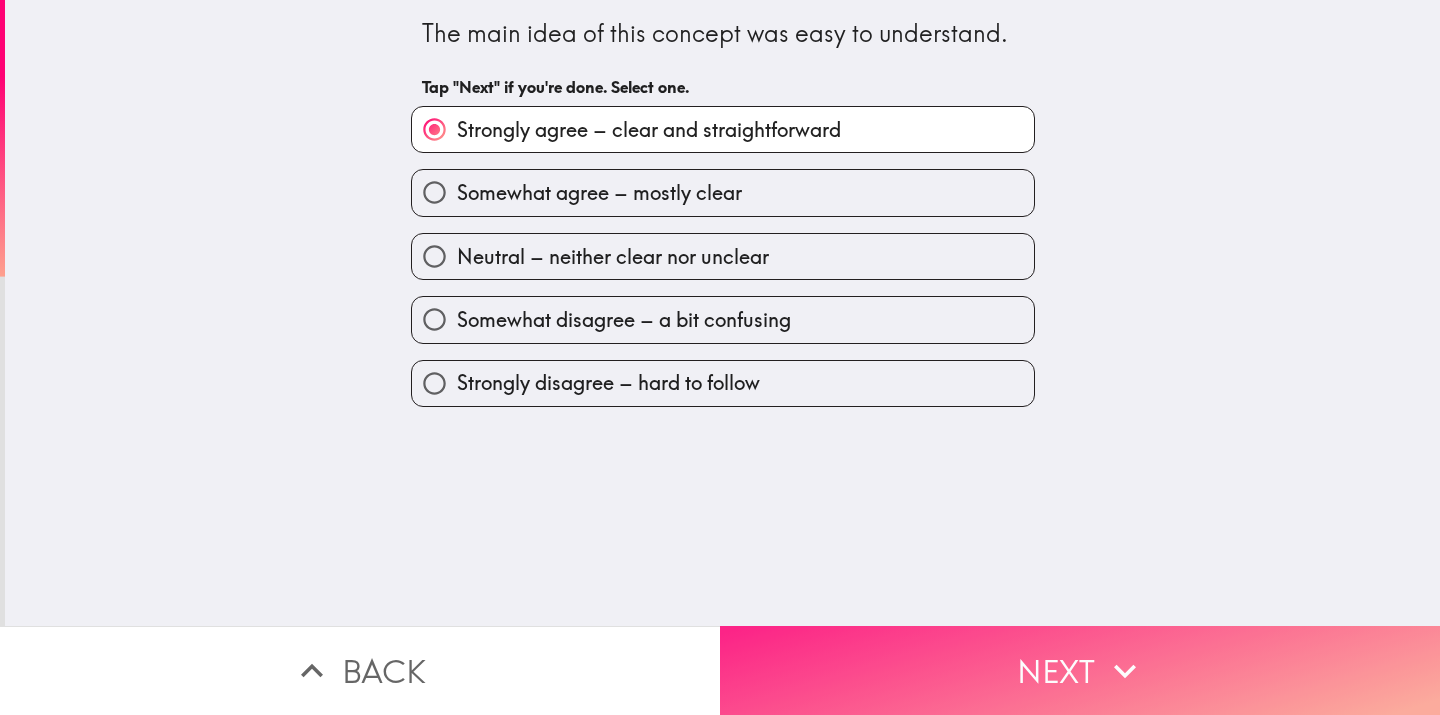 click on "Next" at bounding box center [1080, 670] 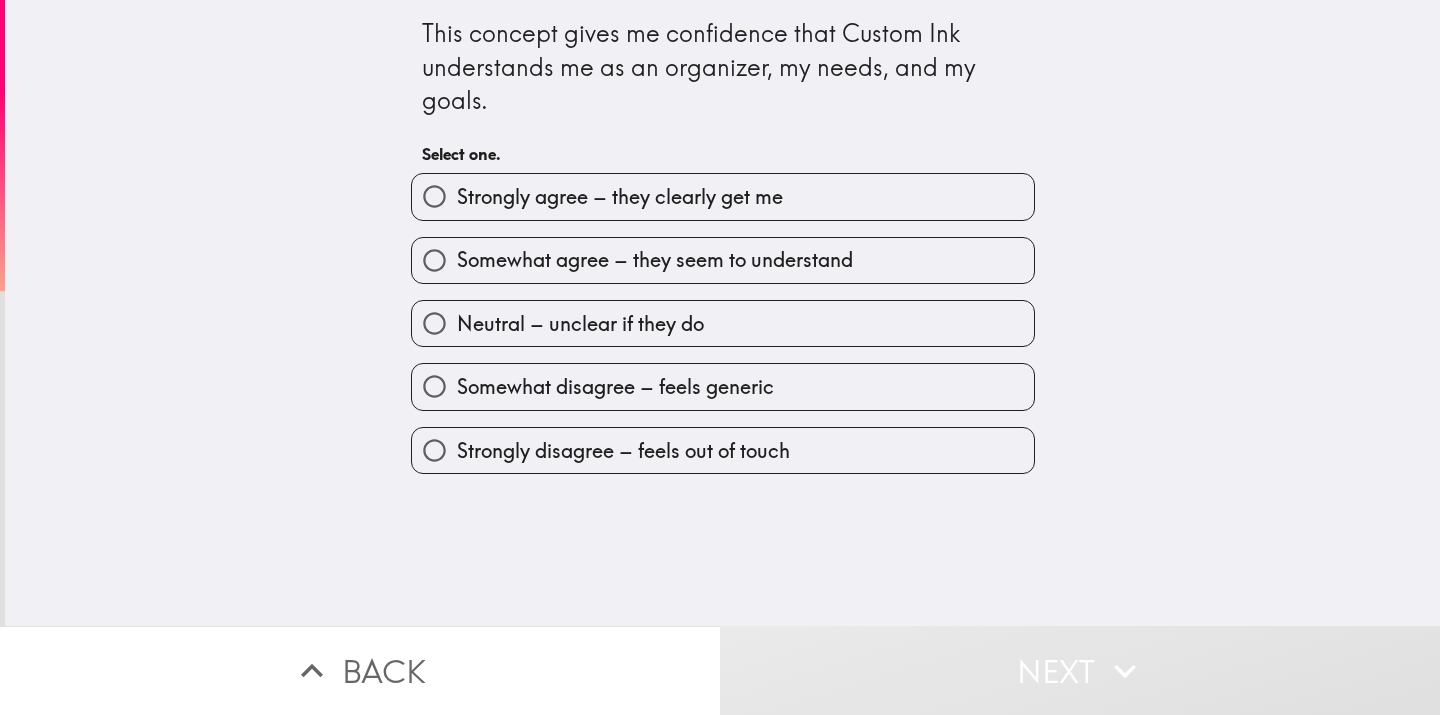 click on "Strongly agree – they clearly get me" at bounding box center (723, 196) 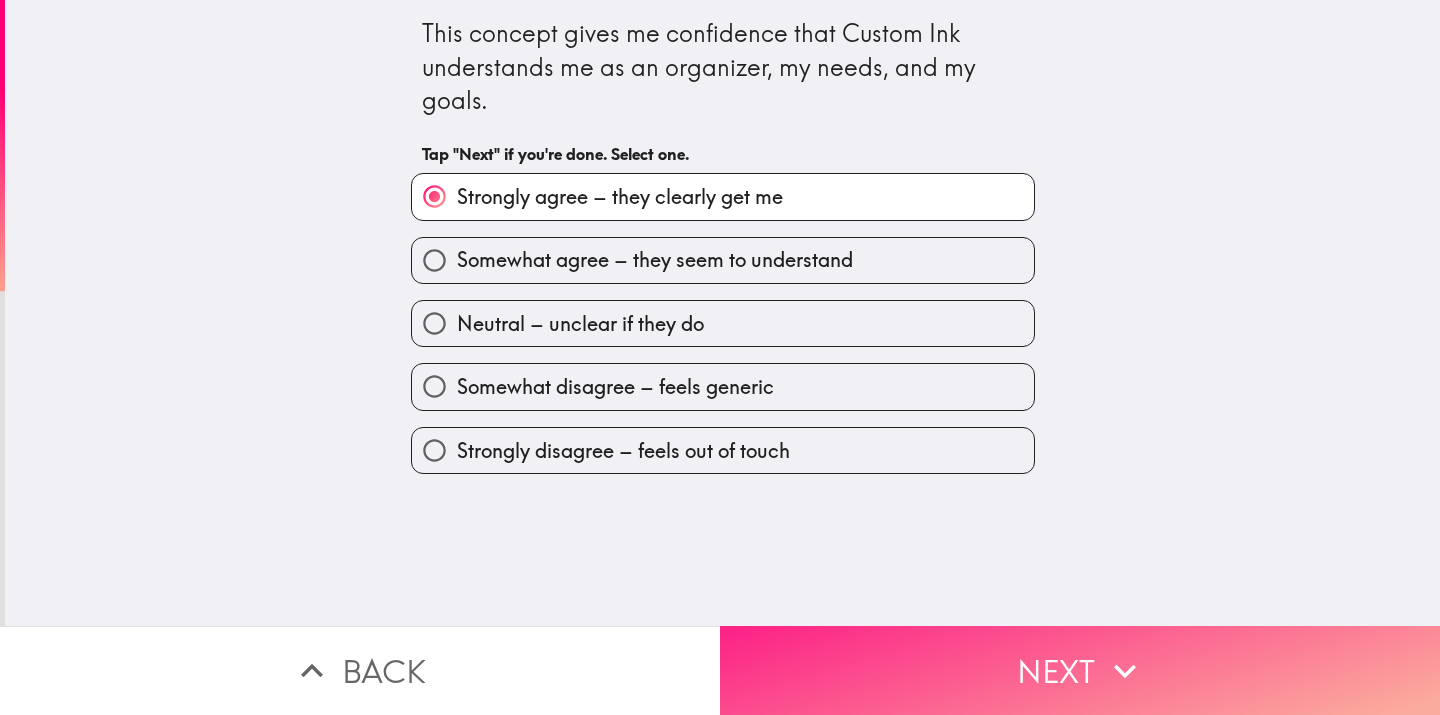 click on "Next" at bounding box center (1080, 670) 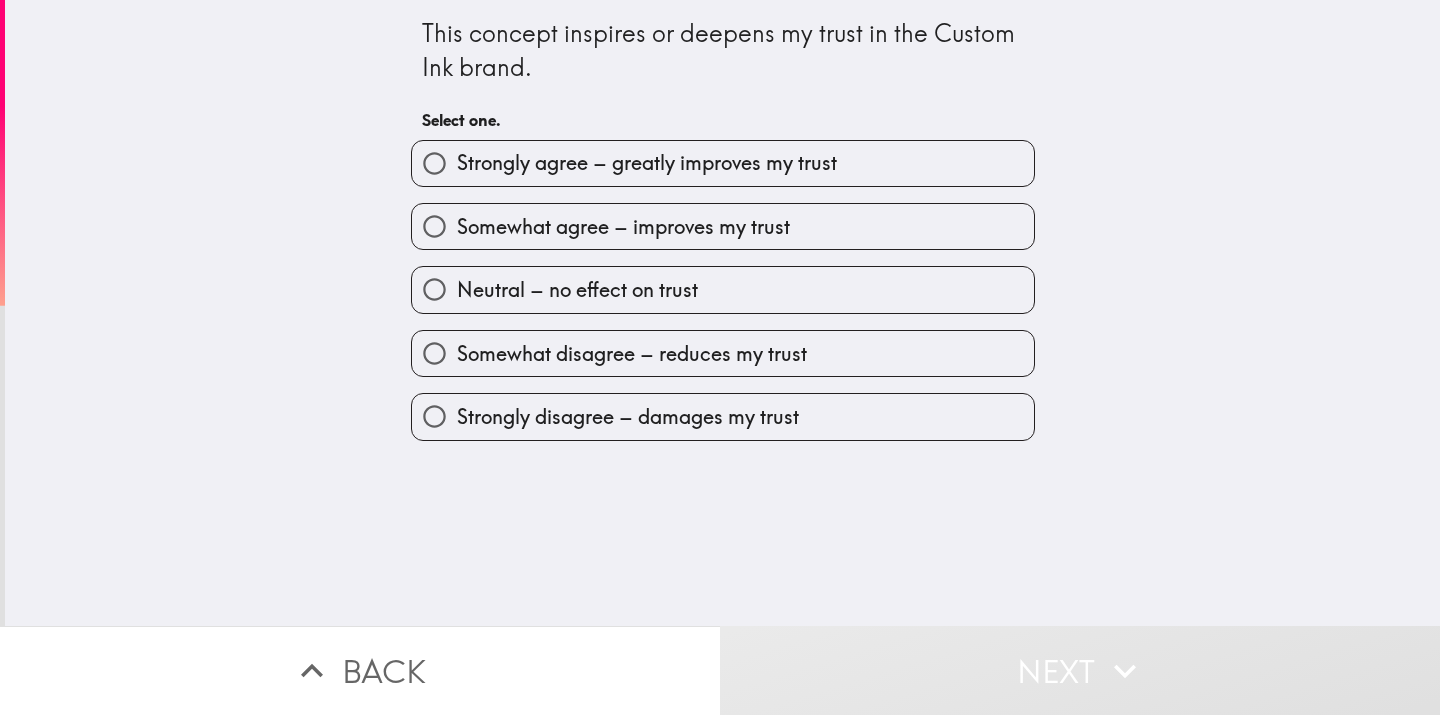 click on "Somewhat agree – improves my trust" at bounding box center (723, 226) 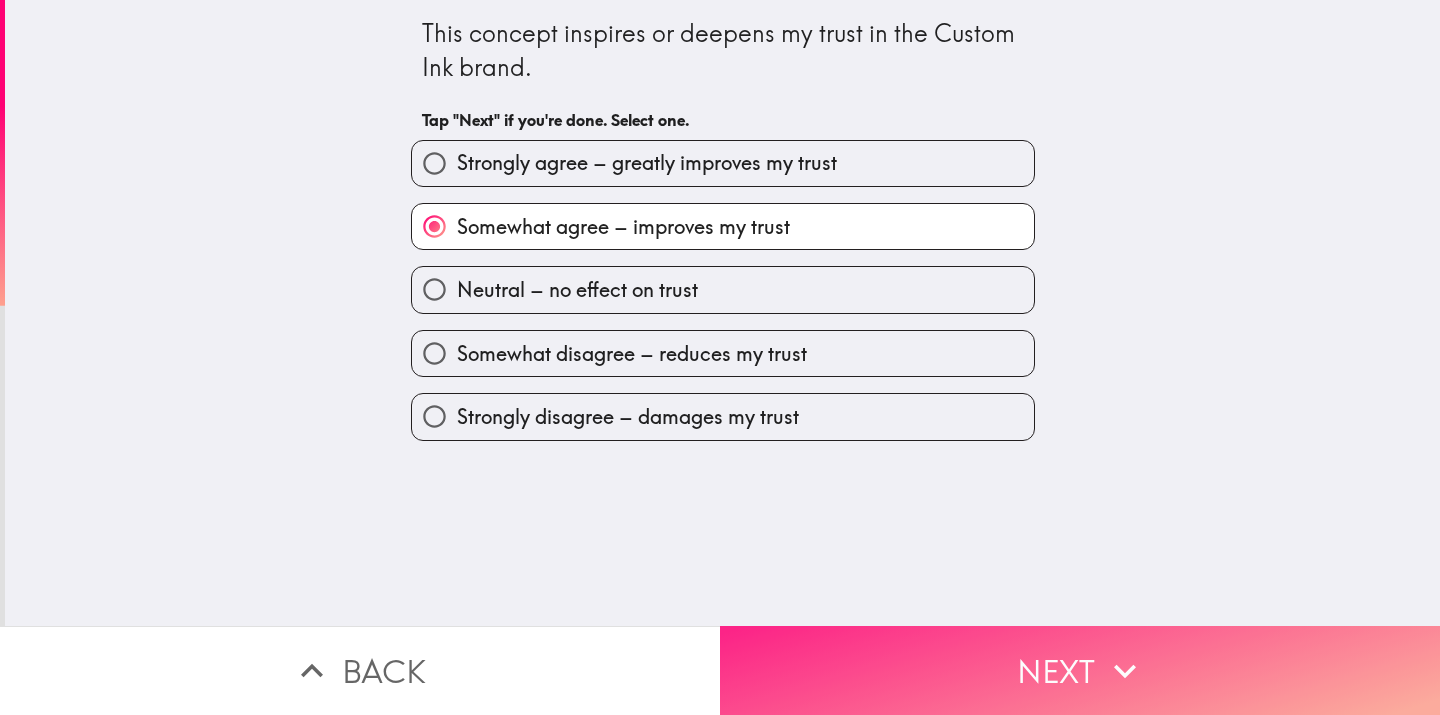 click on "Next" at bounding box center (1080, 670) 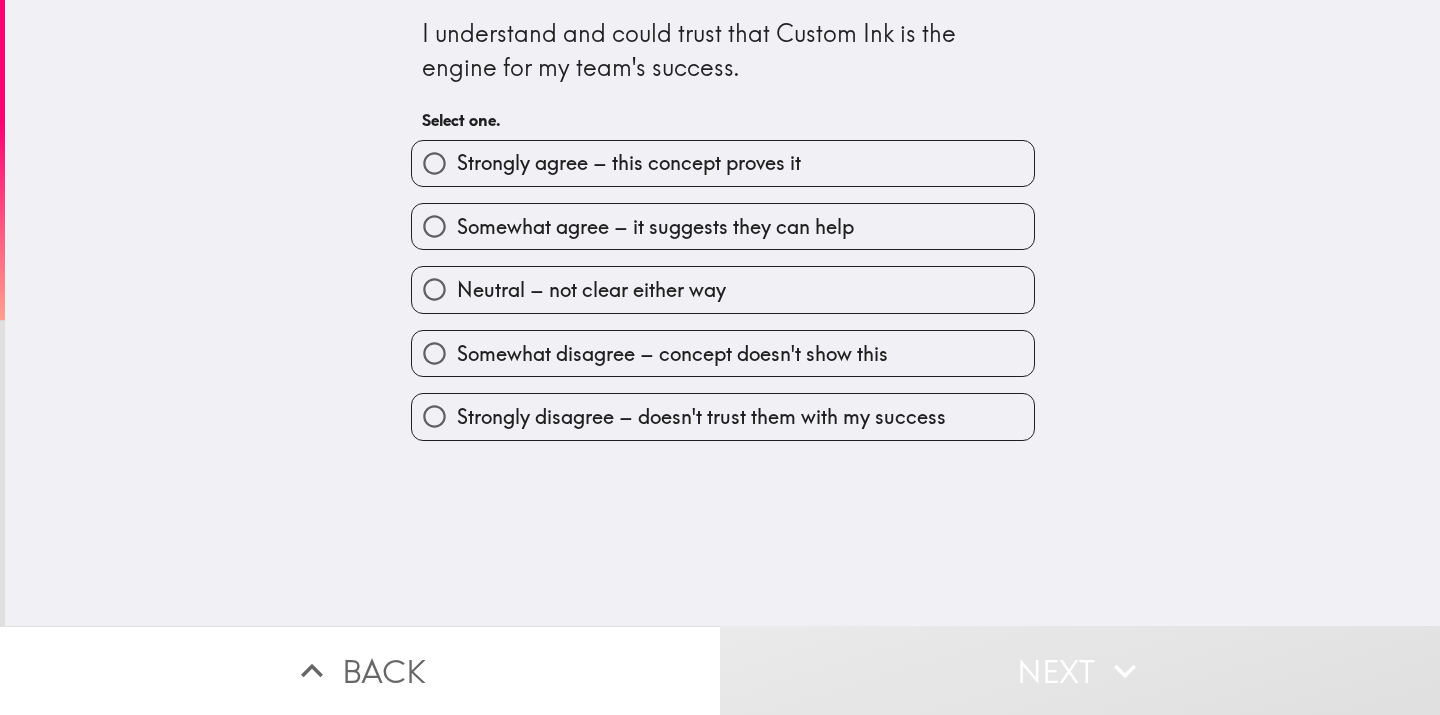 click on "Somewhat agree – it suggests they can help" at bounding box center (655, 227) 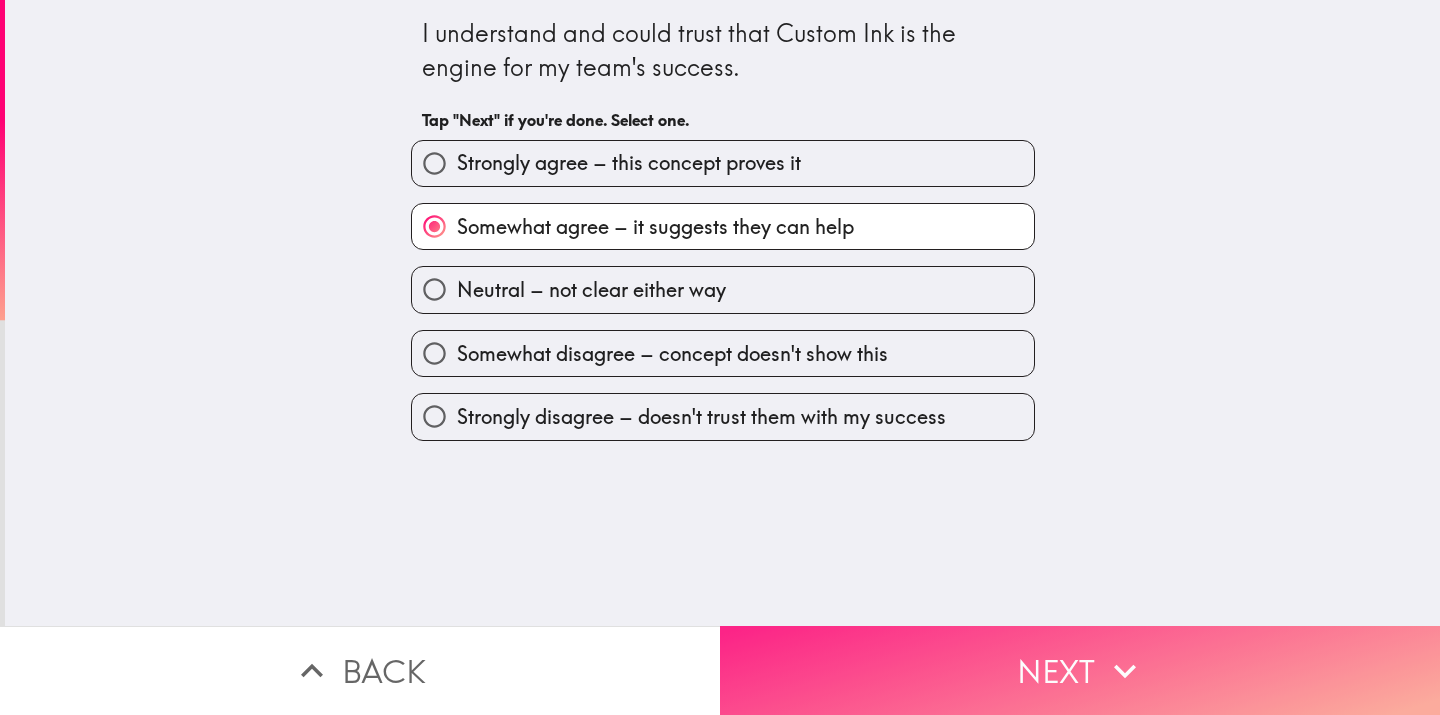 click on "Next" at bounding box center [1080, 670] 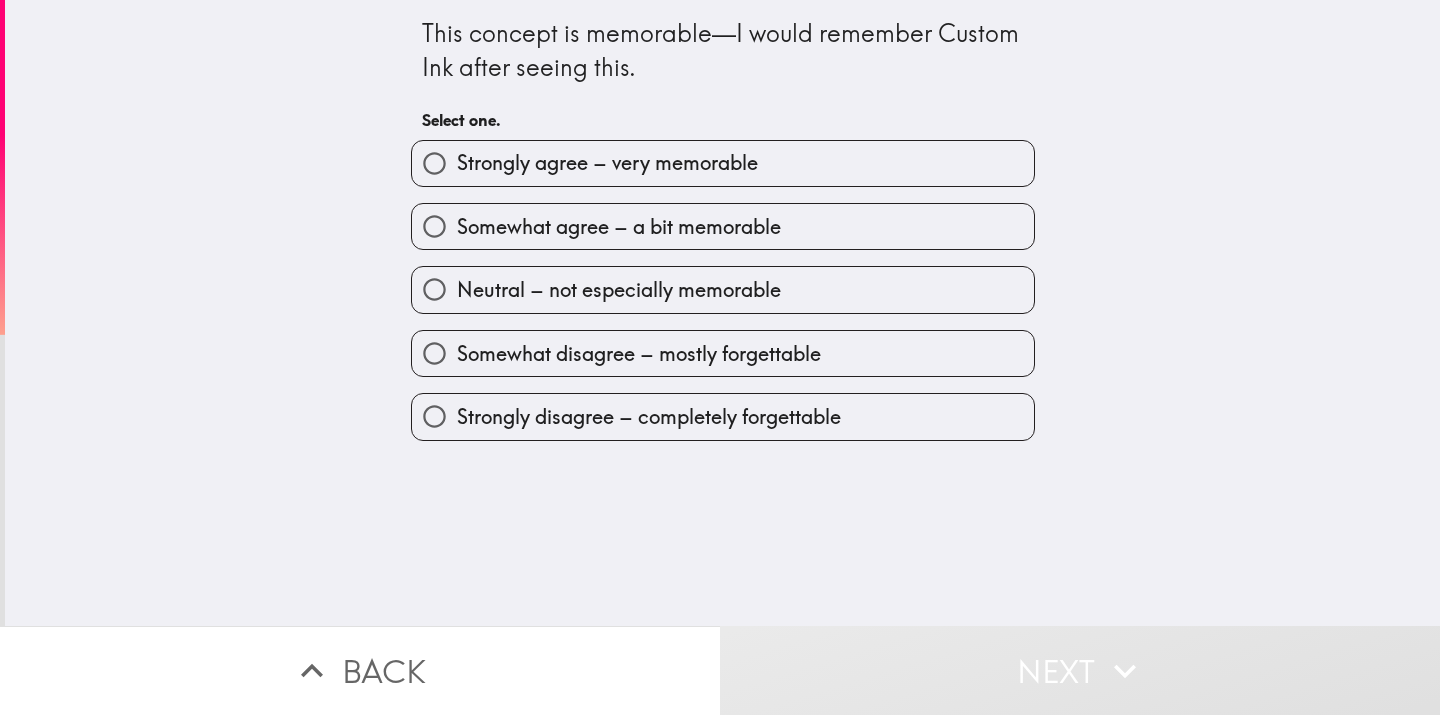 click on "Strongly agree – very memorable" at bounding box center [723, 163] 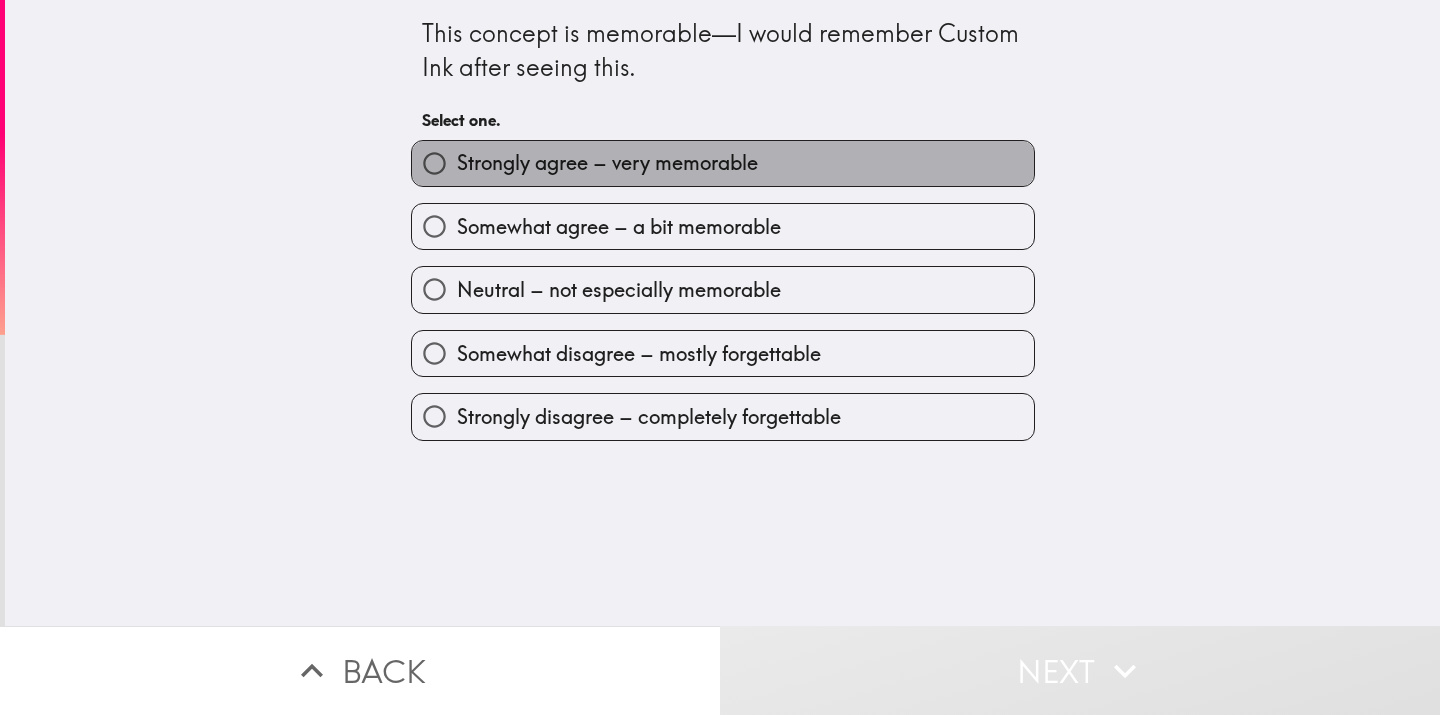 click on "Strongly agree – very memorable" at bounding box center [723, 163] 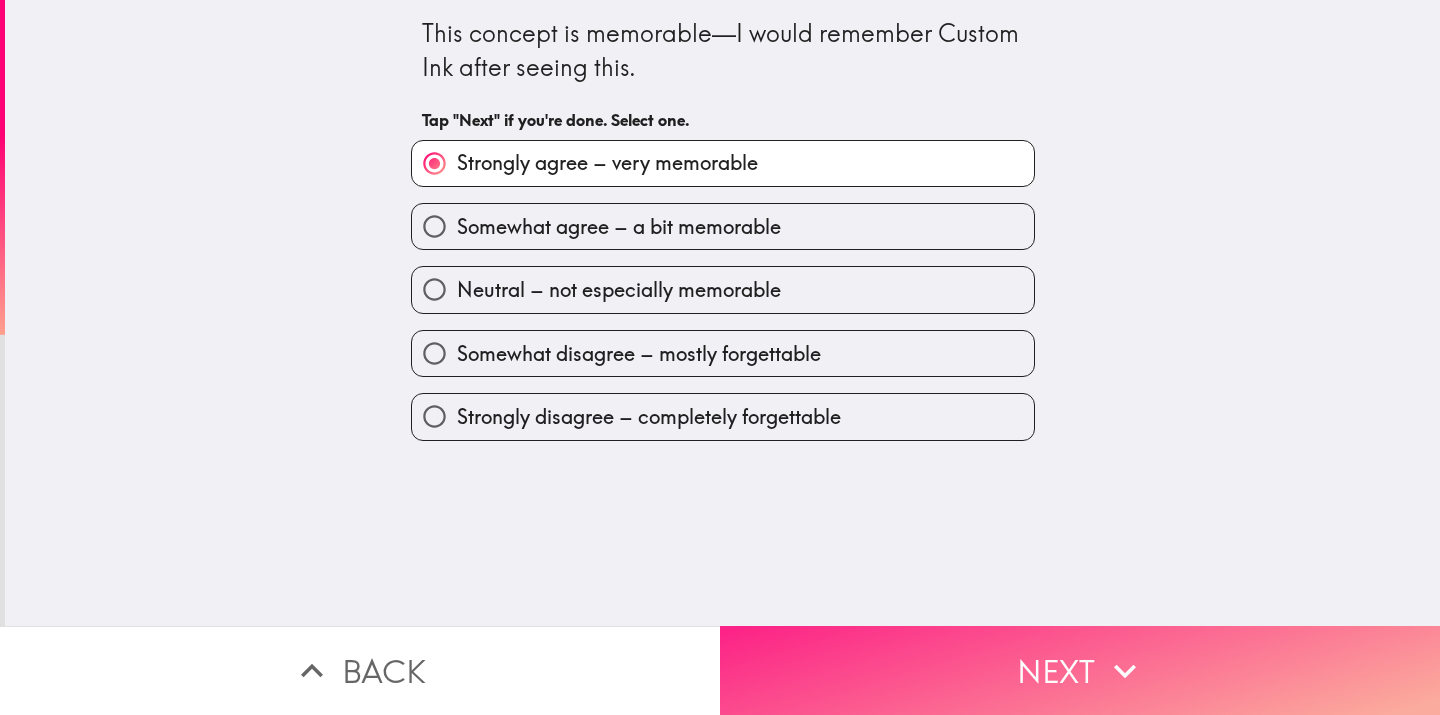 click on "Next" at bounding box center [1080, 670] 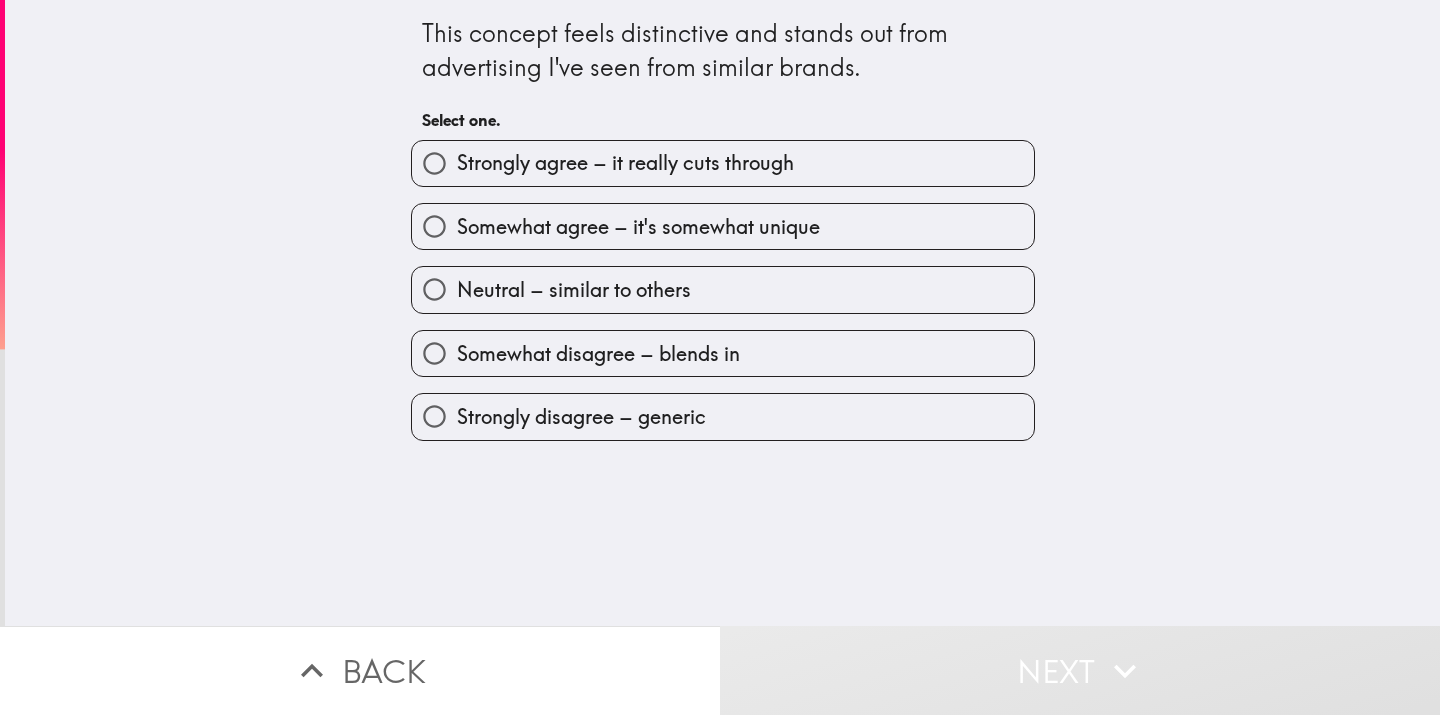 click on "Somewhat agree – it's somewhat unique" at bounding box center [638, 227] 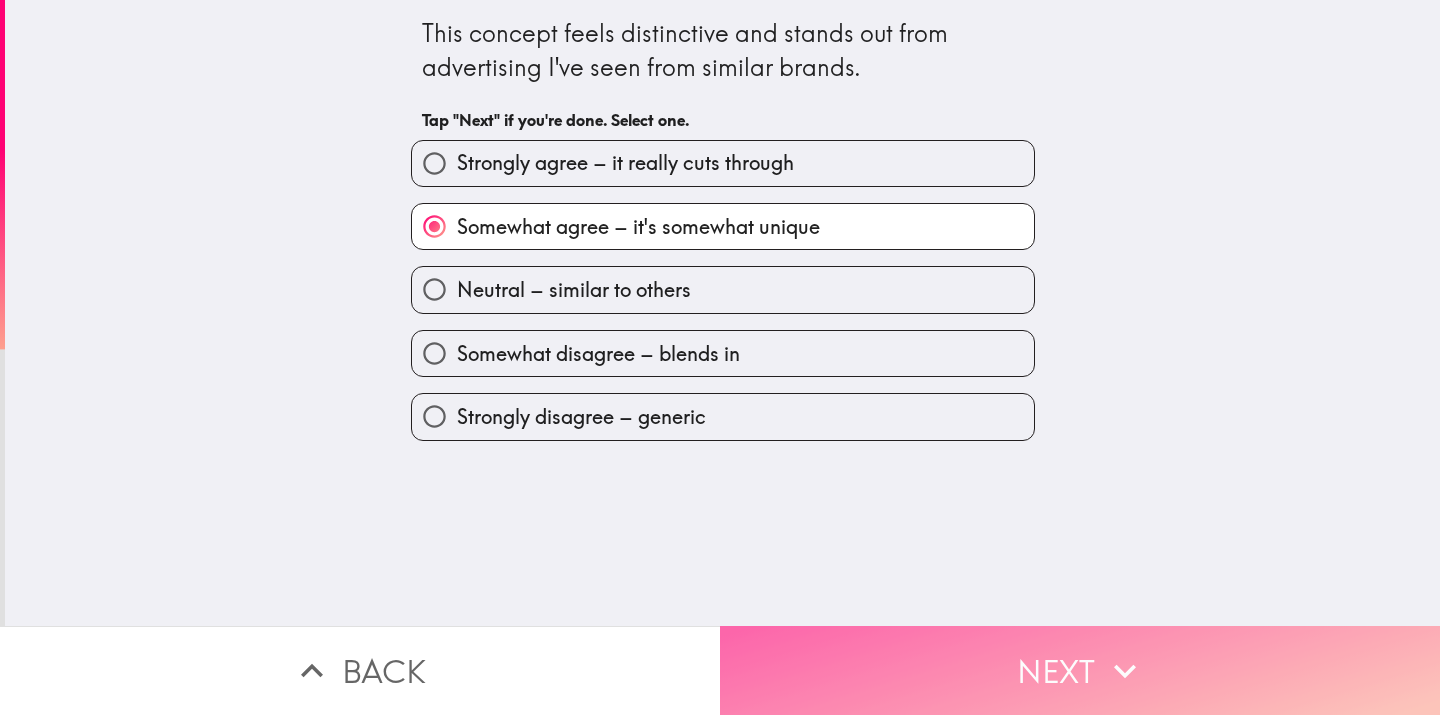 click on "Next" at bounding box center [1080, 670] 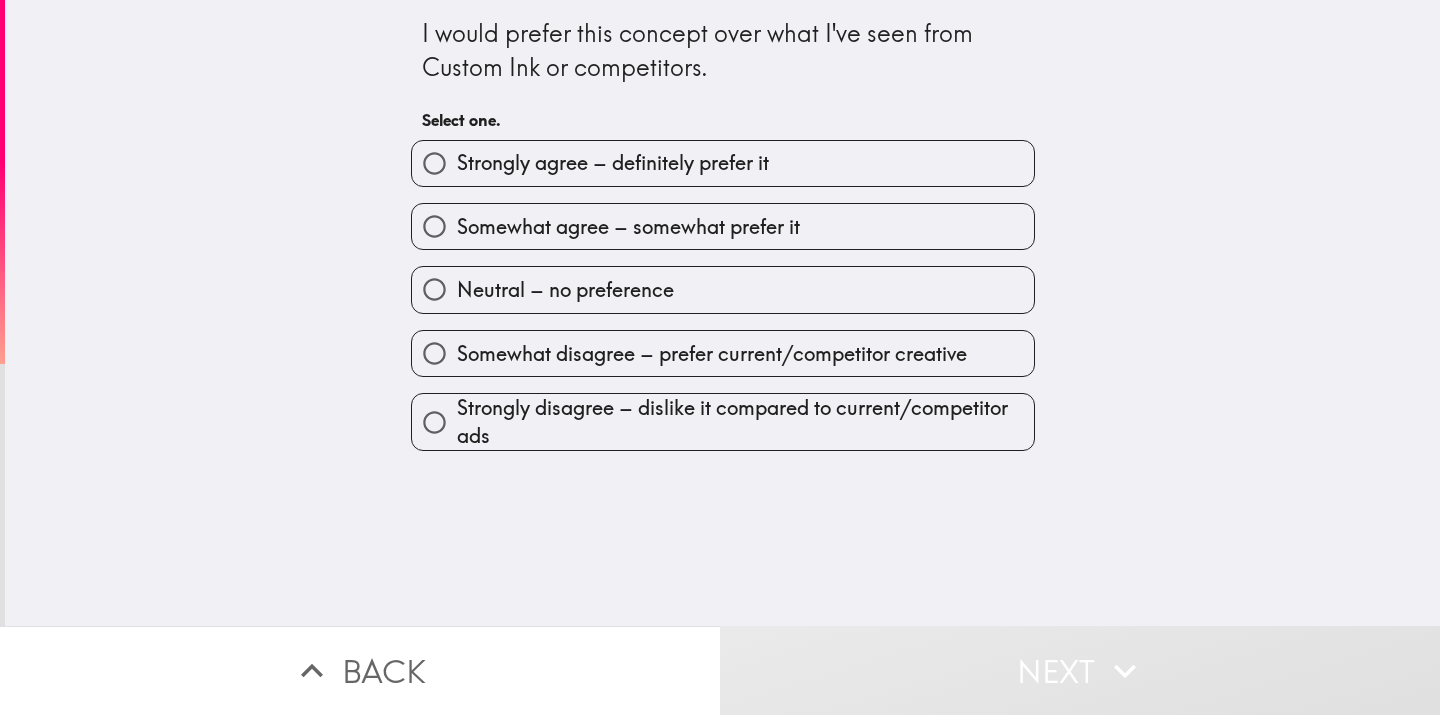 click on "Strongly agree – definitely prefer it" at bounding box center (723, 163) 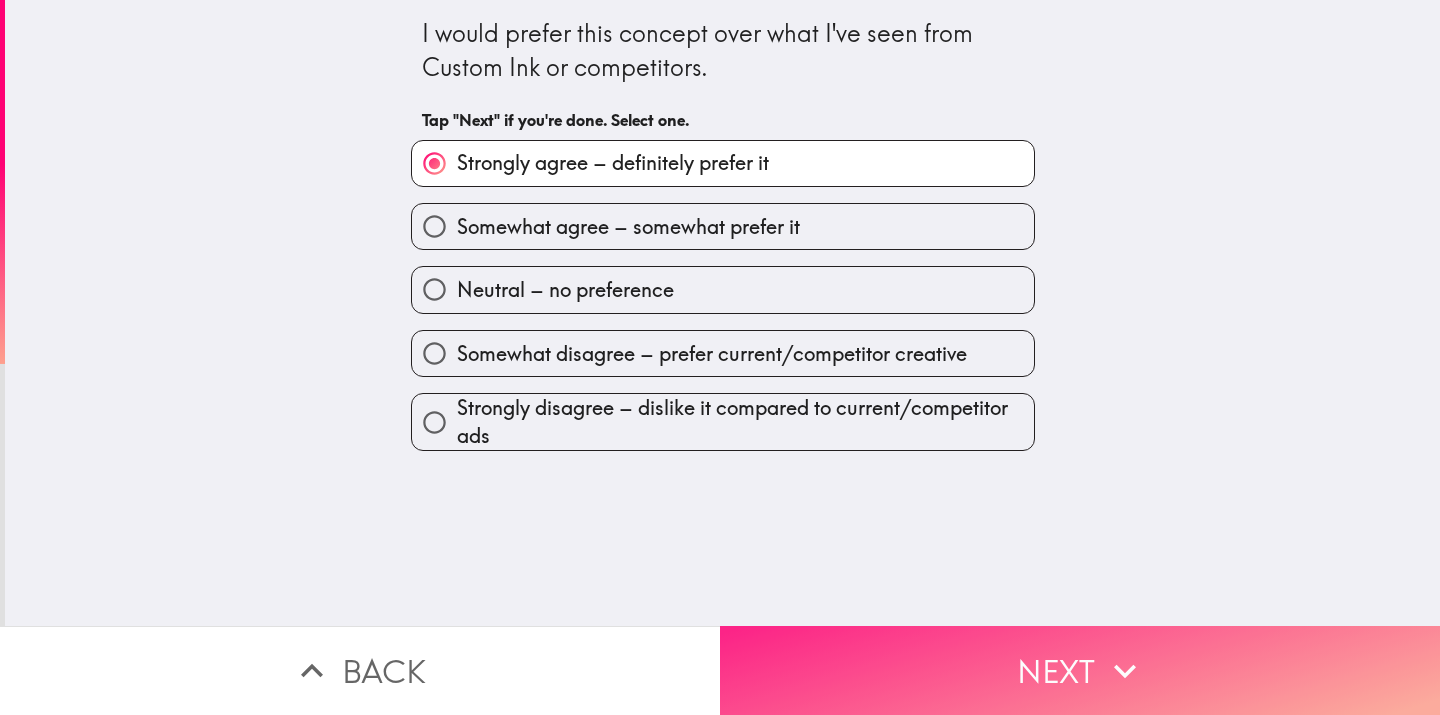 click on "Next" at bounding box center [1080, 670] 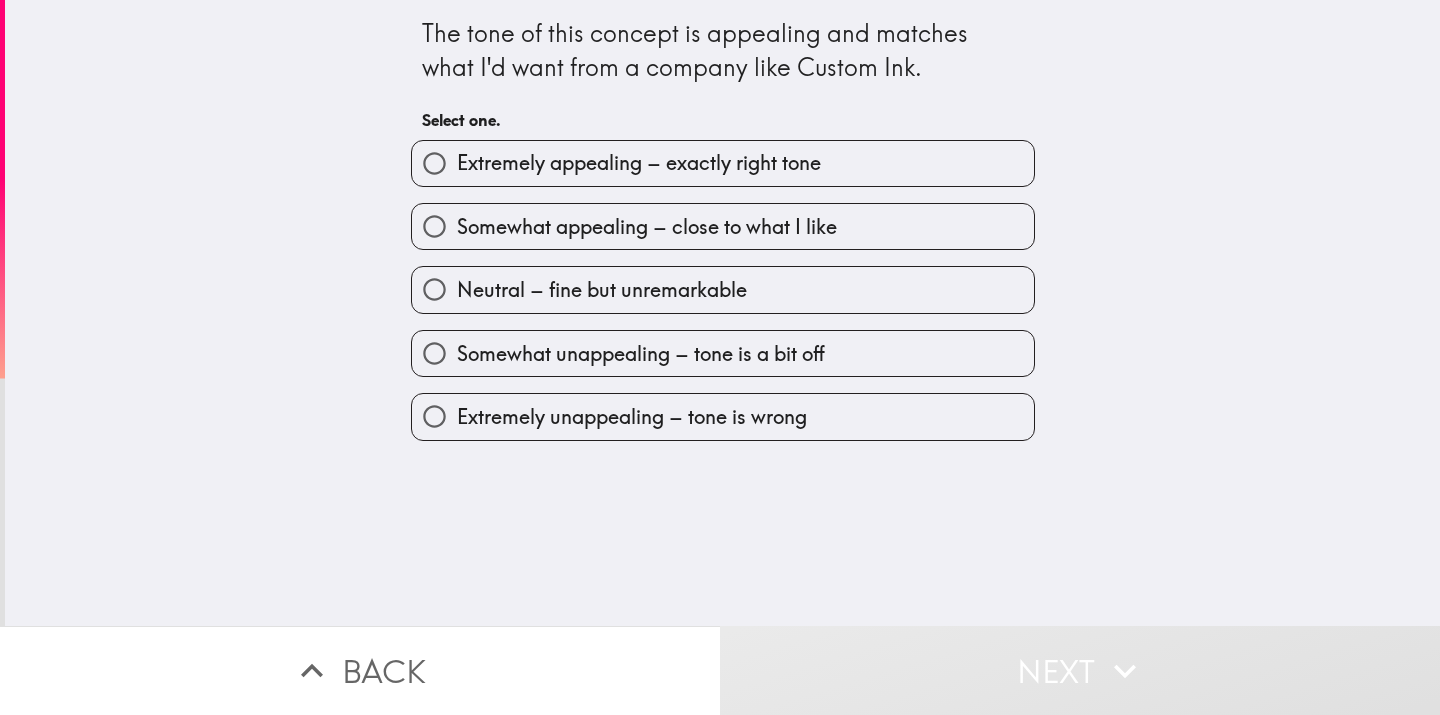 click on "Somewhat appealing – close to what I like" at bounding box center [647, 227] 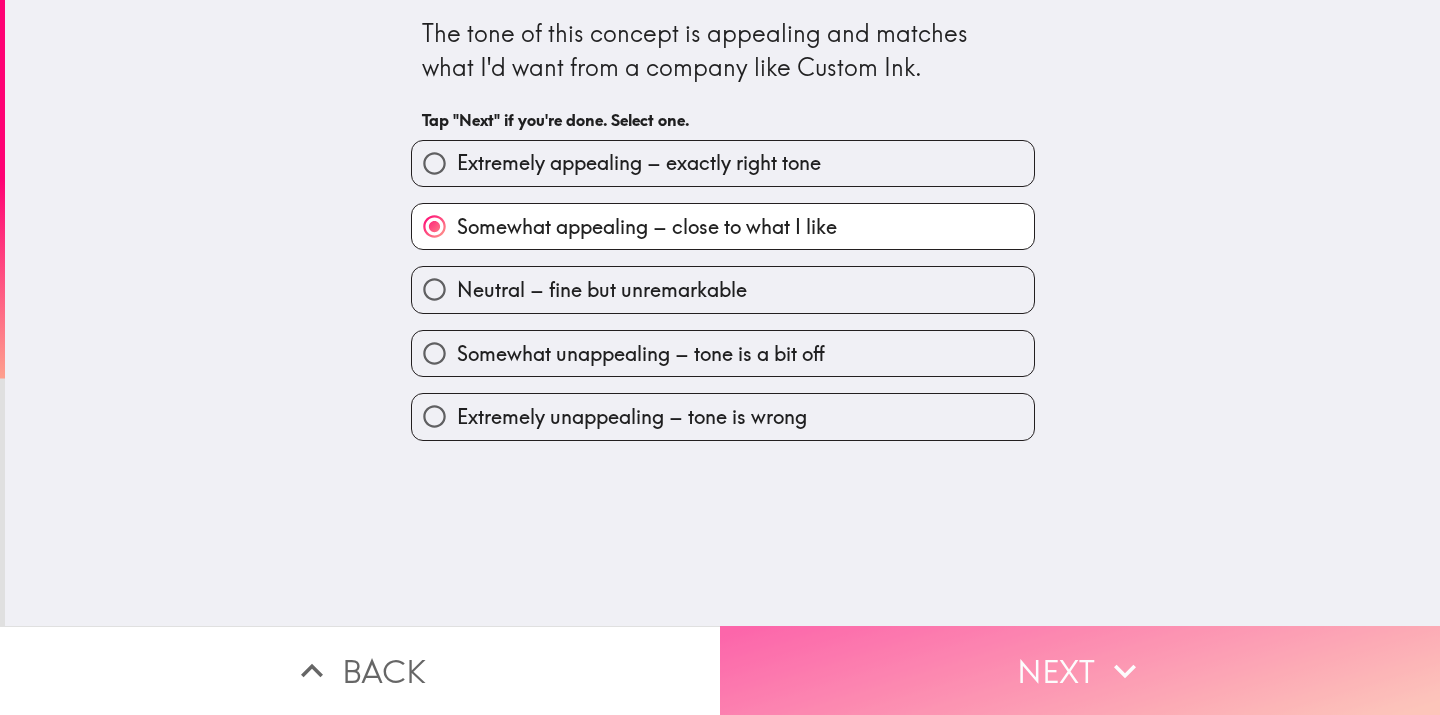 click on "Next" at bounding box center (1080, 670) 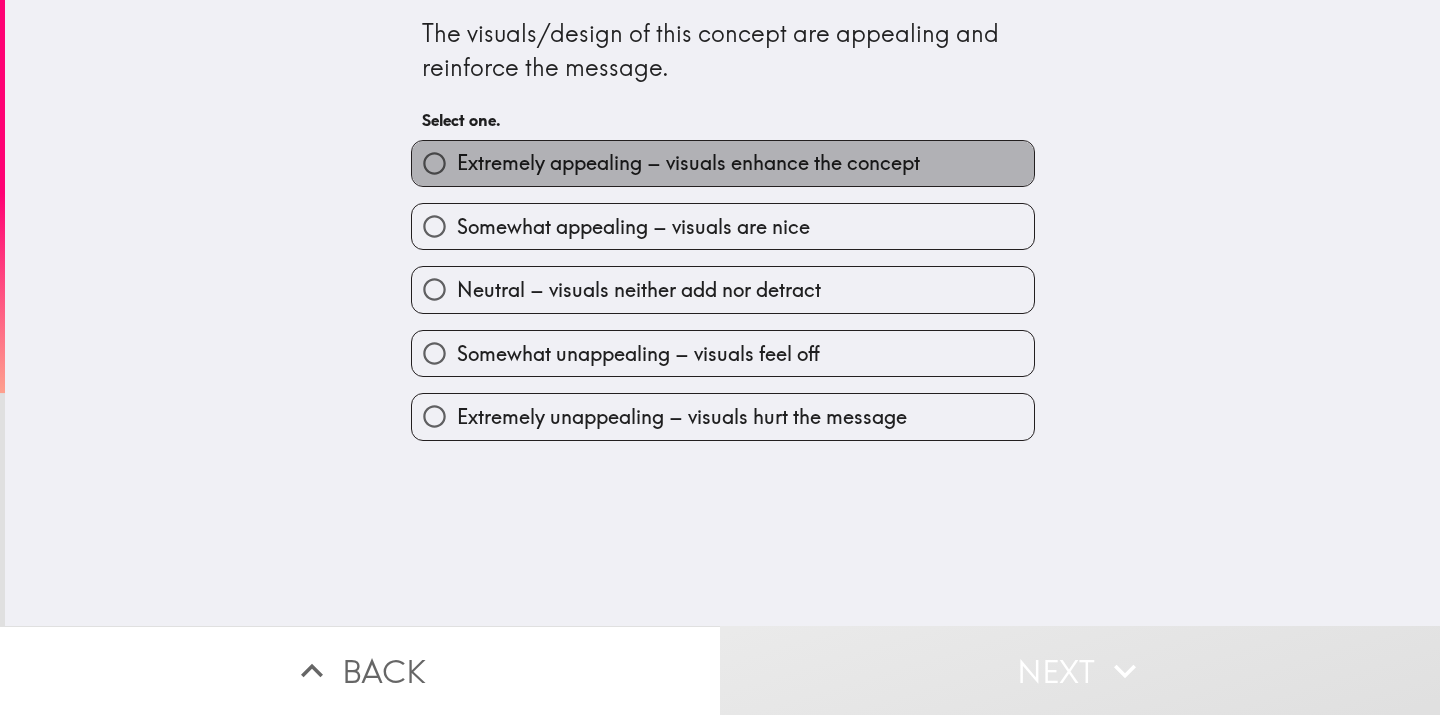 click on "Extremely appealing – visuals enhance the concept" at bounding box center [688, 163] 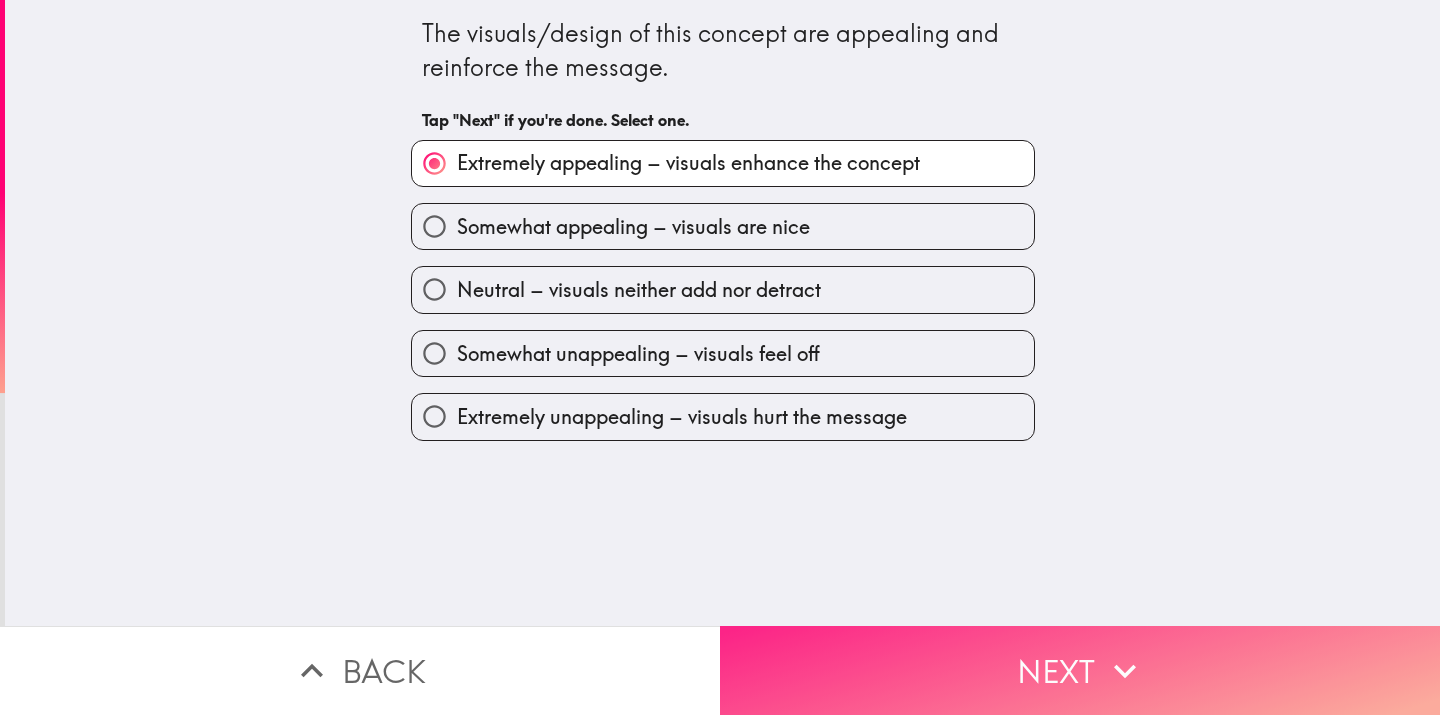 click on "Next" at bounding box center [1080, 670] 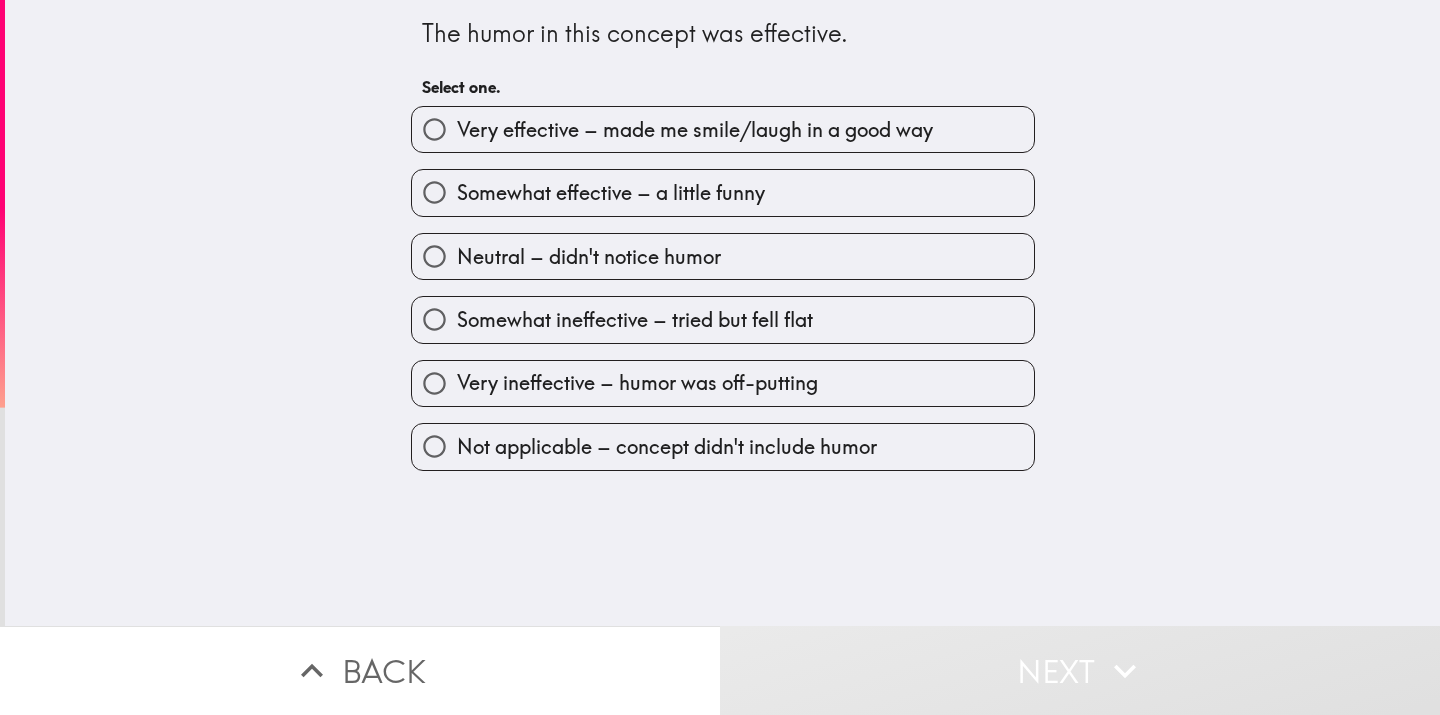 click on "Very effective – made me smile/laugh in a good way" at bounding box center [723, 129] 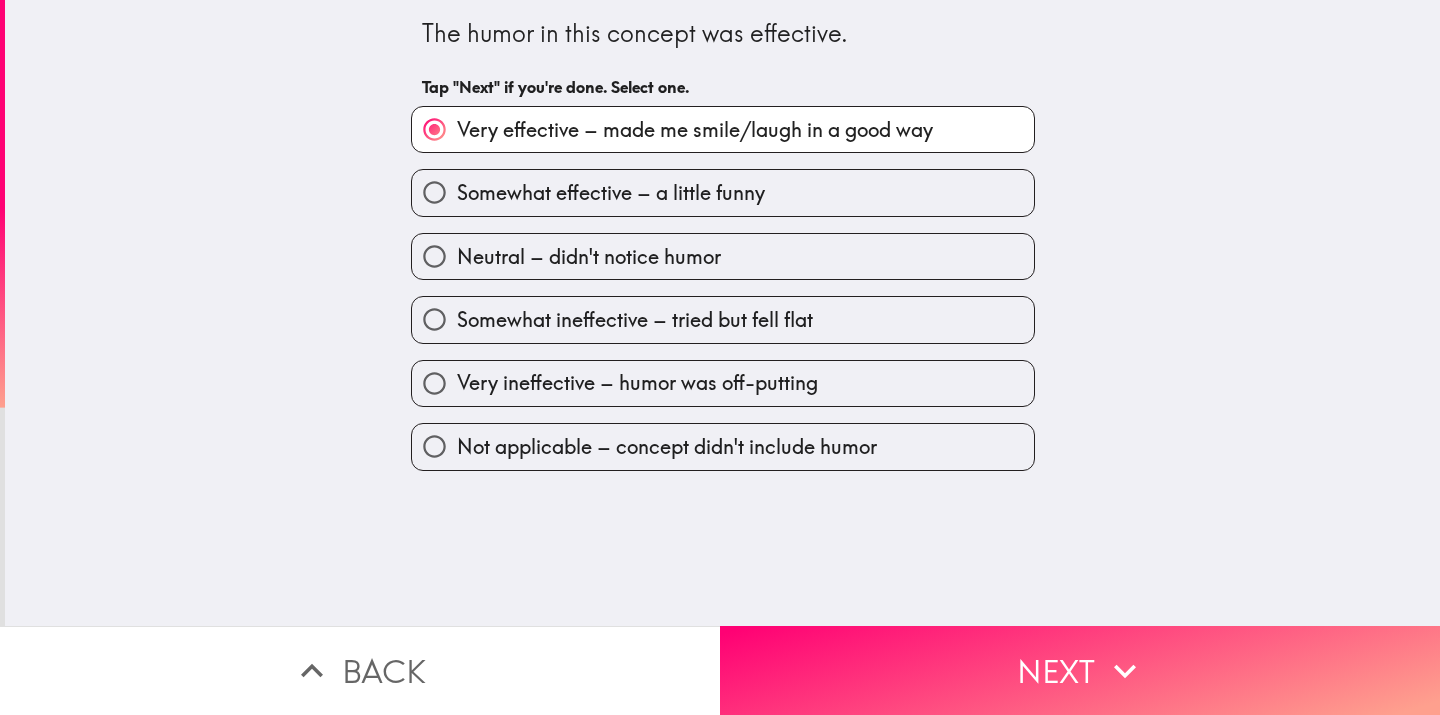 click on "Somewhat effective – a little funny" at bounding box center [723, 192] 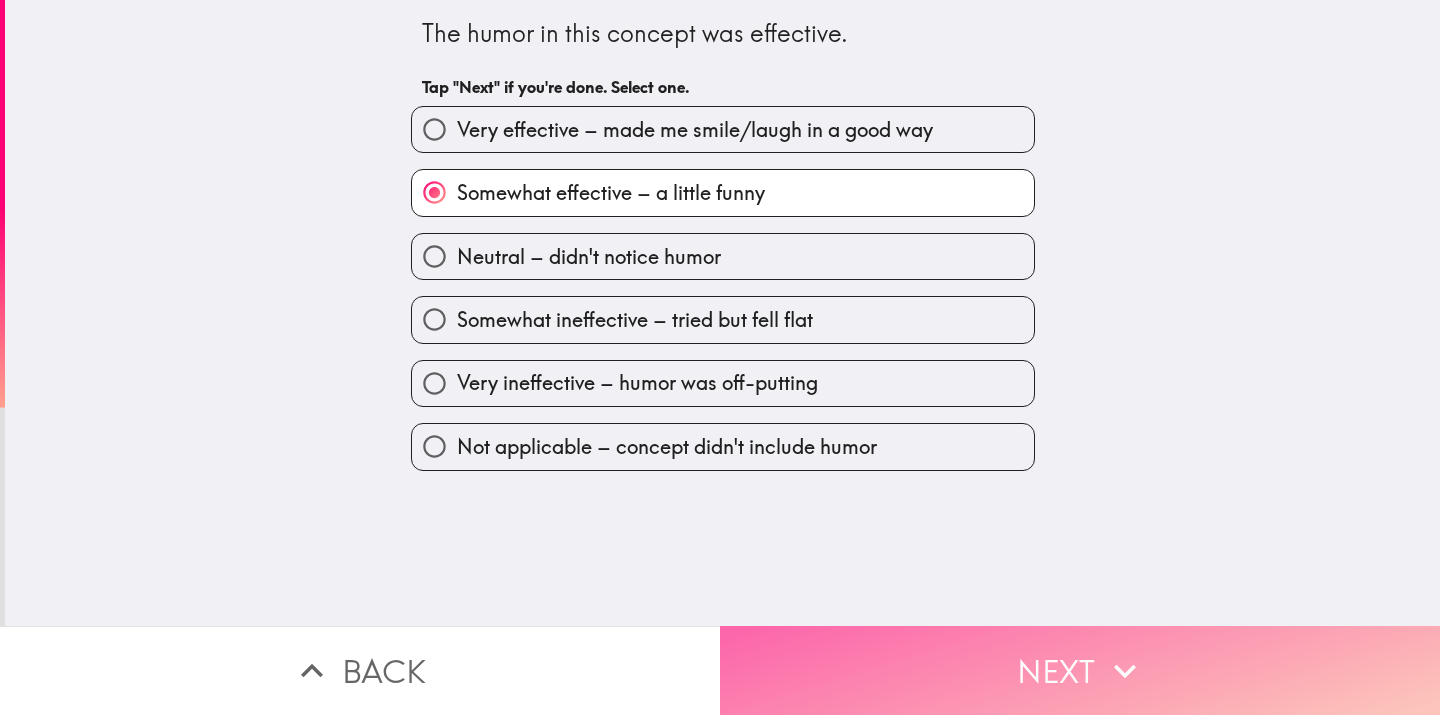 click on "Next" at bounding box center (1080, 670) 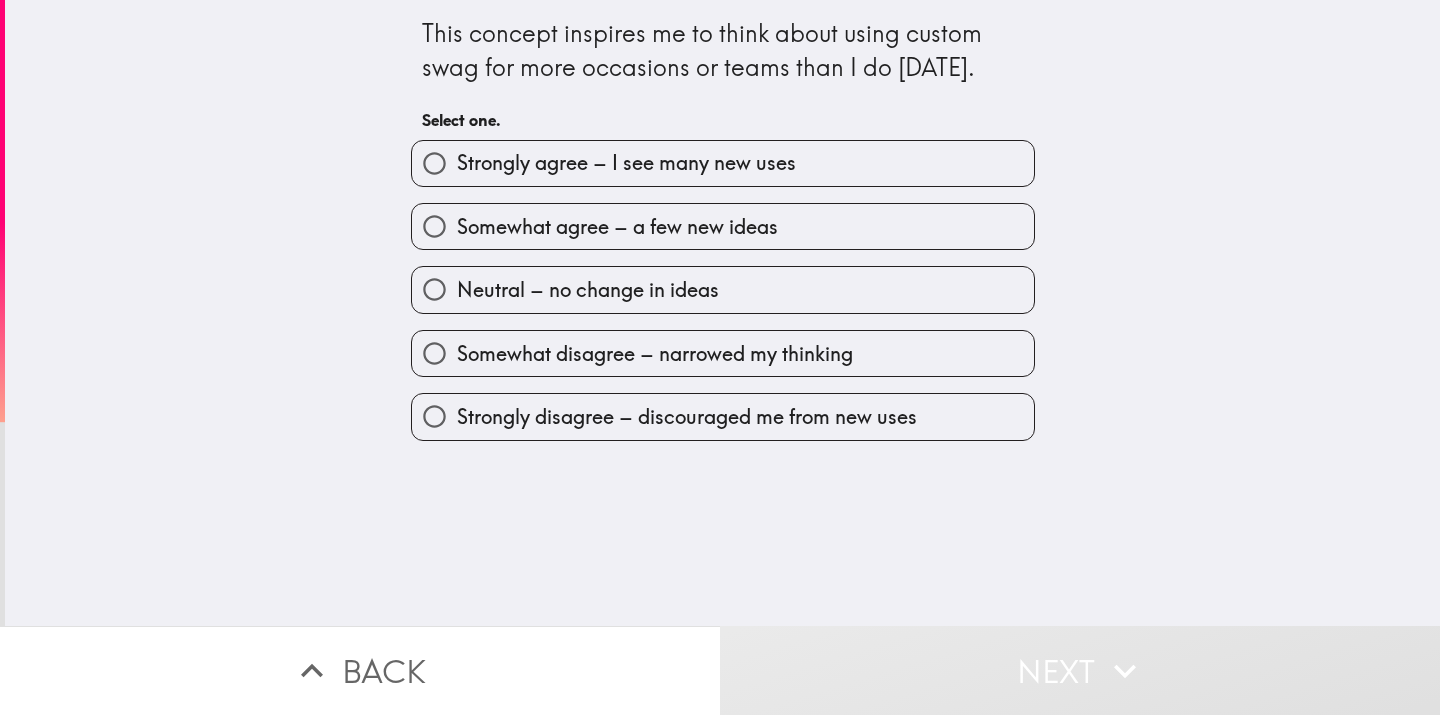 click on "Somewhat agree – a few new ideas" at bounding box center (617, 227) 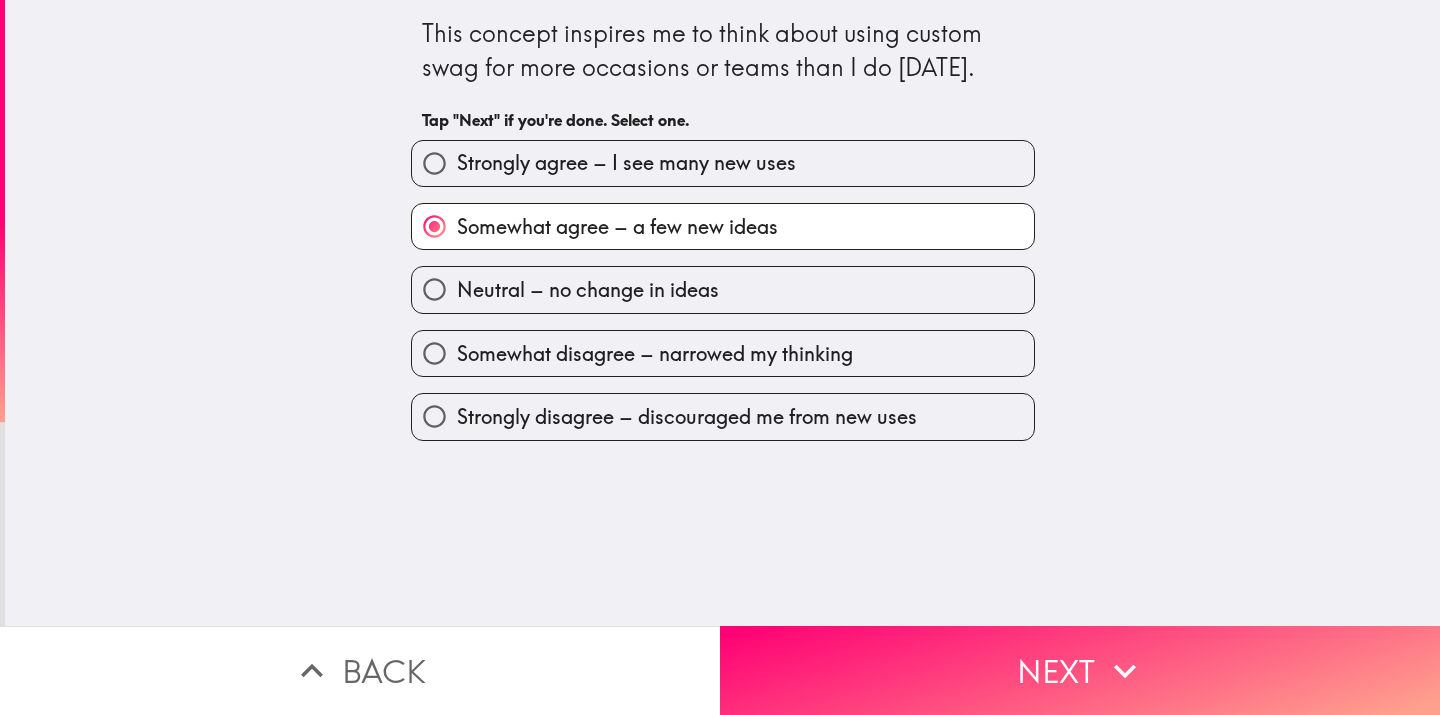 click on "Strongly agree – I see many new uses" at bounding box center (723, 163) 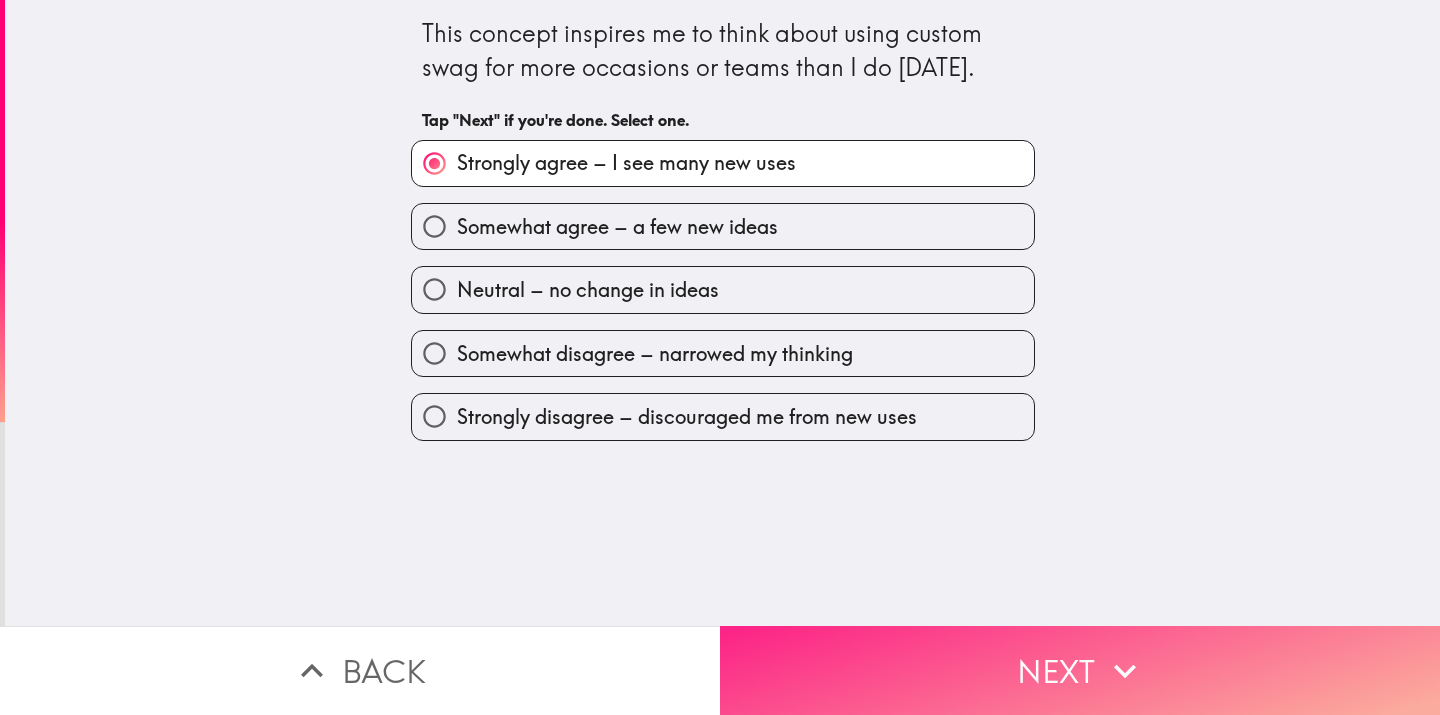 click on "Next" at bounding box center [1080, 670] 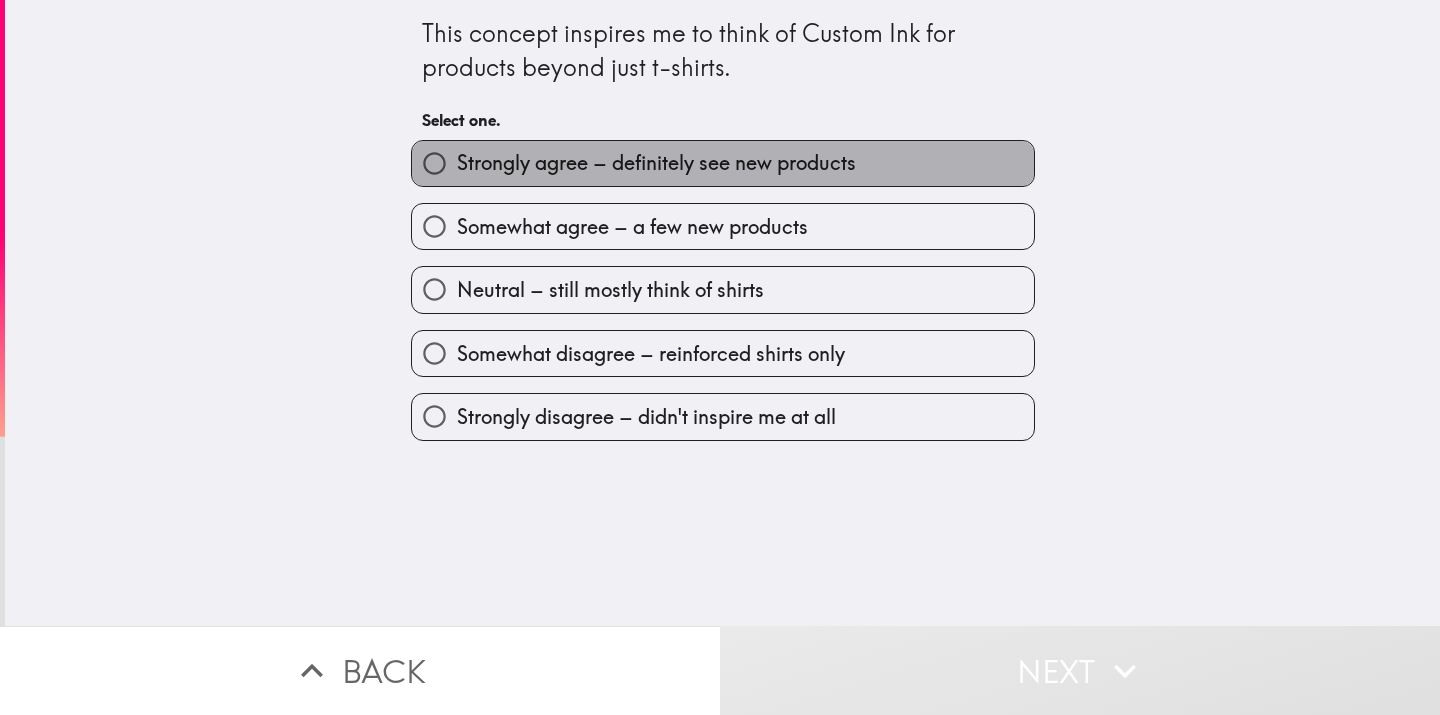 click on "Strongly agree – definitely see new products" at bounding box center (723, 163) 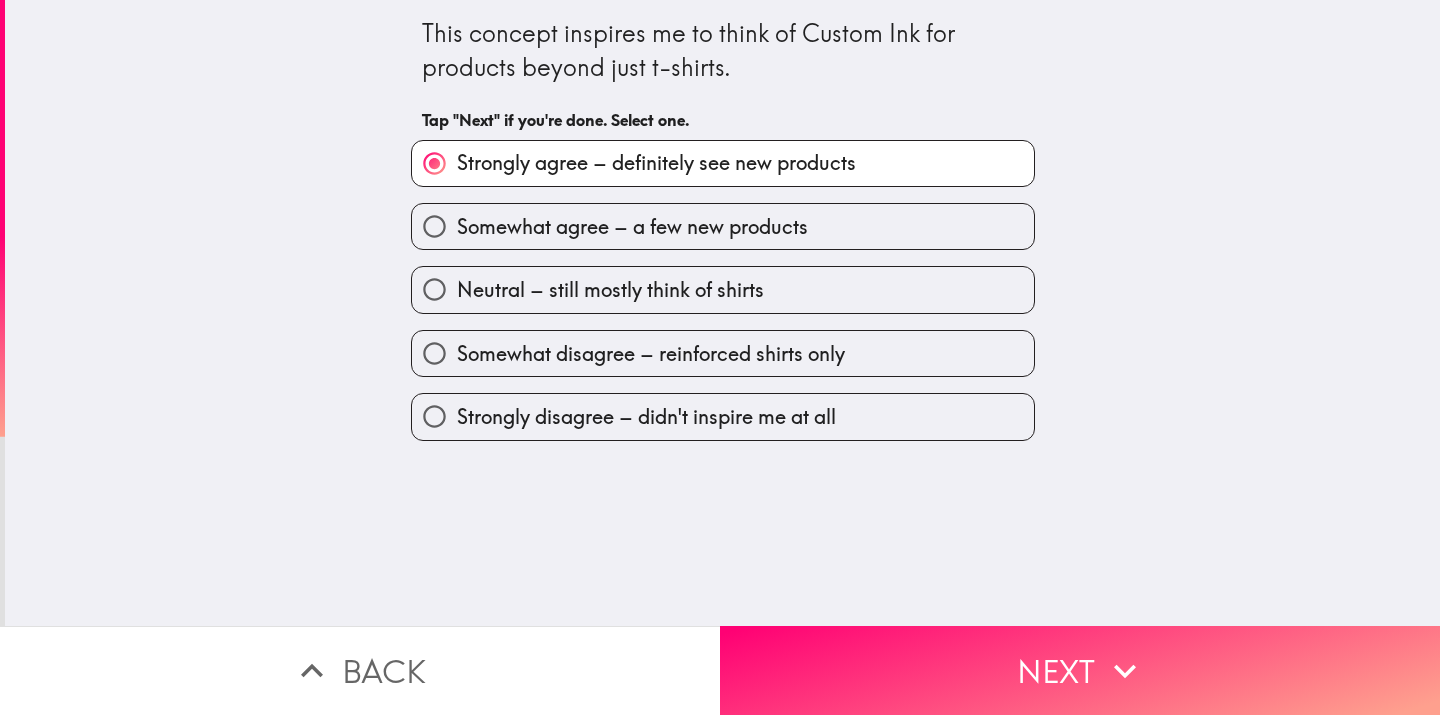 click on "Somewhat agree – a few new products" at bounding box center [632, 227] 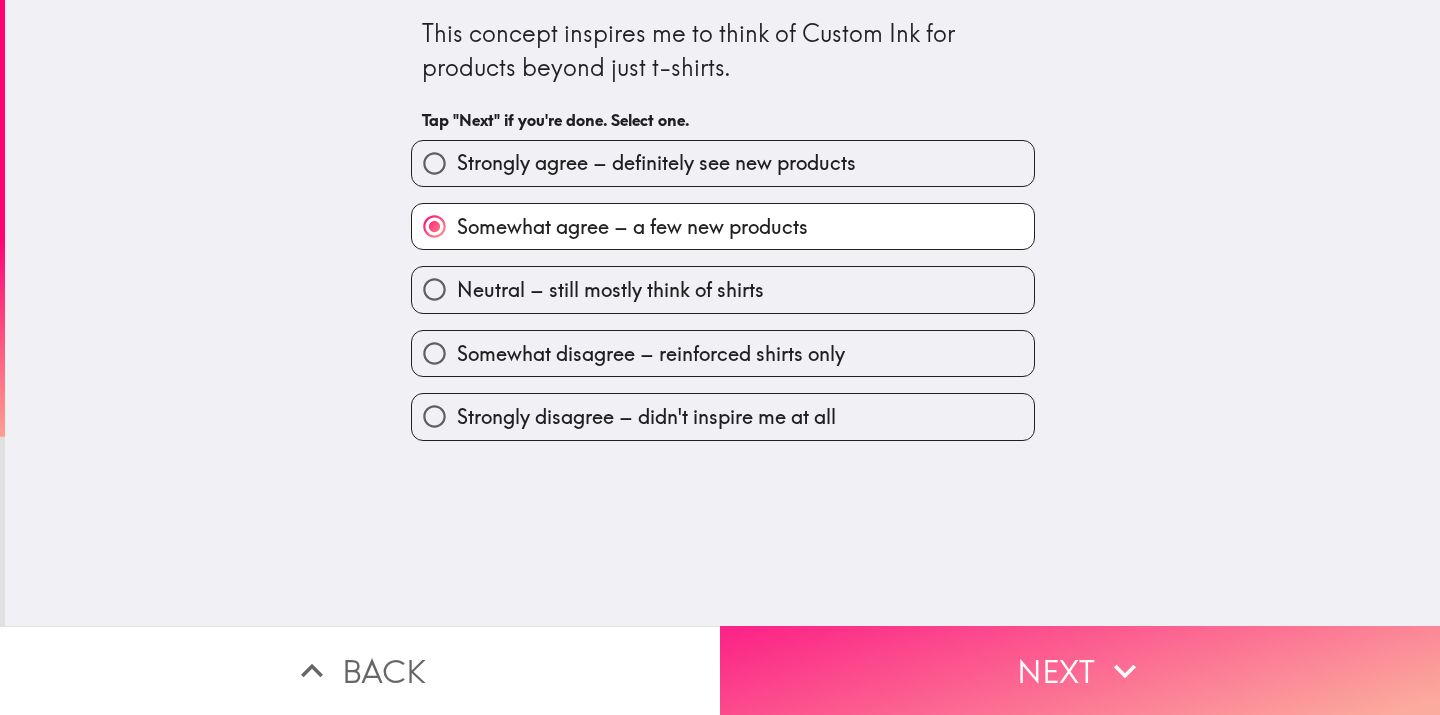 click on "Next" at bounding box center [1080, 670] 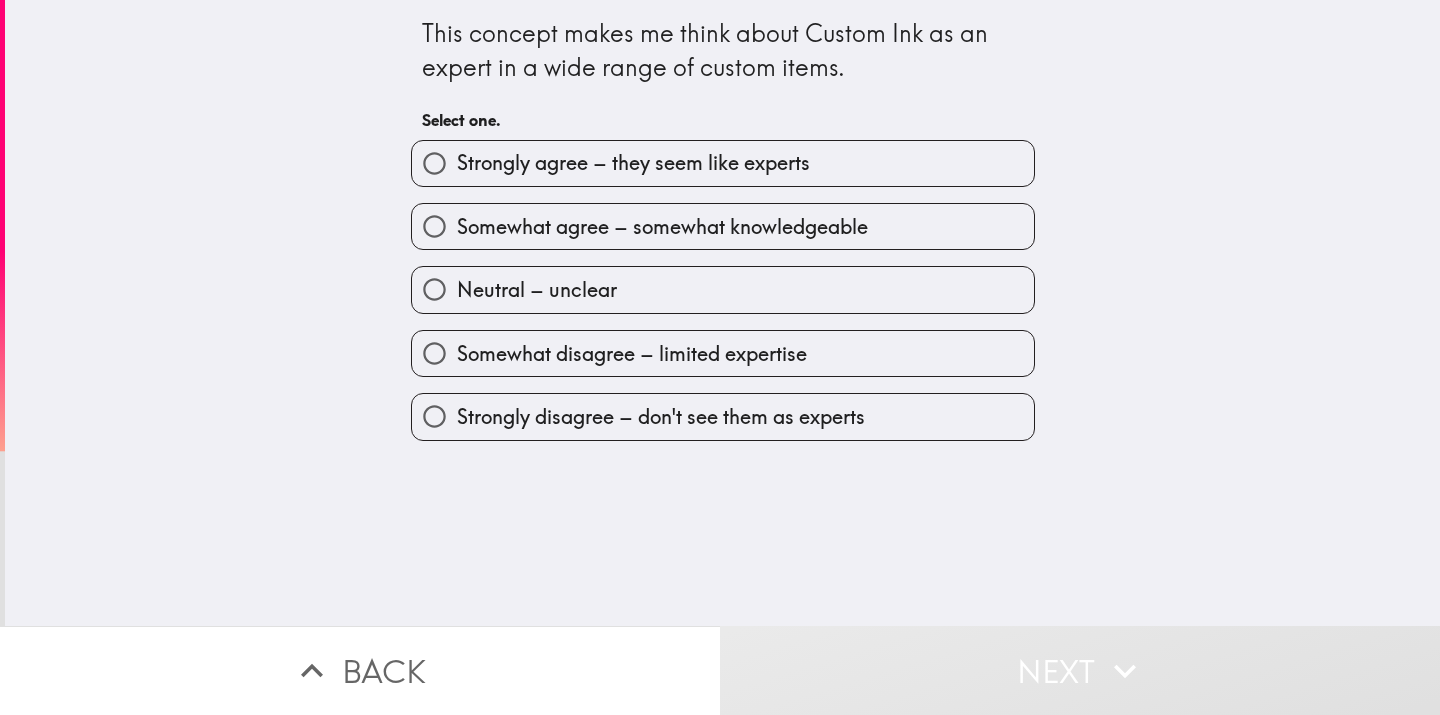 click on "Strongly agree – they seem like experts" at bounding box center (633, 163) 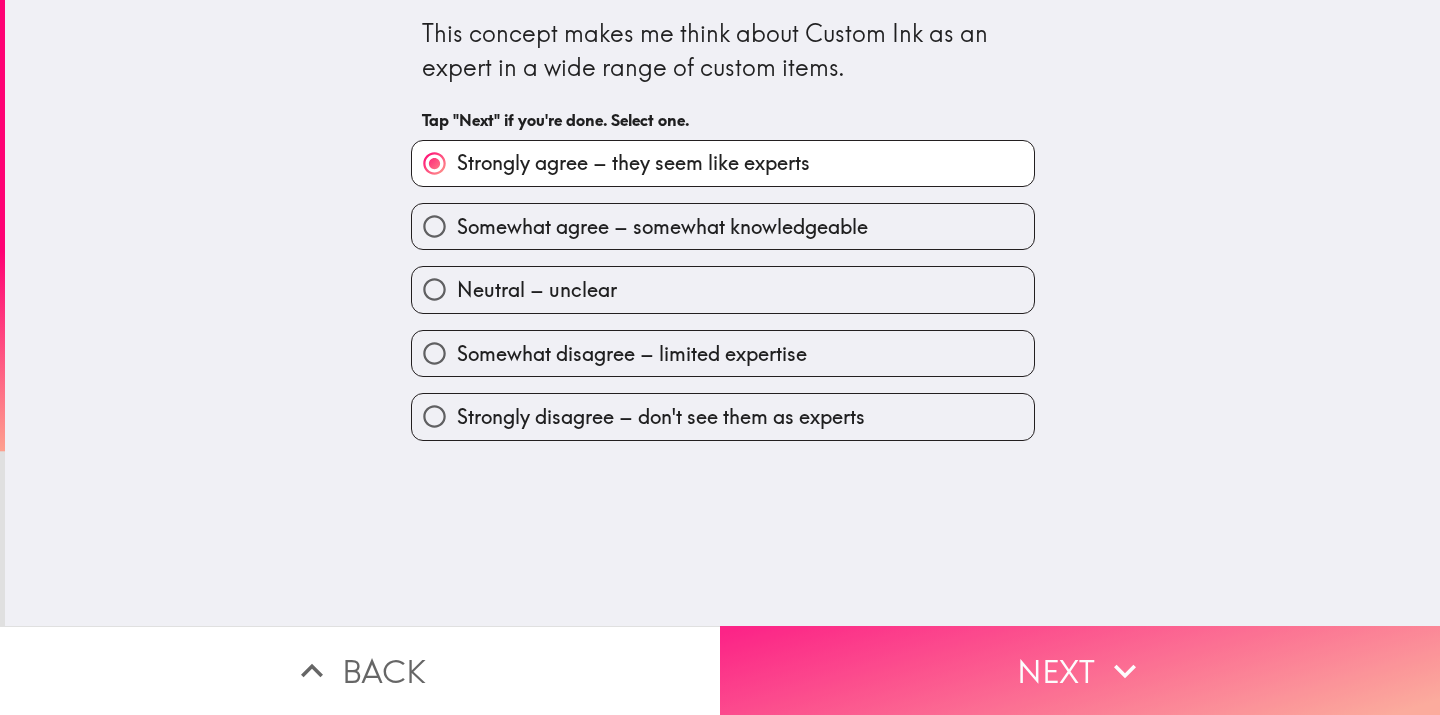 click on "Next" at bounding box center [1080, 670] 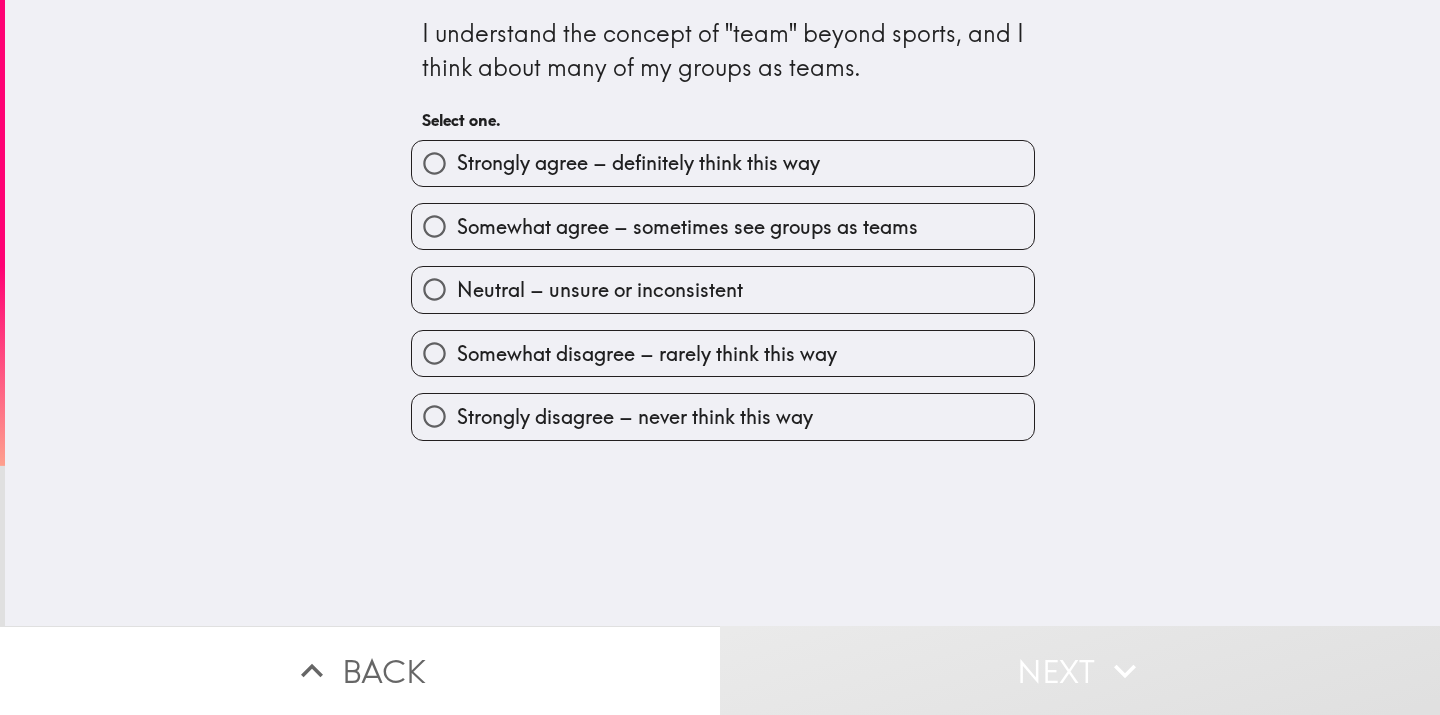 click on "Somewhat agree – sometimes see groups as teams" at bounding box center [687, 227] 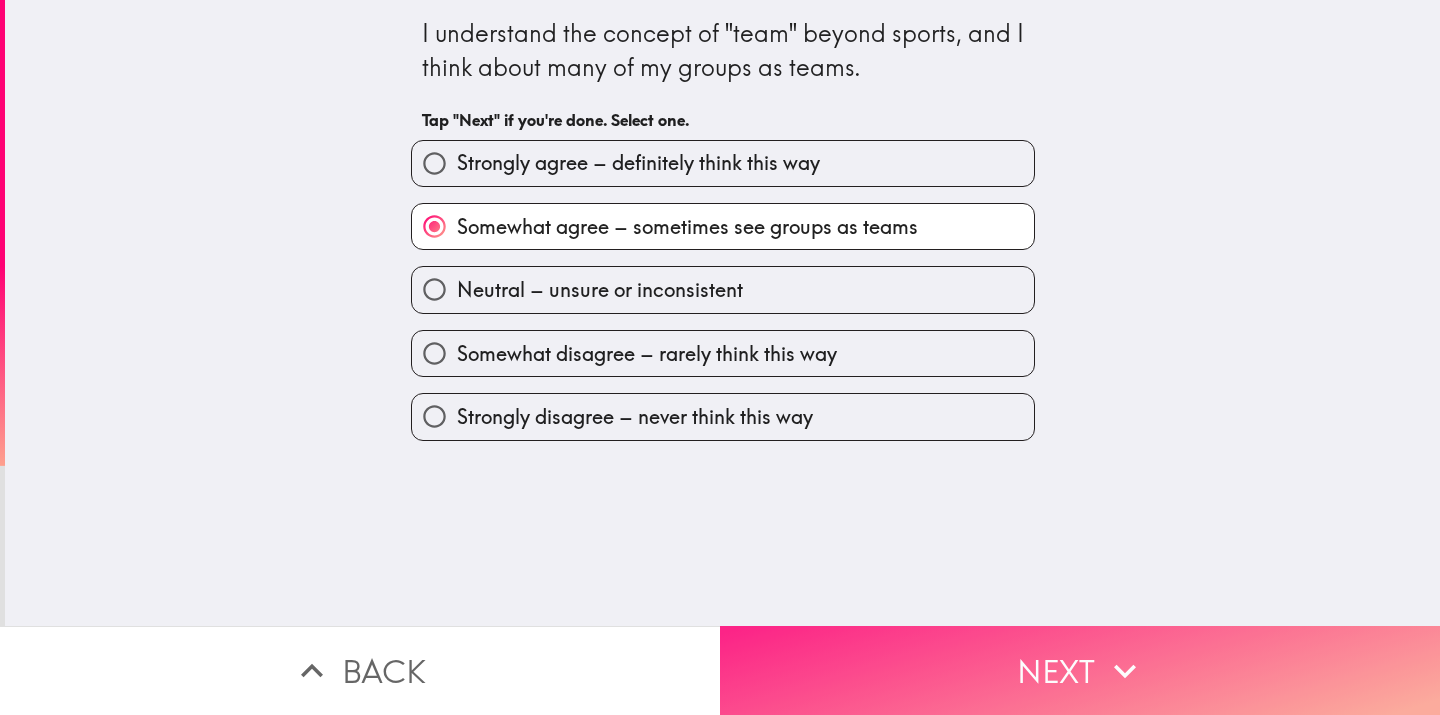 click on "Next" at bounding box center [1080, 670] 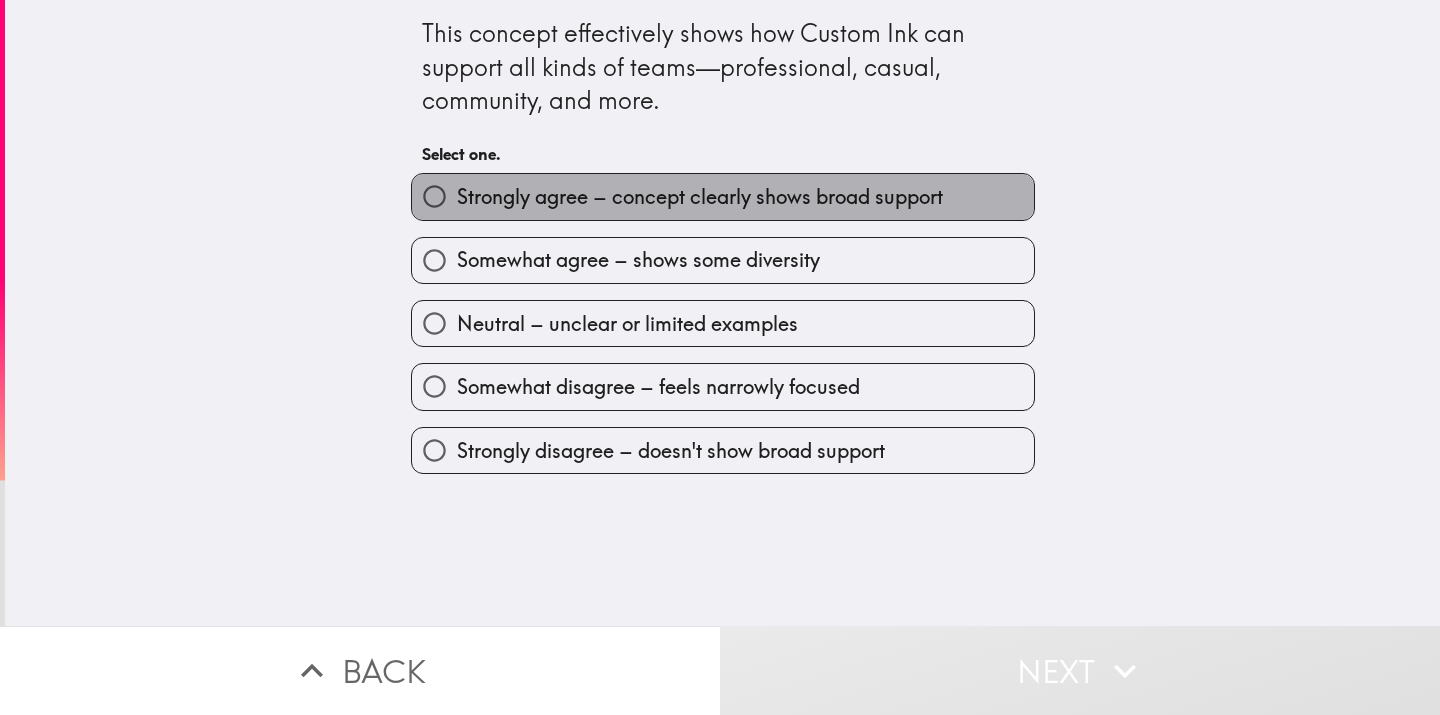 click on "Strongly agree – concept clearly shows broad support" at bounding box center [700, 197] 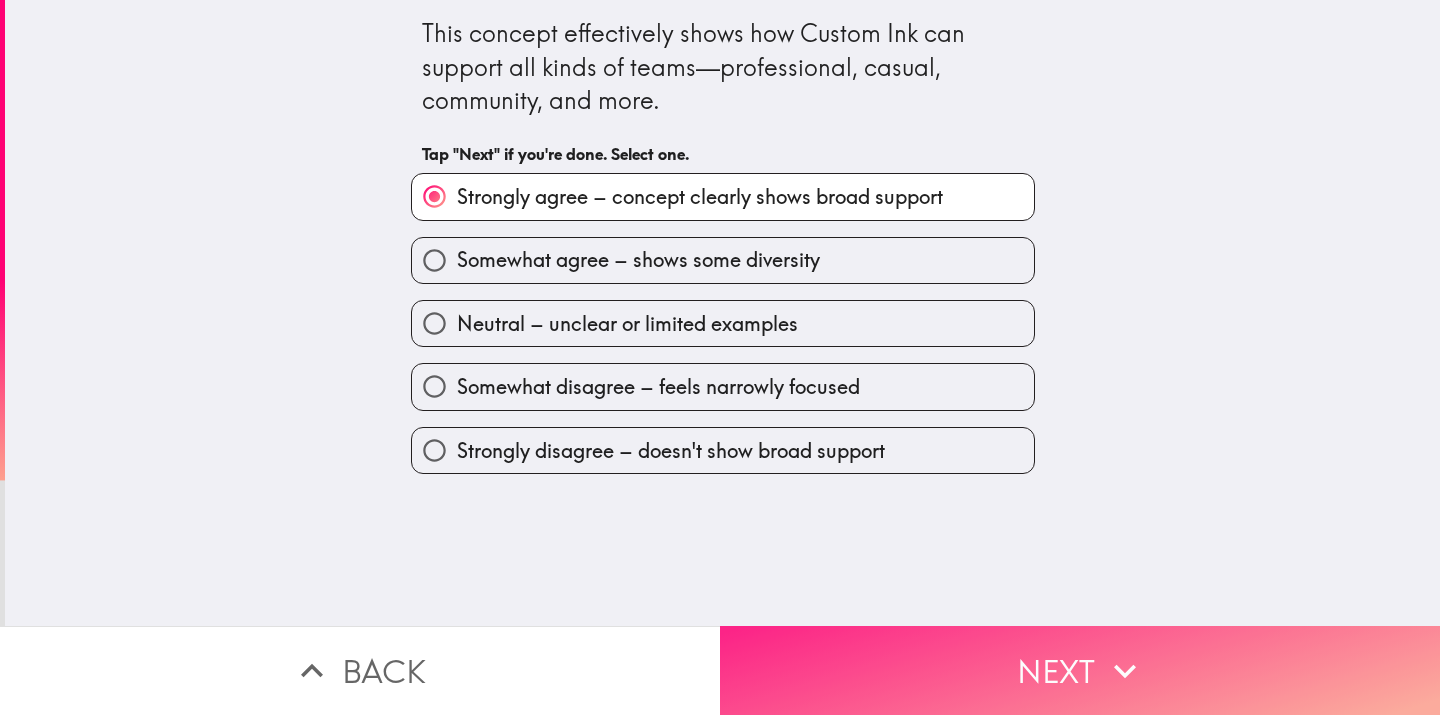 click on "Next" at bounding box center [1080, 670] 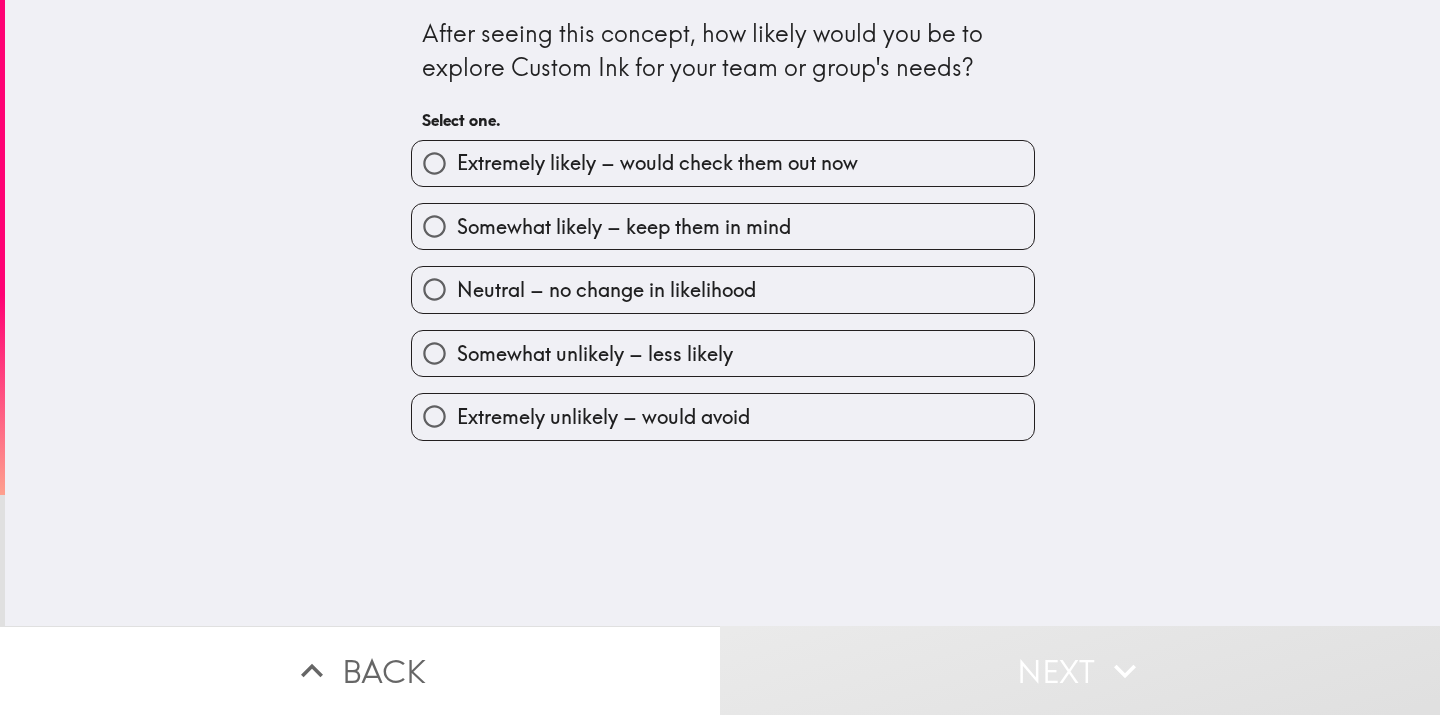 click on "Somewhat likely – keep them in mind" at bounding box center (723, 226) 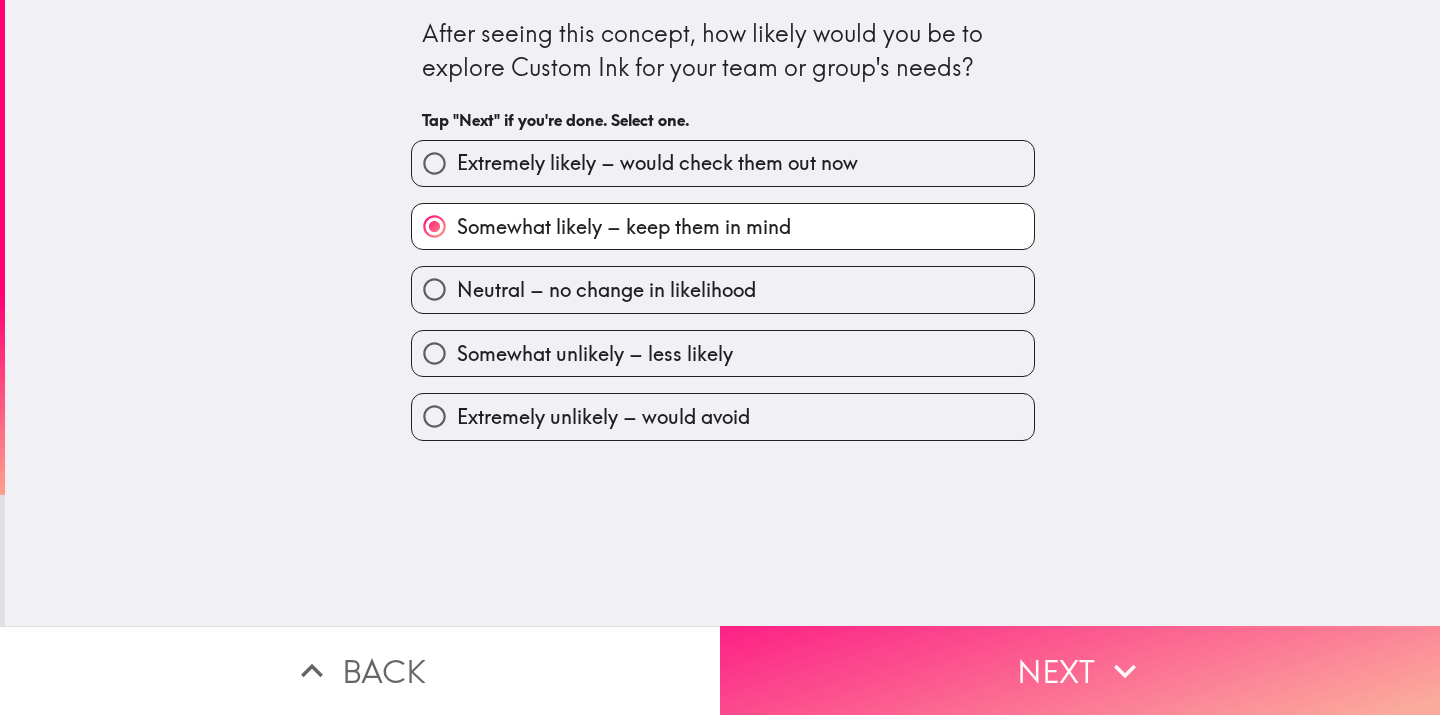 click on "Next" at bounding box center (1080, 670) 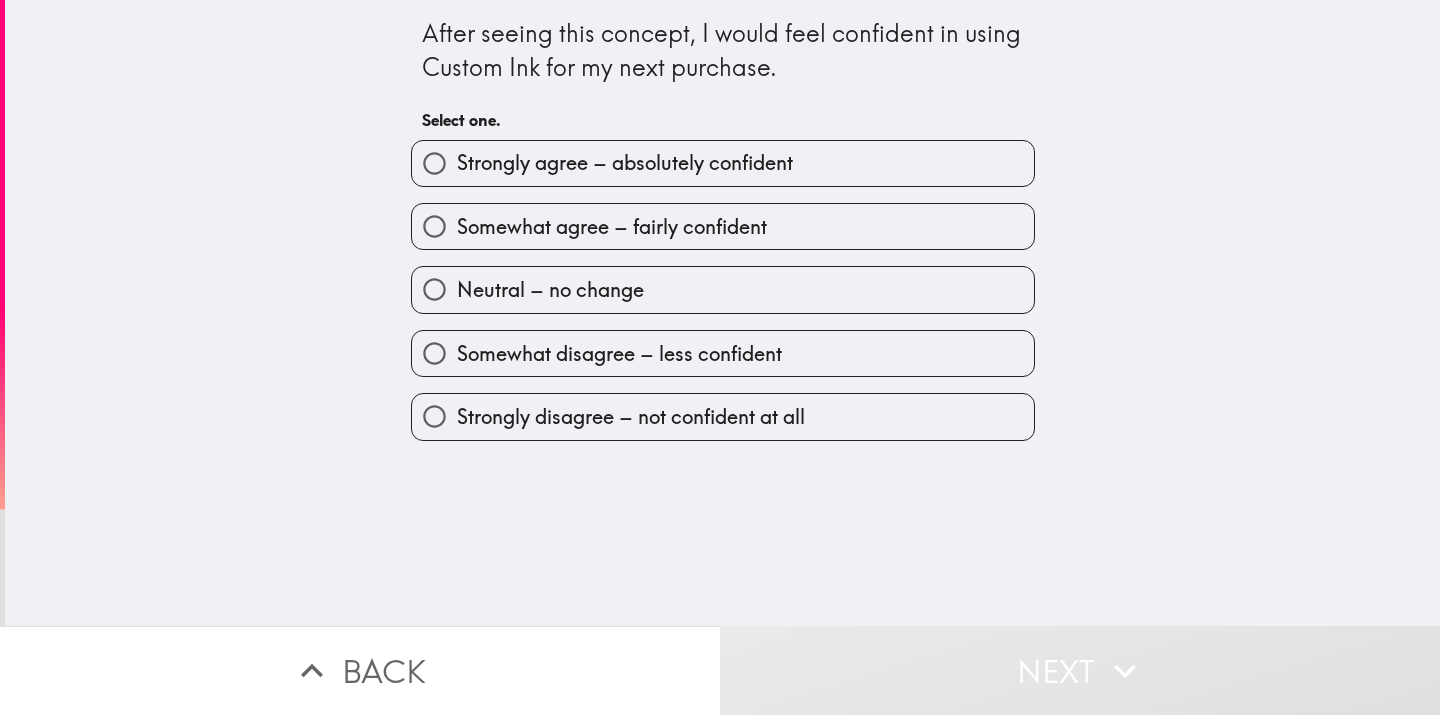 click on "Somewhat agree – fairly confident" at bounding box center (723, 226) 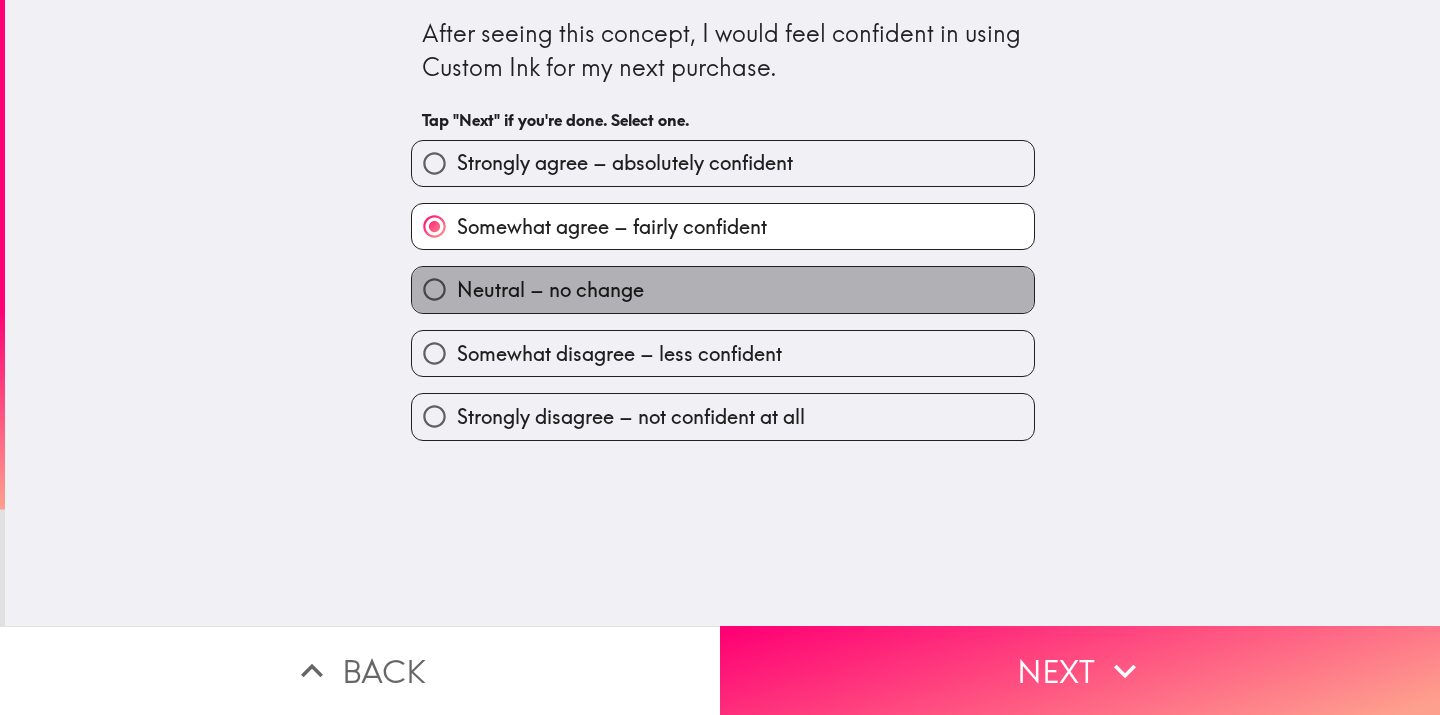 click on "Neutral – no change" at bounding box center (723, 289) 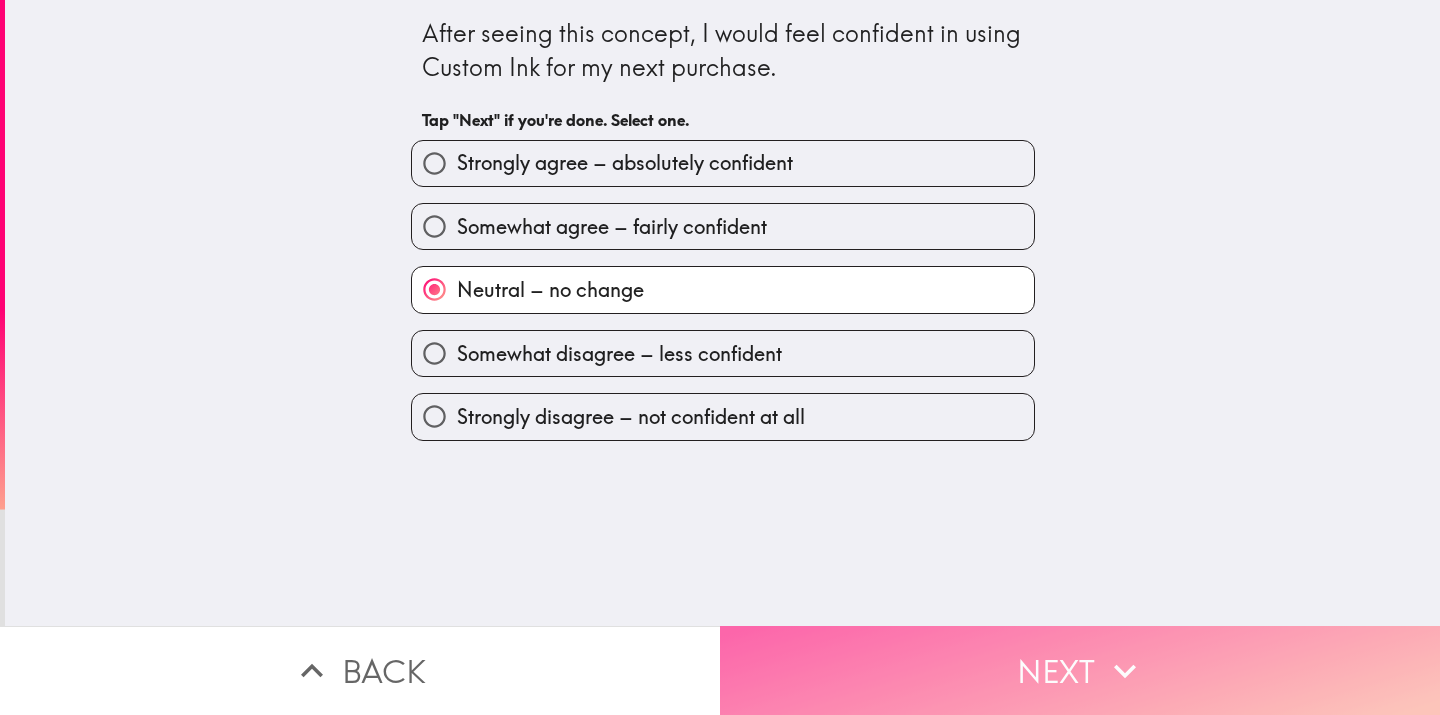 click on "Next" at bounding box center (1080, 670) 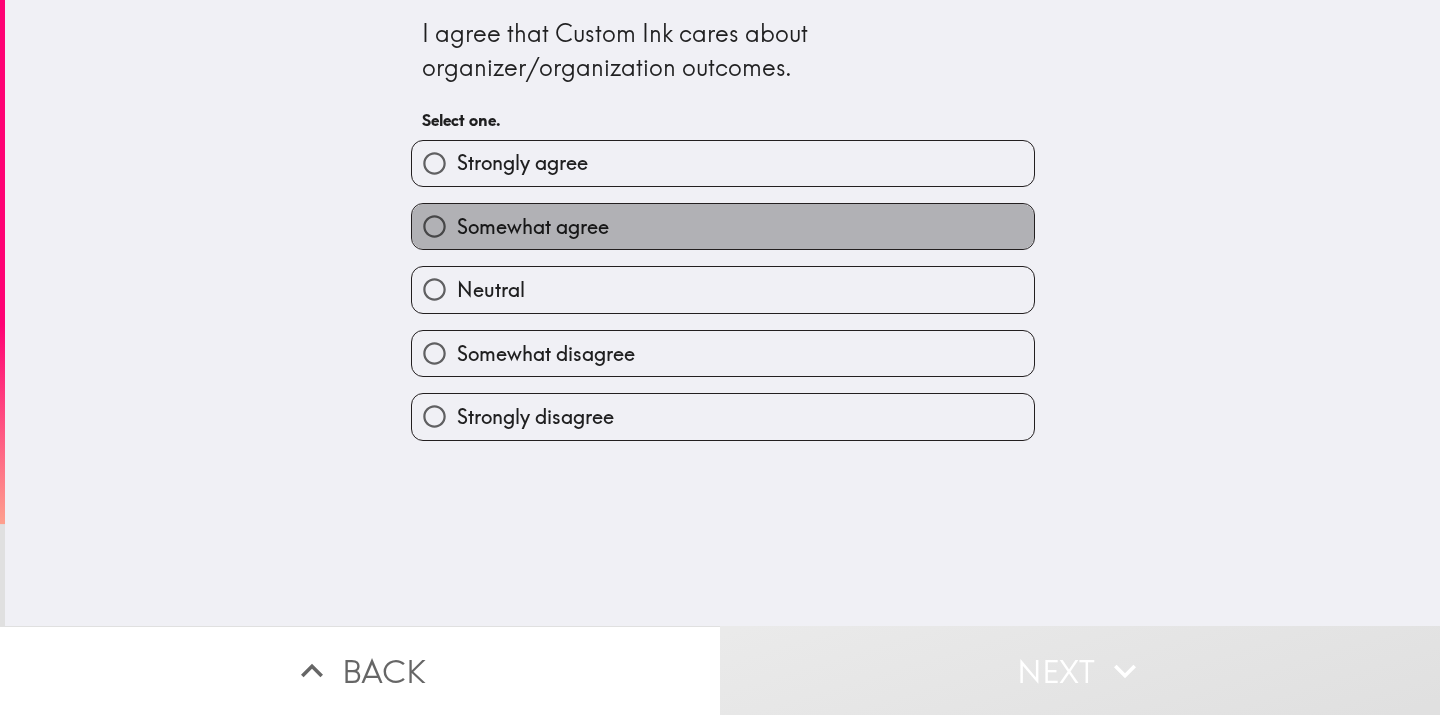 click on "Somewhat agree" at bounding box center [723, 226] 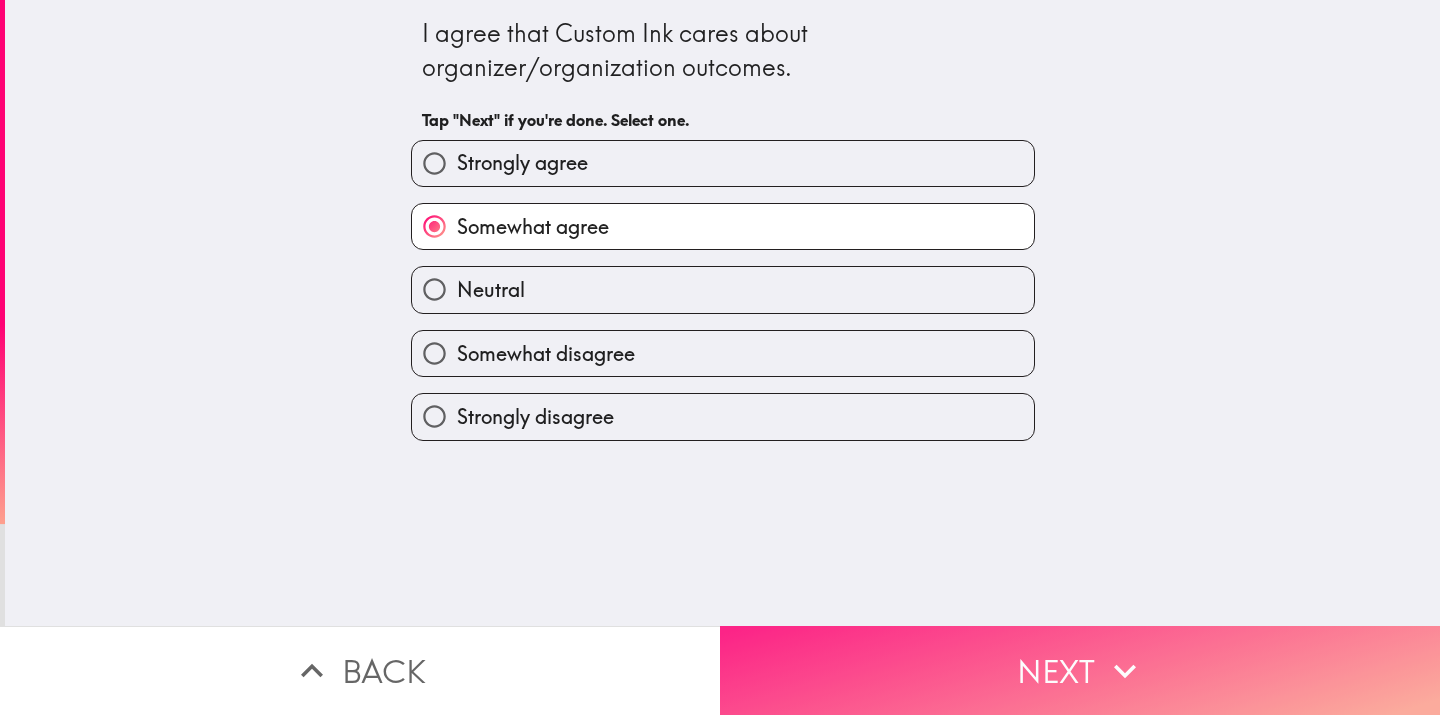 click on "Next" at bounding box center [1080, 670] 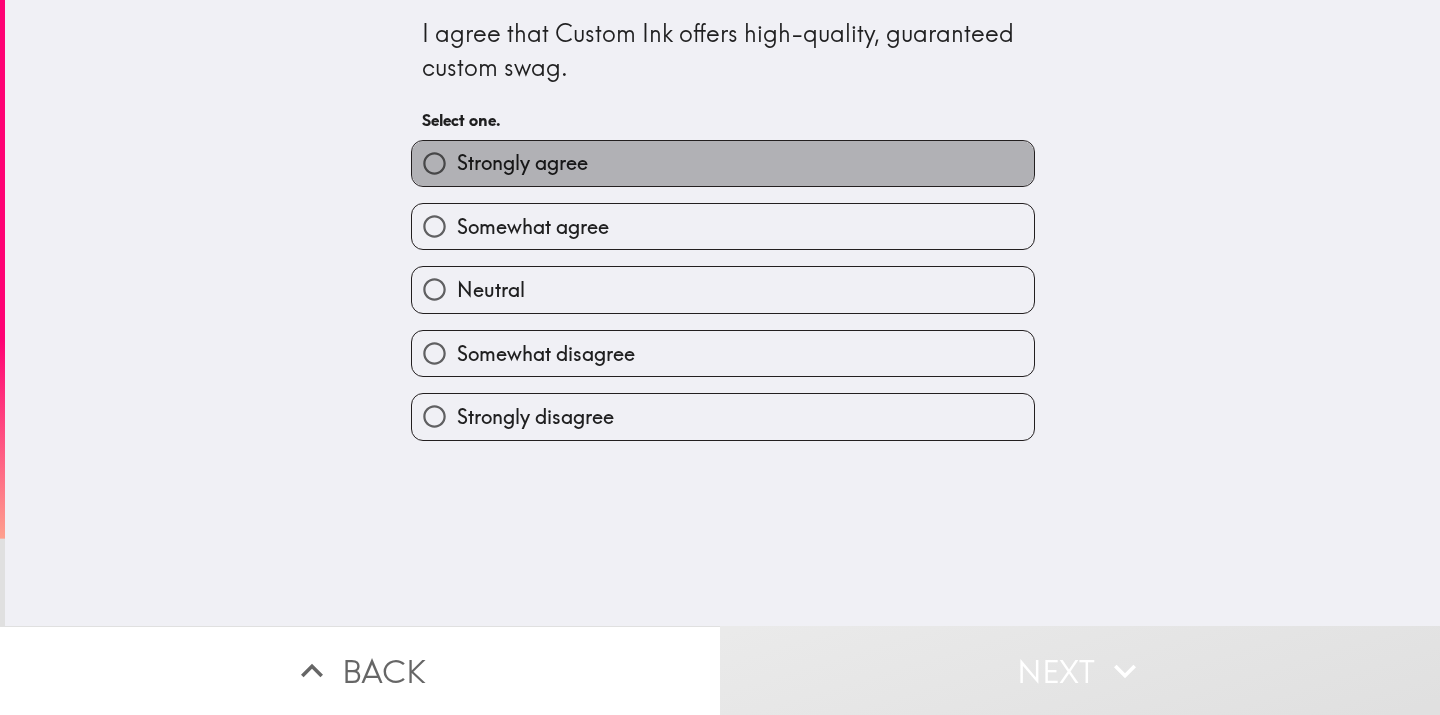 click on "Strongly agree" at bounding box center [723, 163] 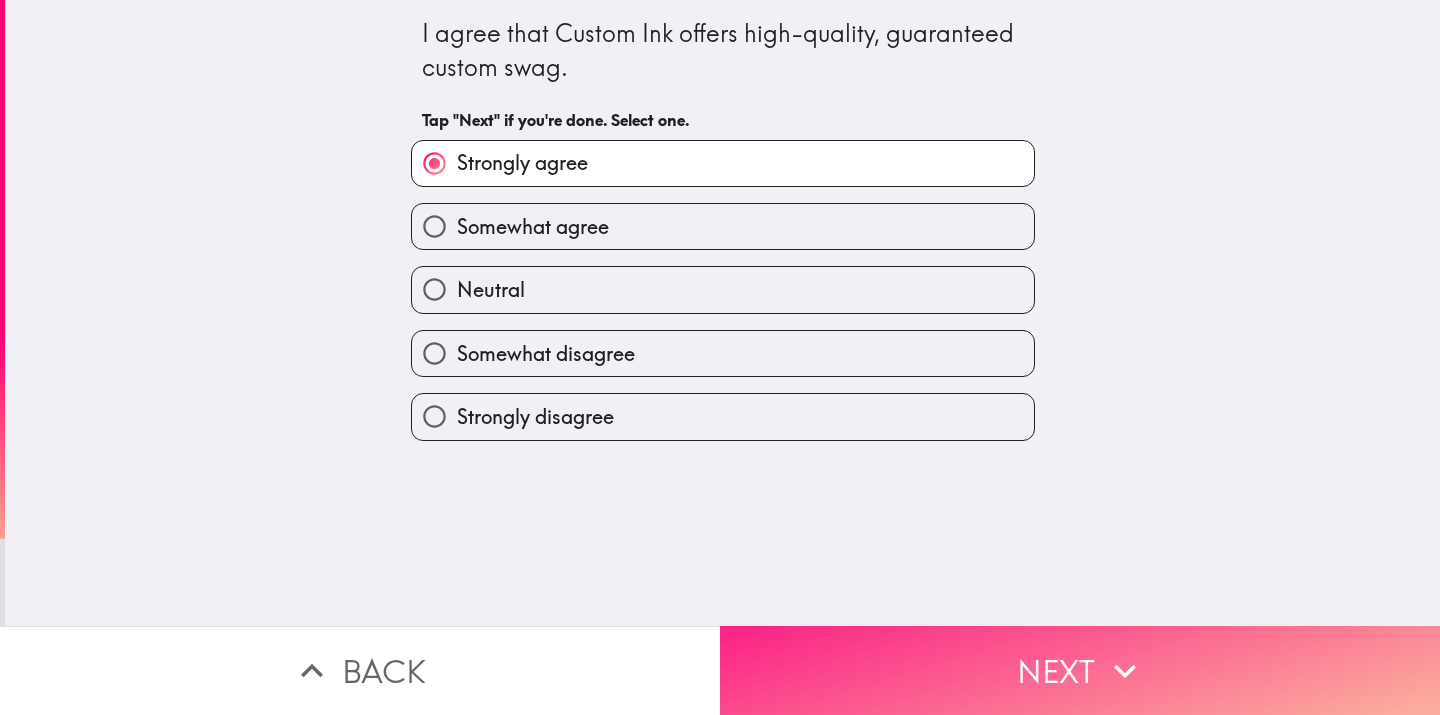 click on "Next" at bounding box center (1080, 670) 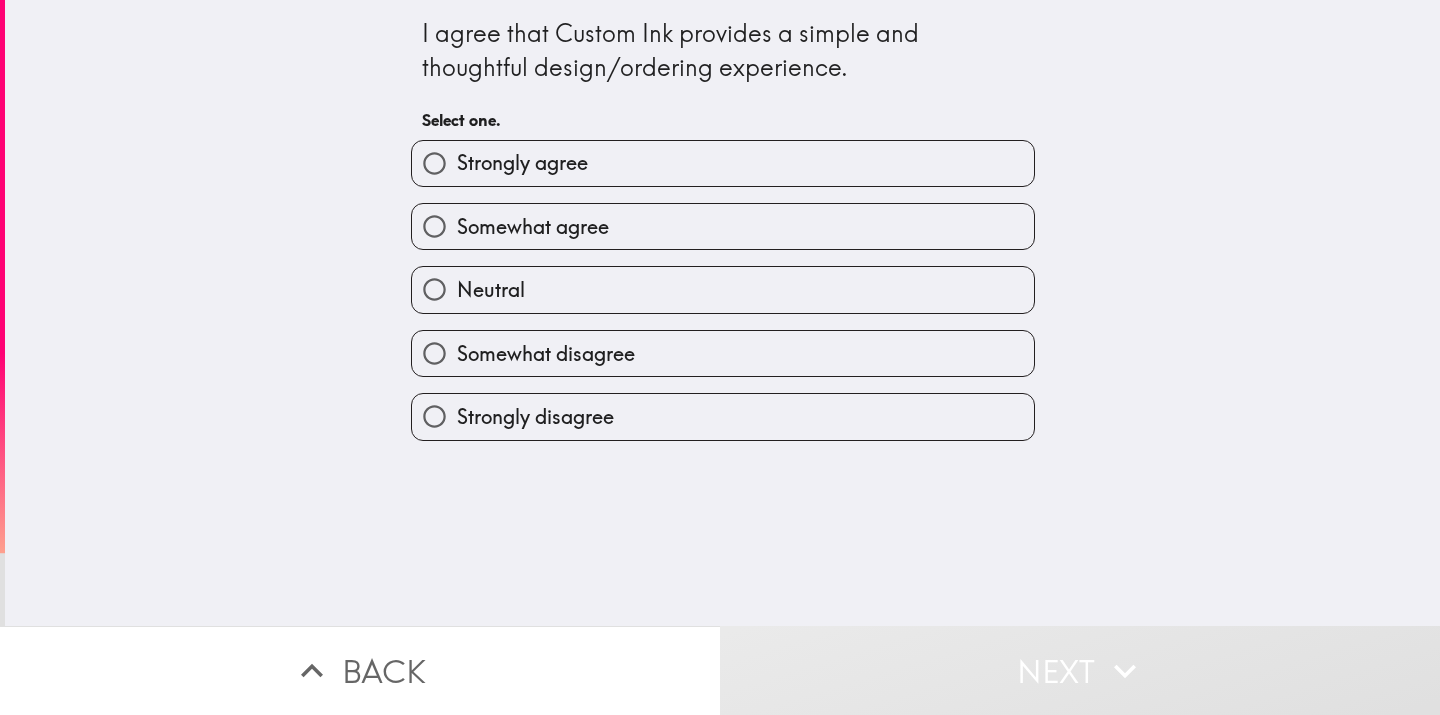 click on "Somewhat agree" at bounding box center (715, 218) 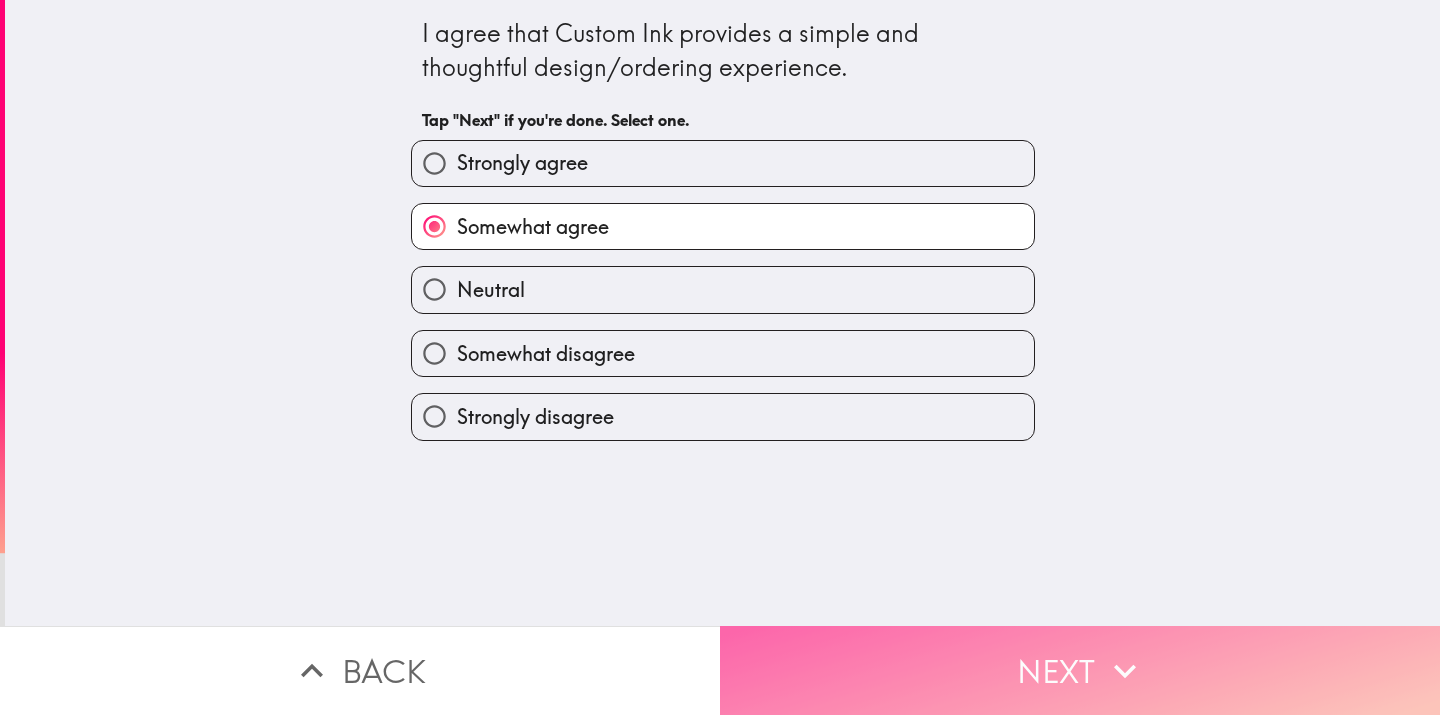 click on "Next" at bounding box center [1080, 670] 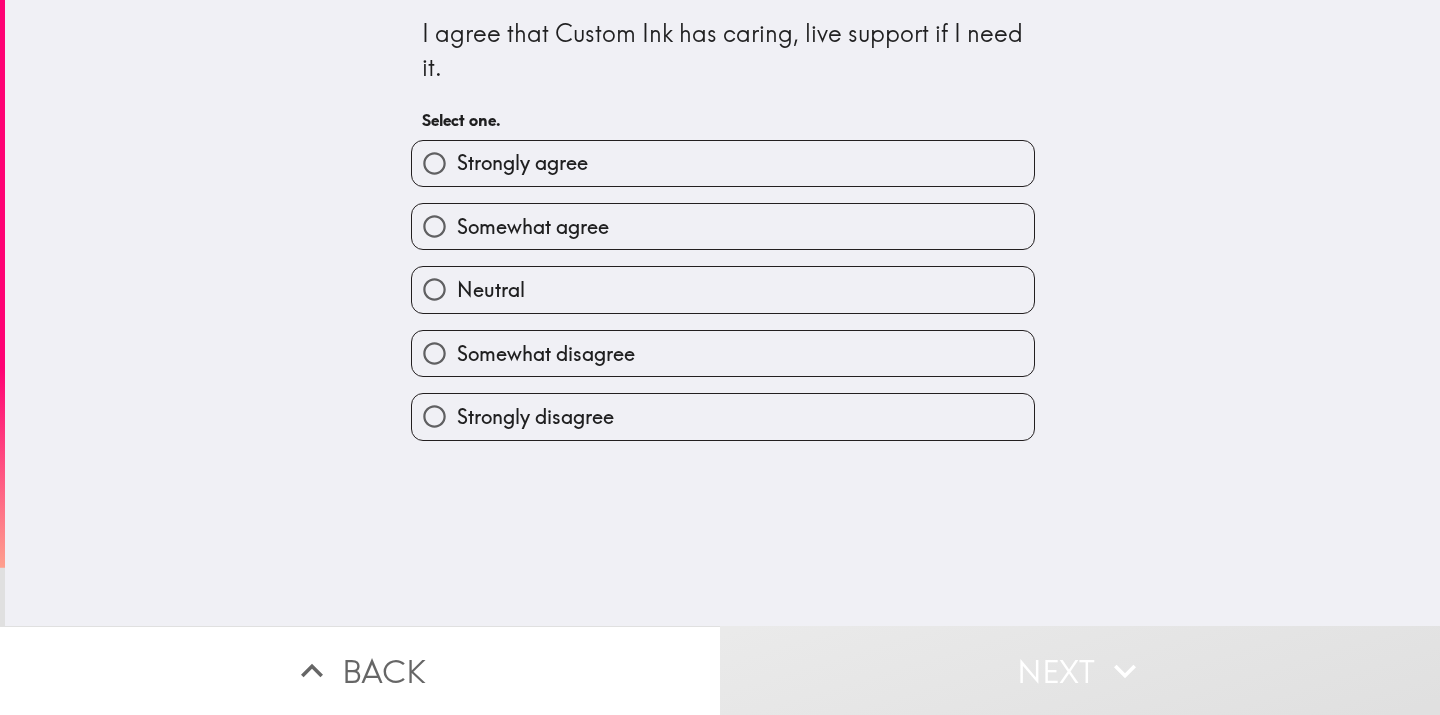 click on "Somewhat agree" at bounding box center [723, 226] 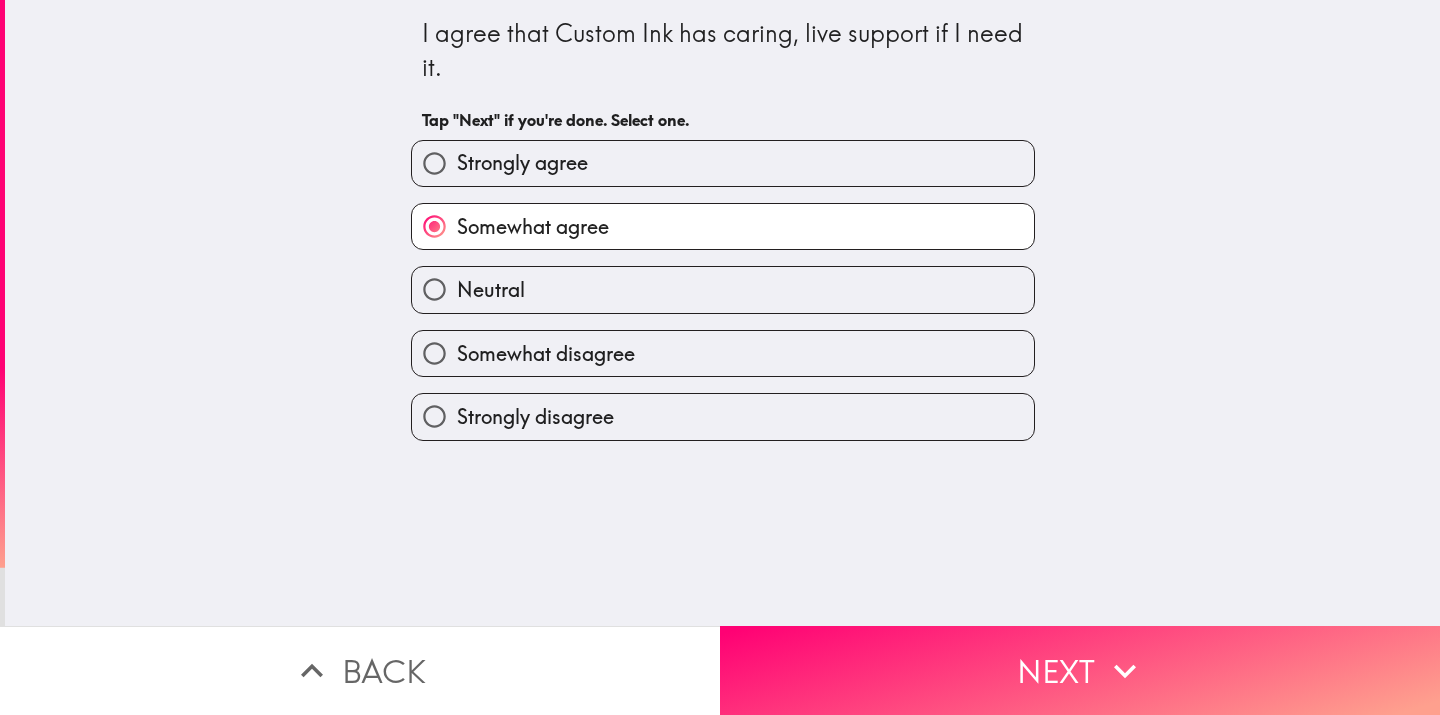 click on "Strongly agree" at bounding box center [723, 163] 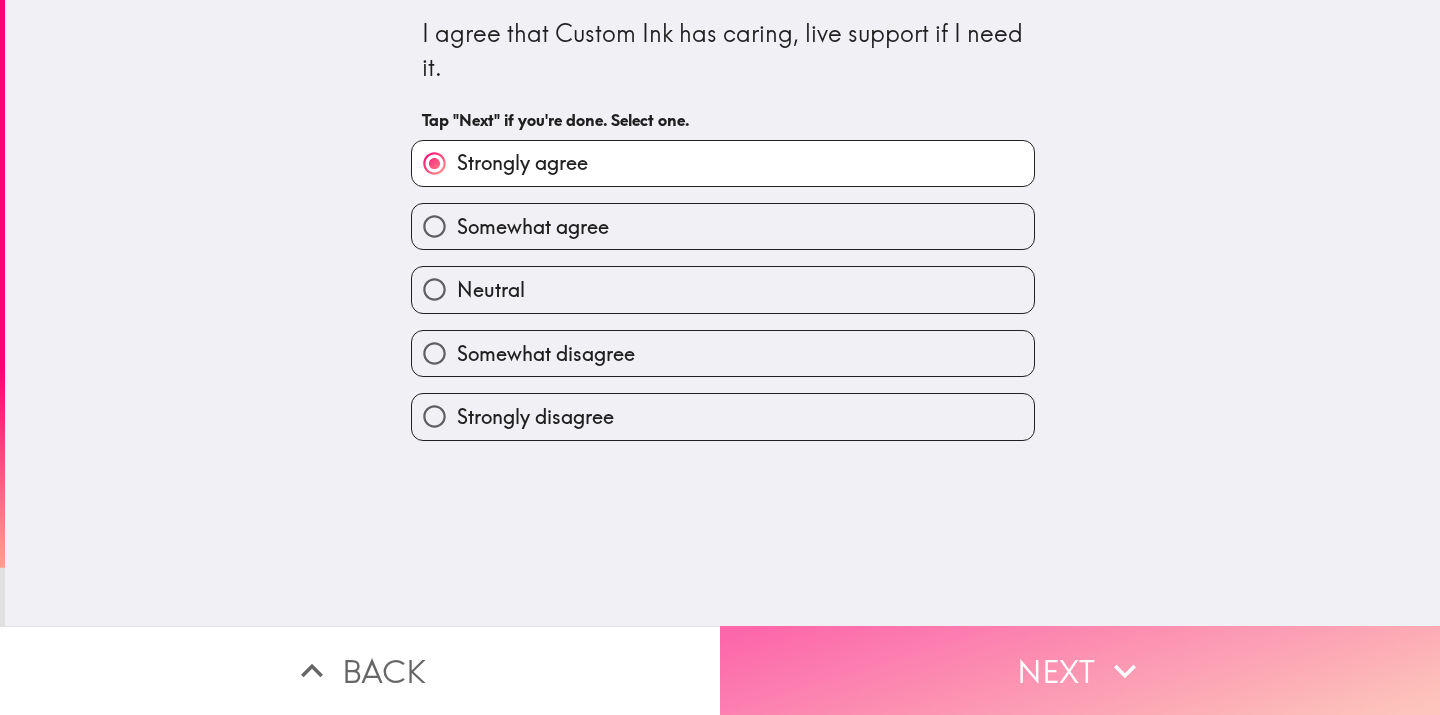 click on "Next" at bounding box center (1080, 670) 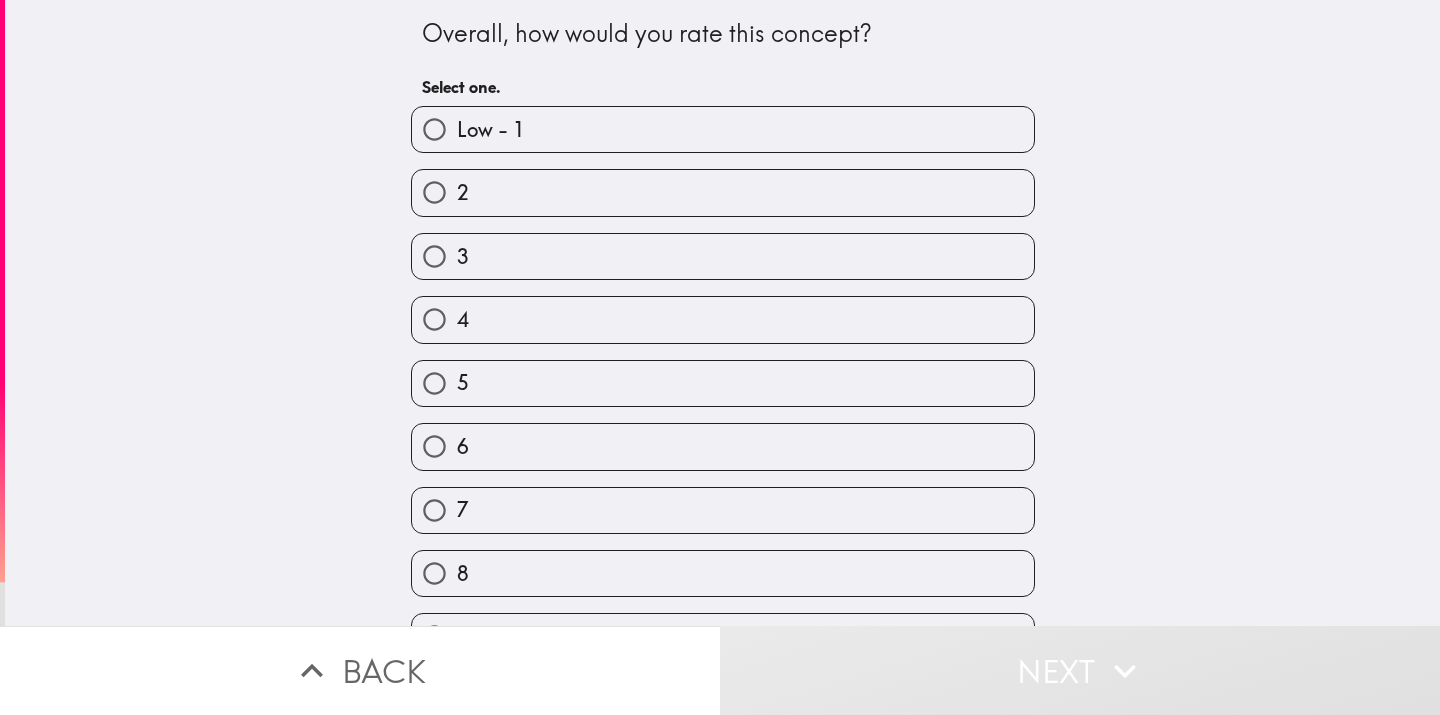scroll, scrollTop: 108, scrollLeft: 0, axis: vertical 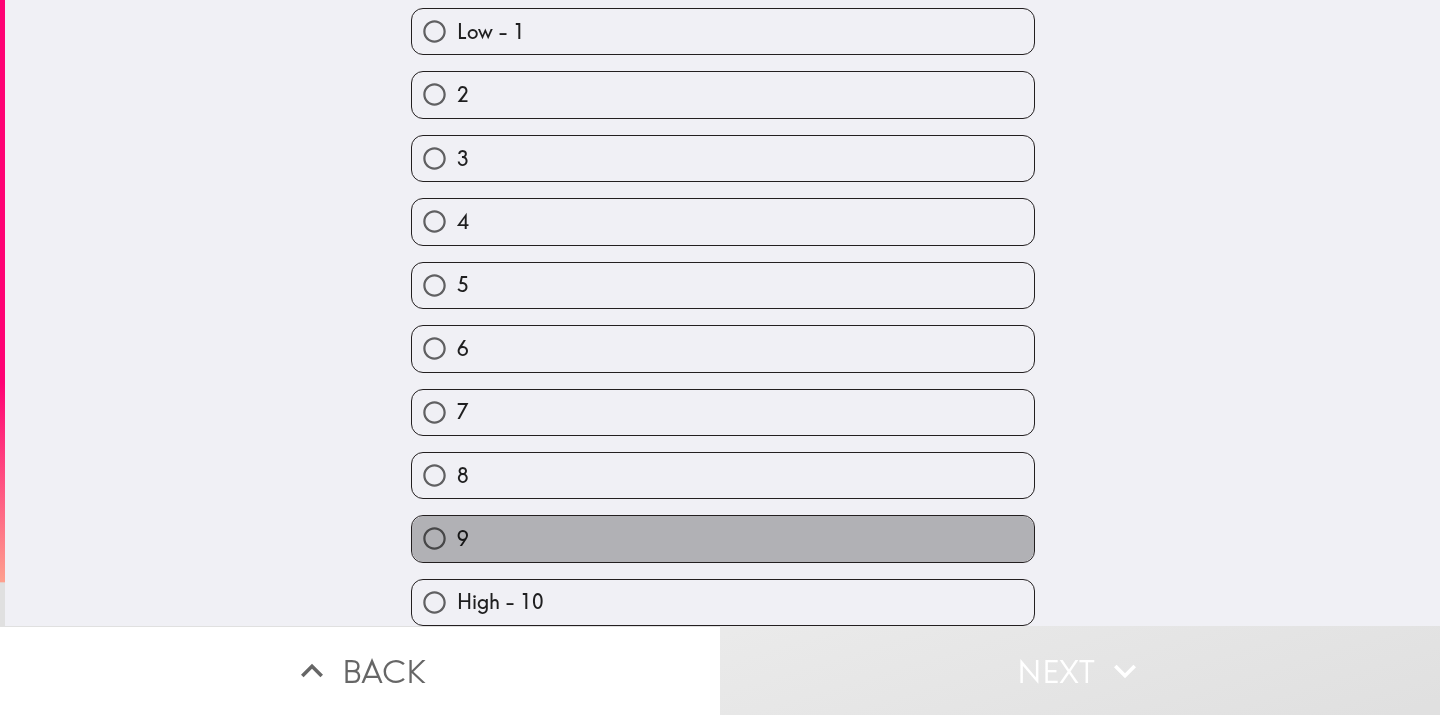 click on "9" at bounding box center (723, 538) 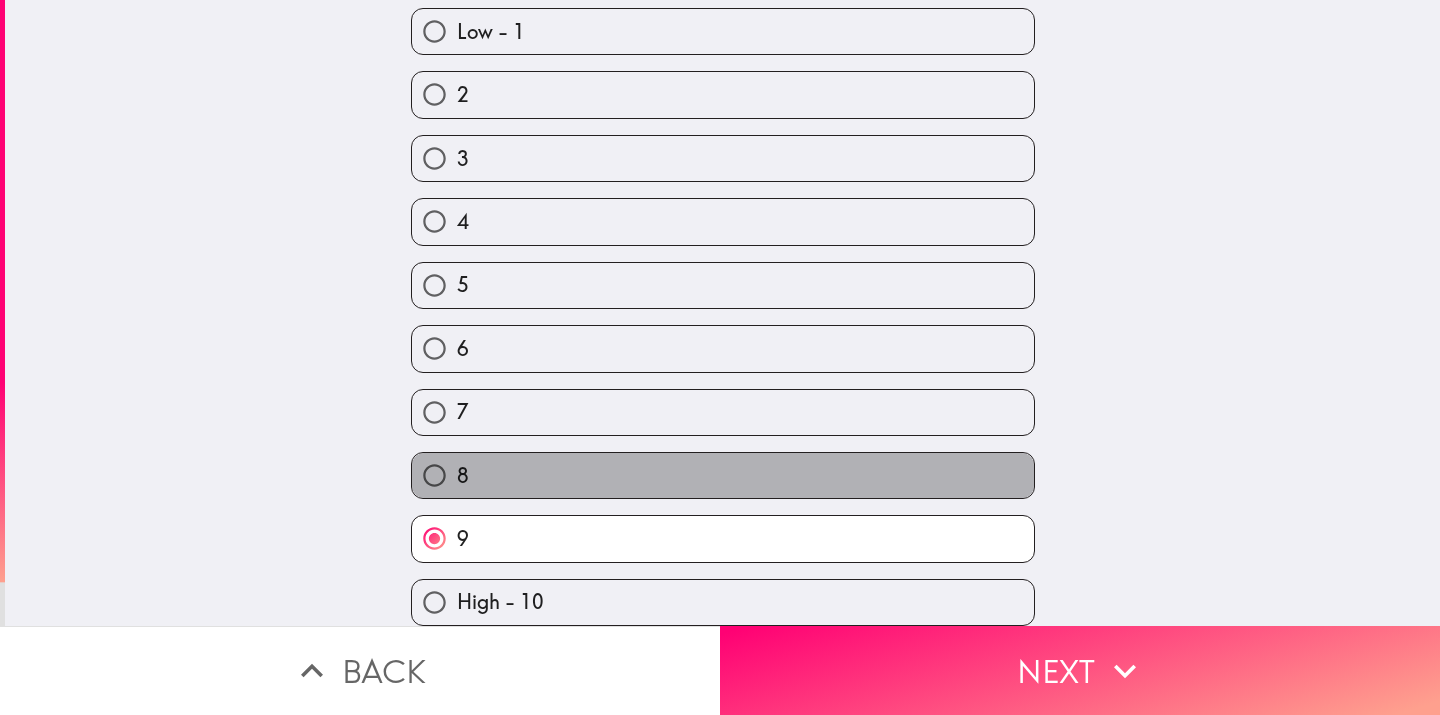 click on "8" at bounding box center (723, 475) 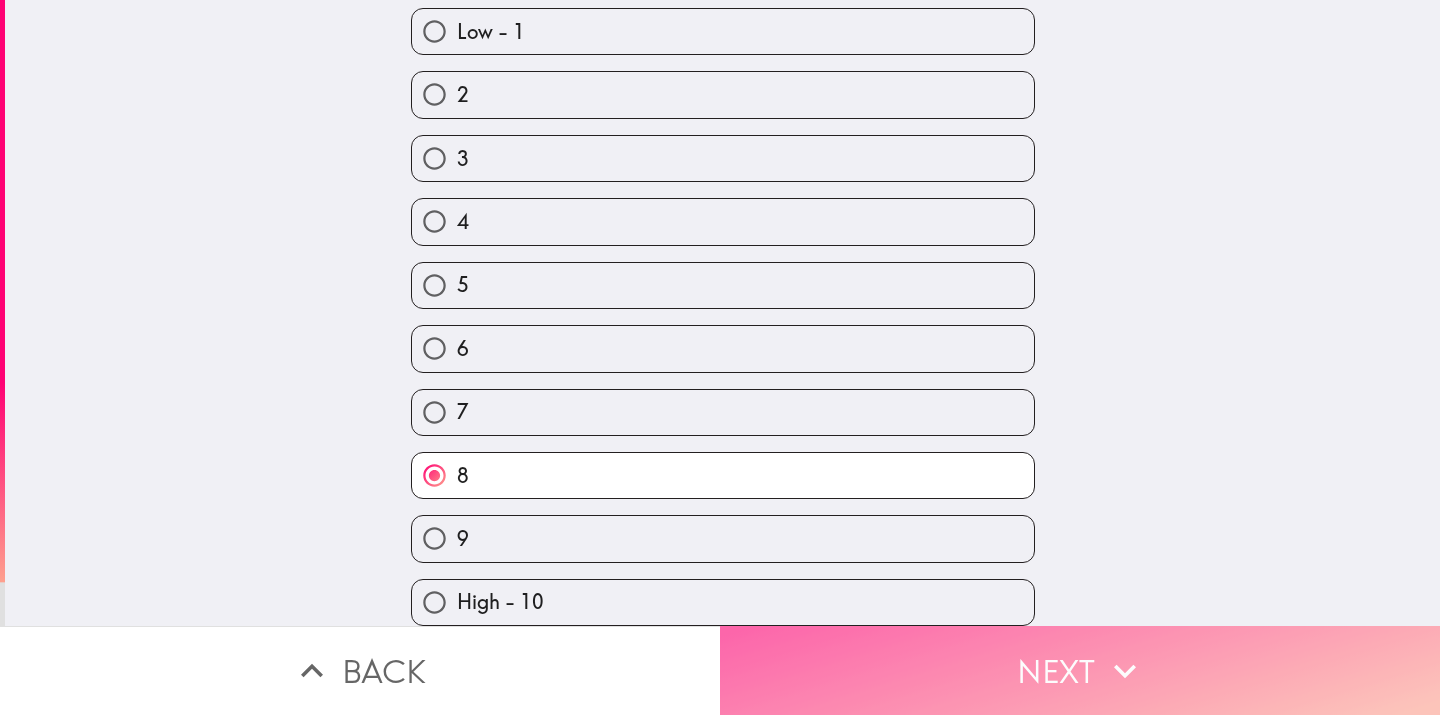 click on "Next" at bounding box center (1080, 670) 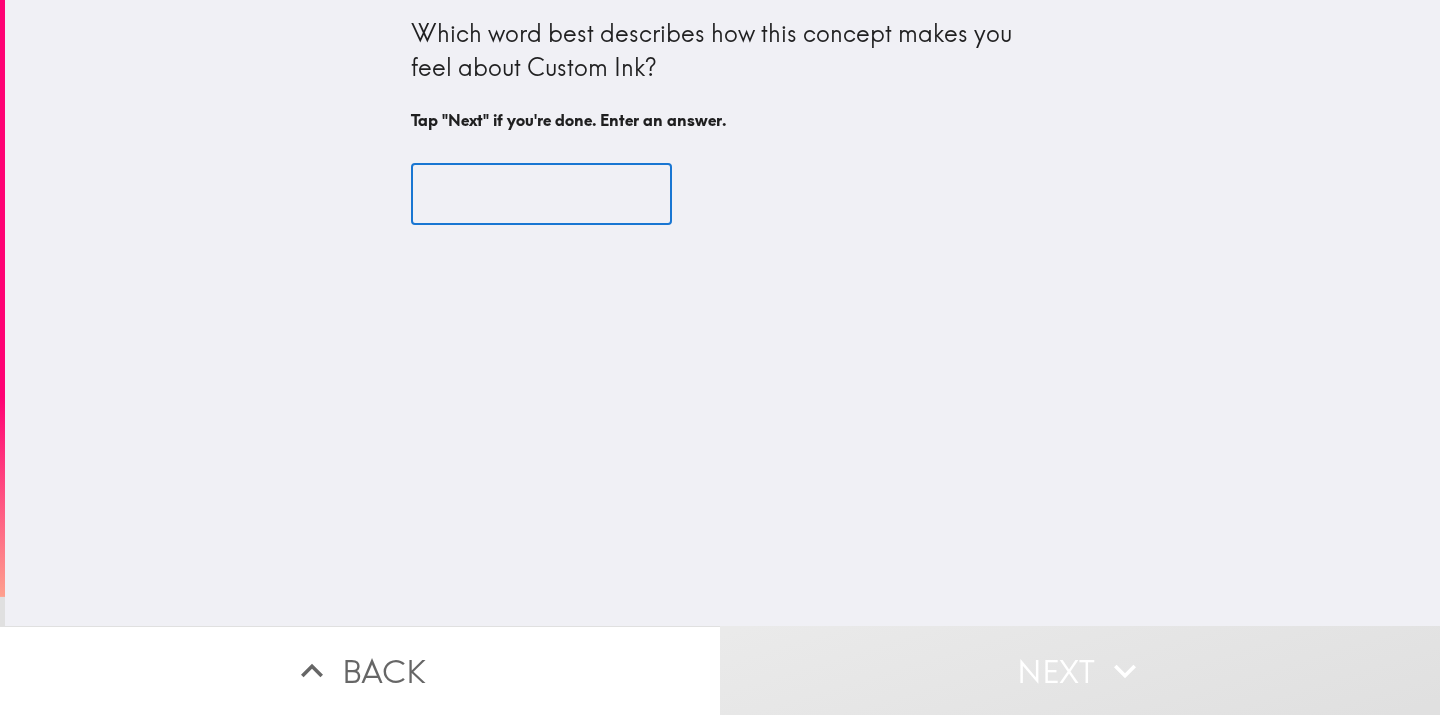 click at bounding box center (541, 195) 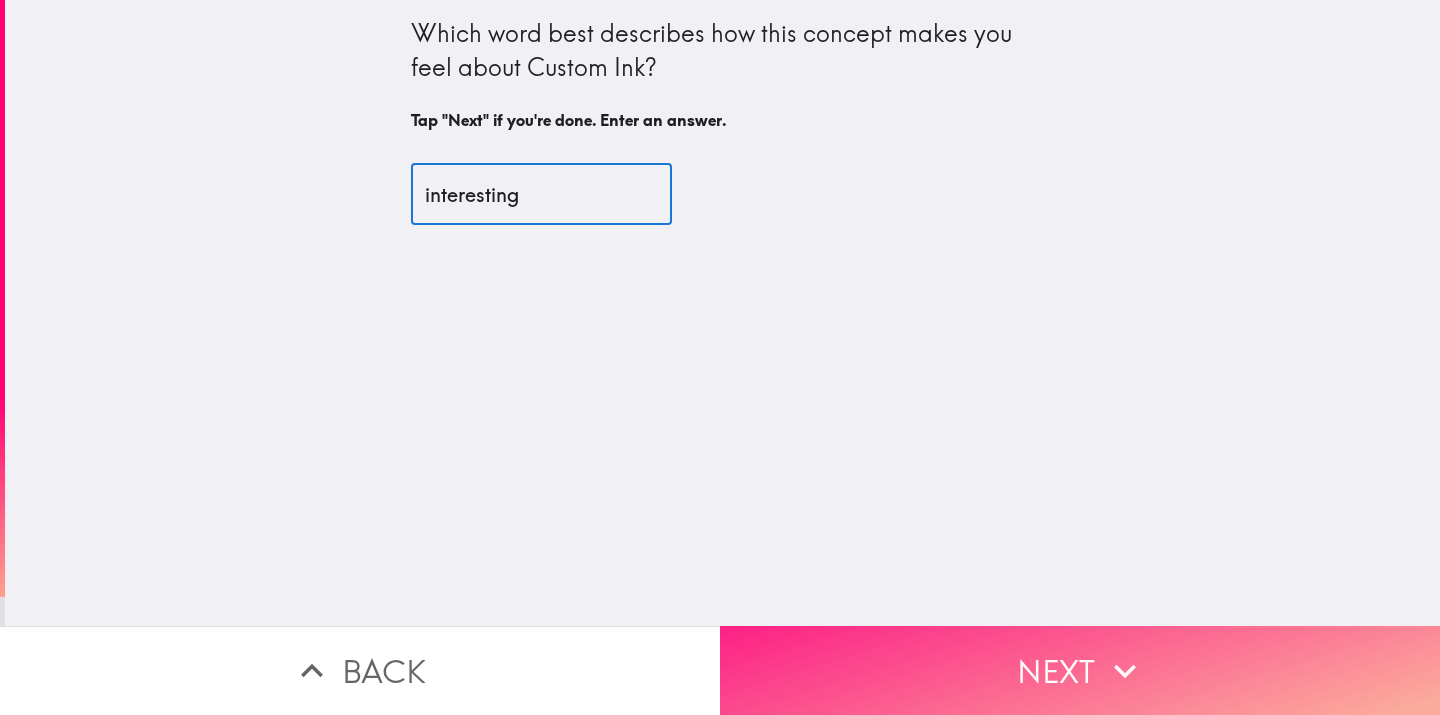 type on "interesting" 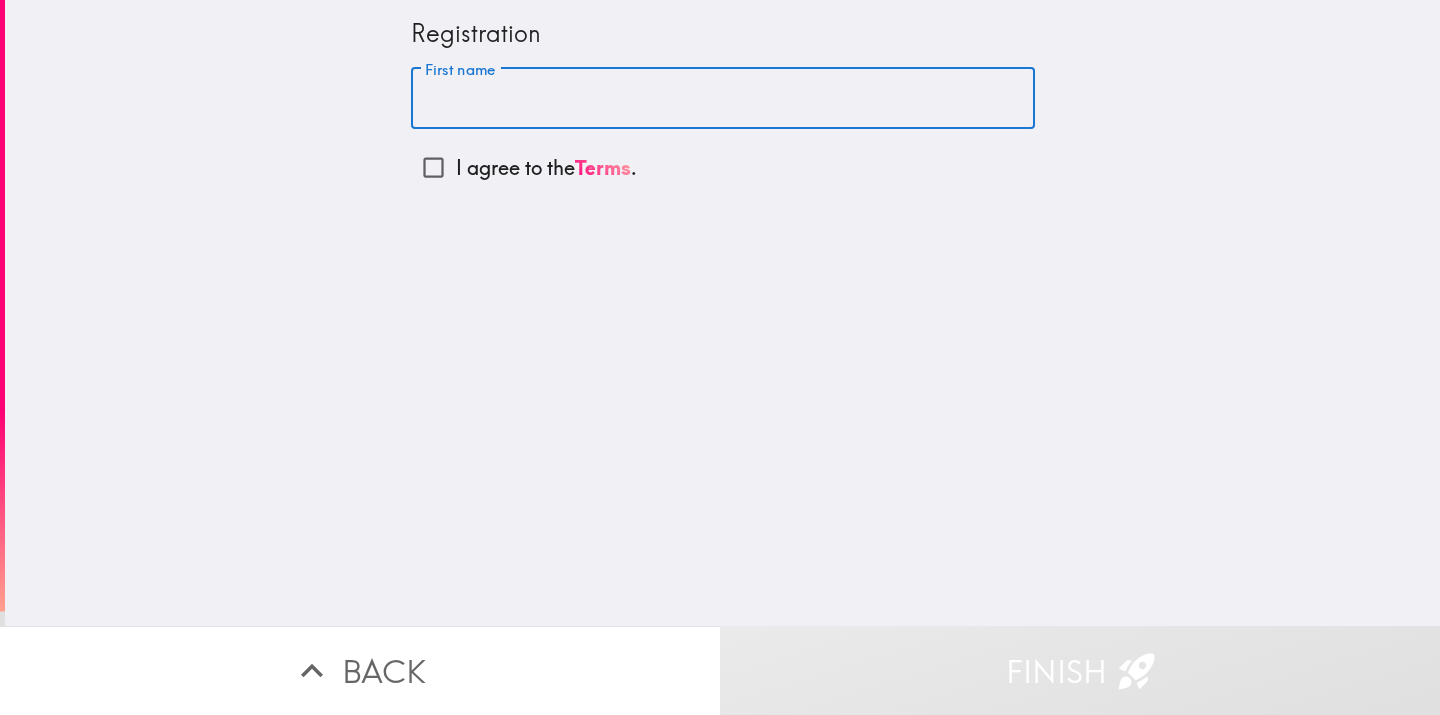 click on "First name" at bounding box center (723, 99) 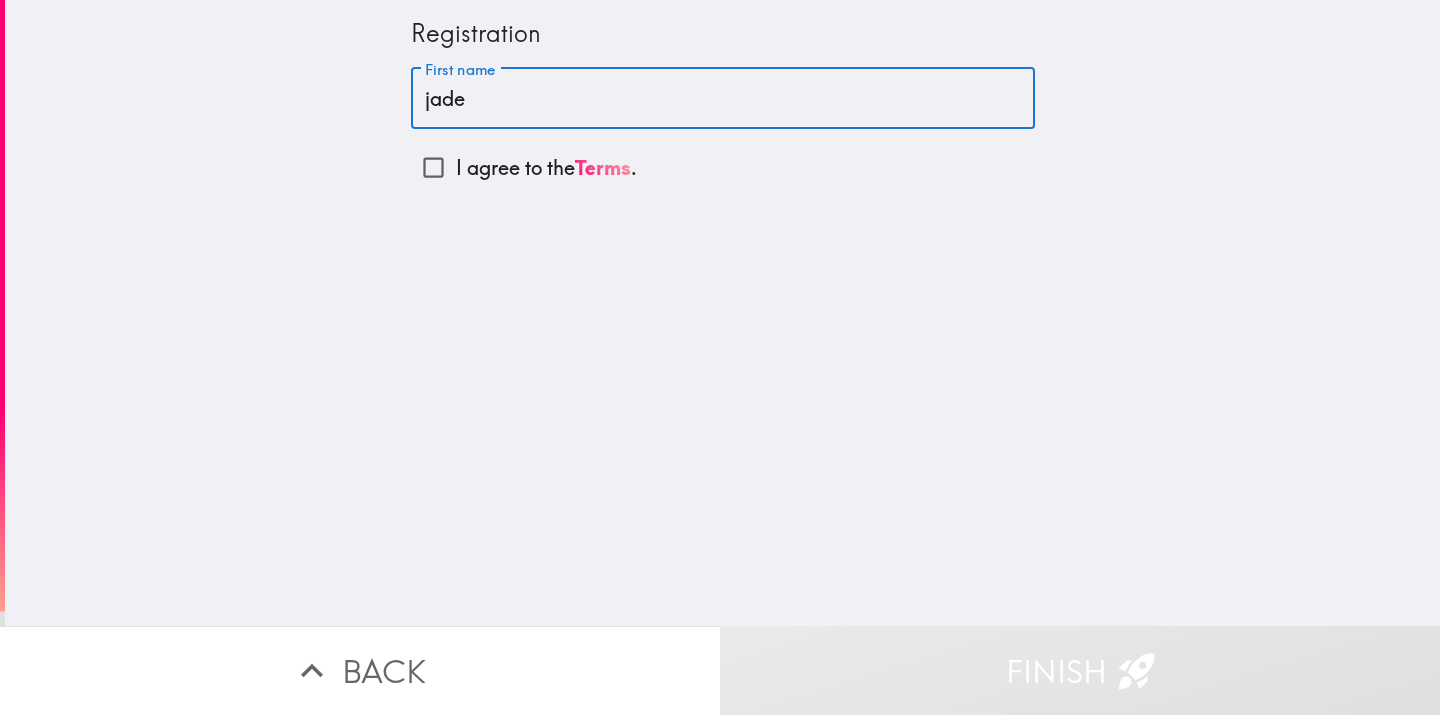 type on "jade" 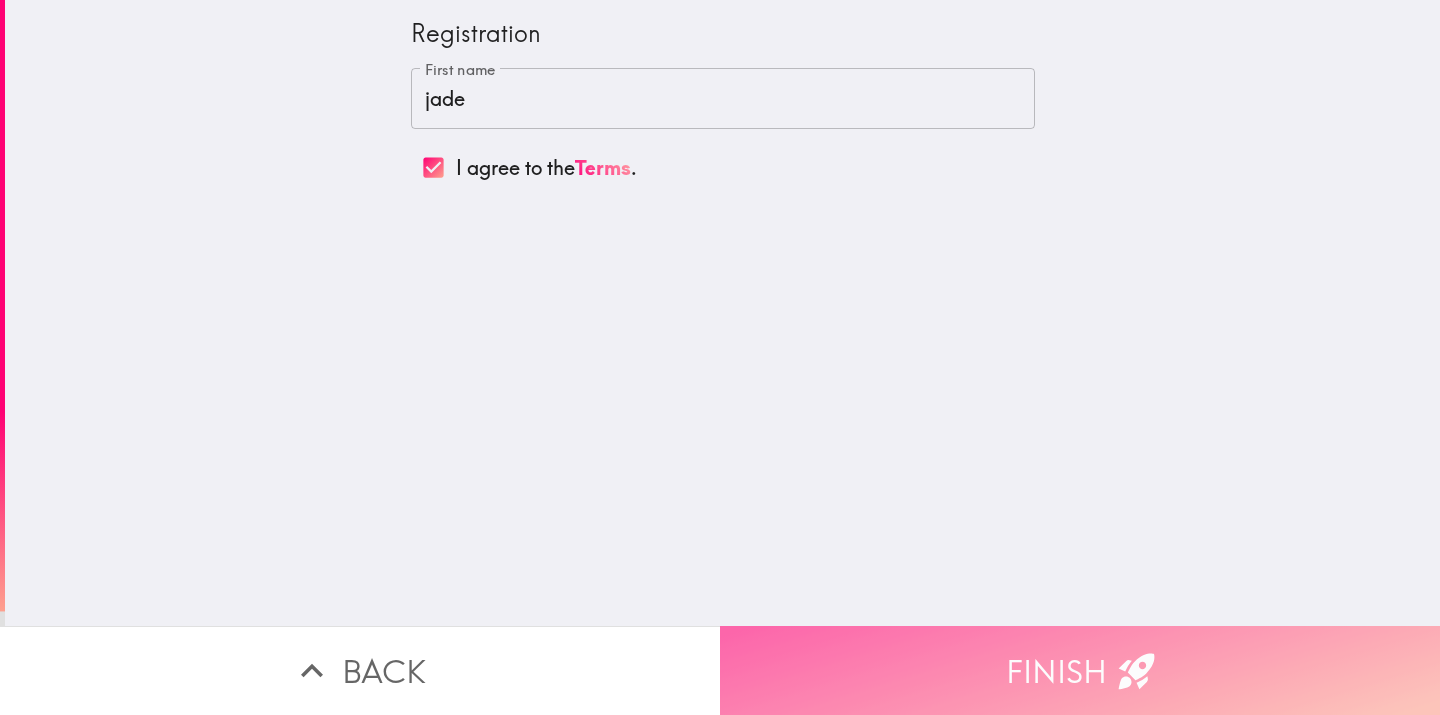 click on "Finish" at bounding box center [1080, 670] 